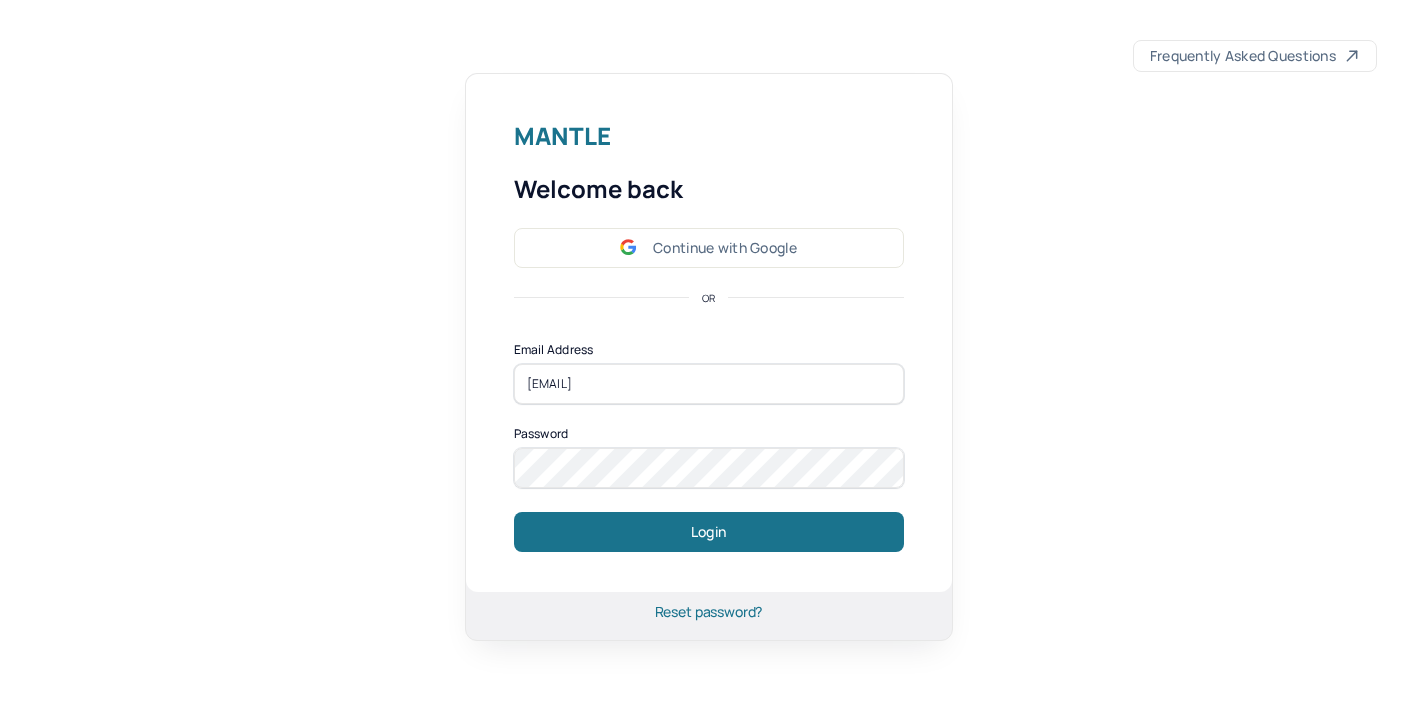 scroll, scrollTop: 0, scrollLeft: 0, axis: both 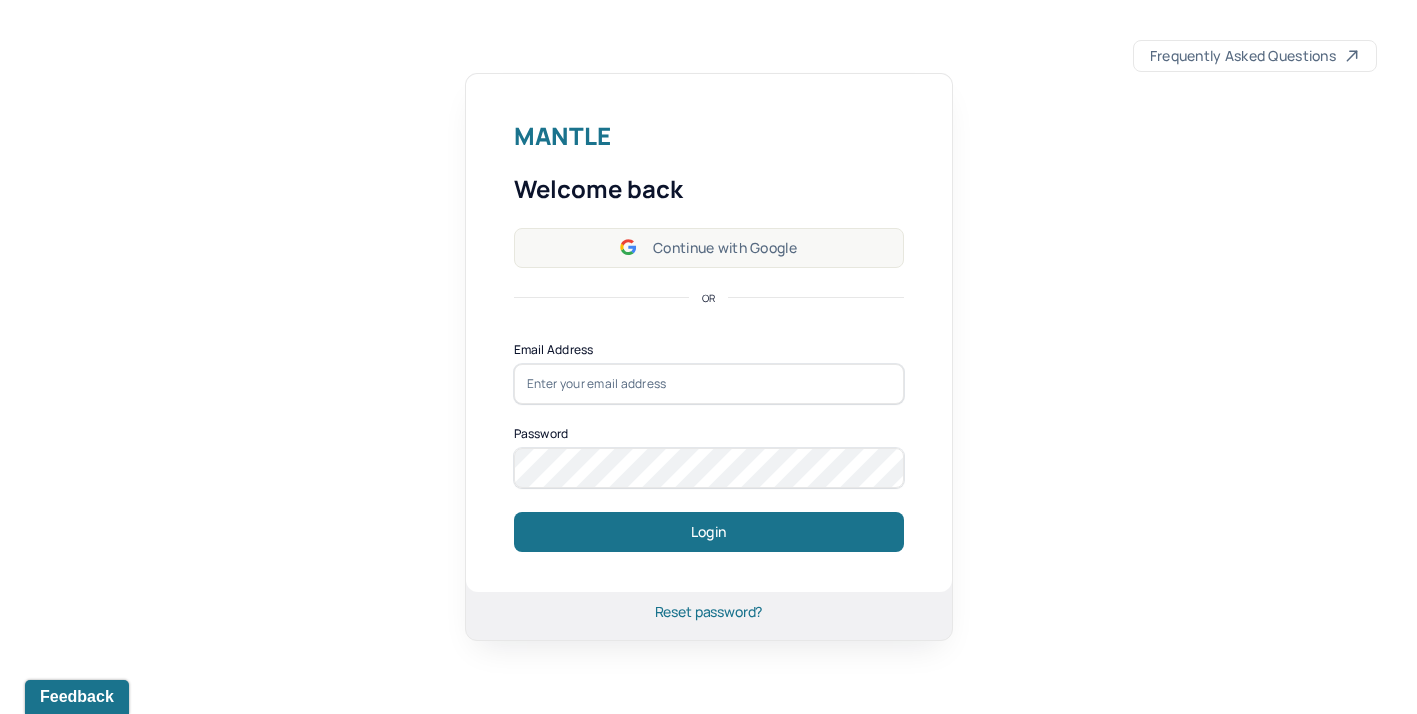 type on "[EMAIL]" 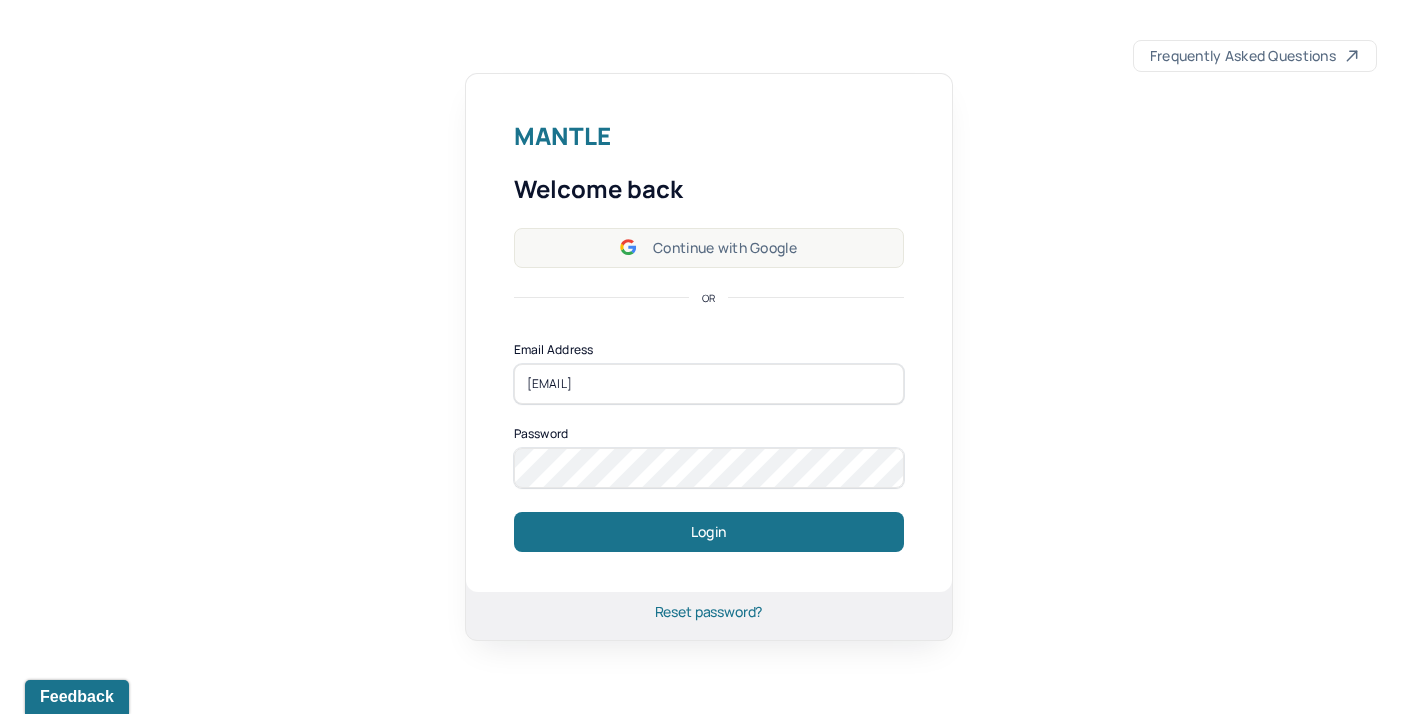 click on "Continue with Google" at bounding box center (709, 248) 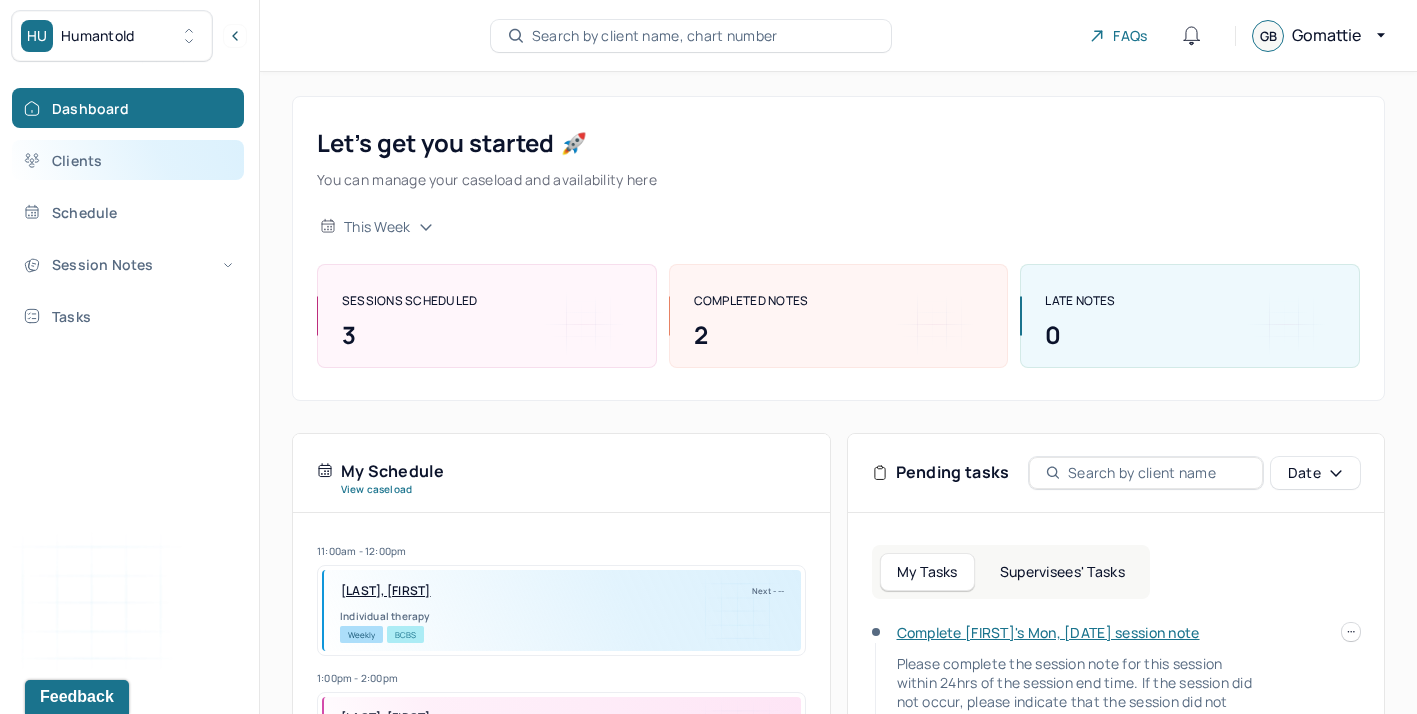 click on "Clients" at bounding box center [128, 160] 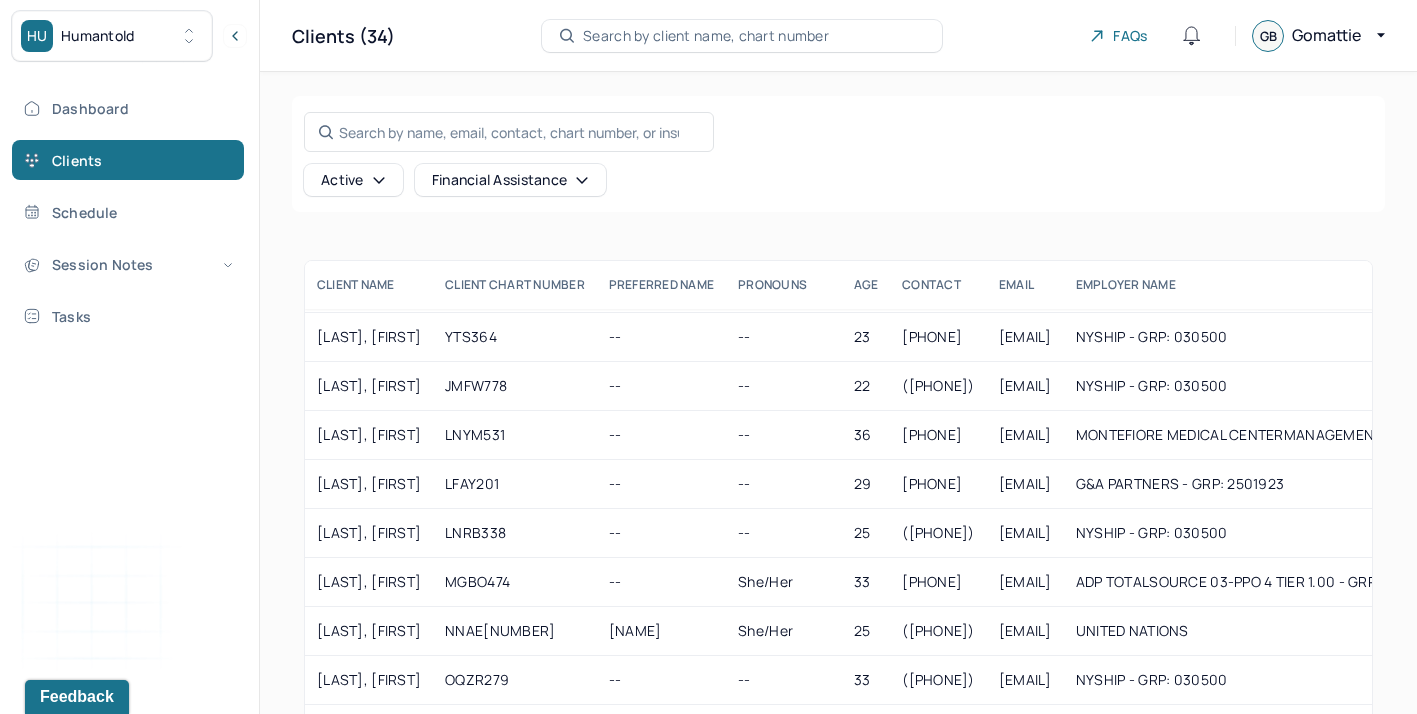 scroll, scrollTop: 635, scrollLeft: 0, axis: vertical 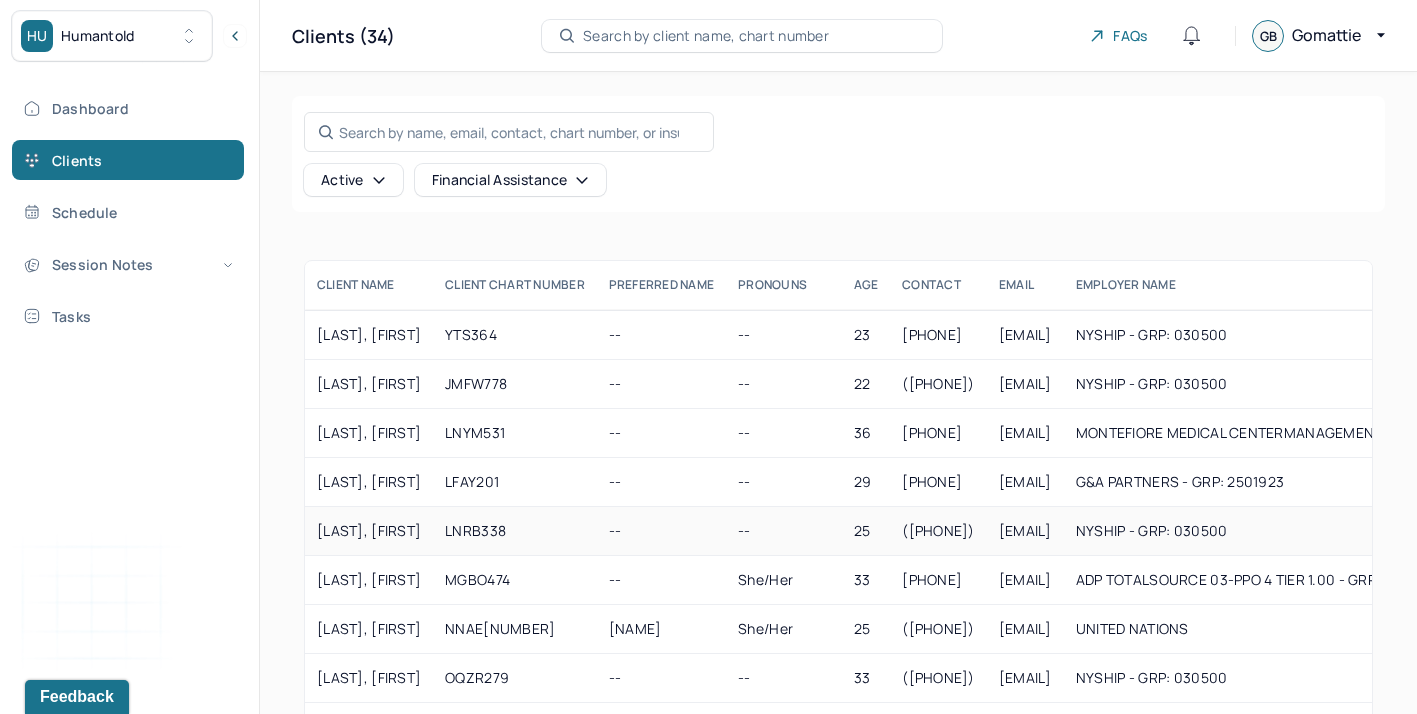 click on "LUCAS, DEJAH" at bounding box center (369, 531) 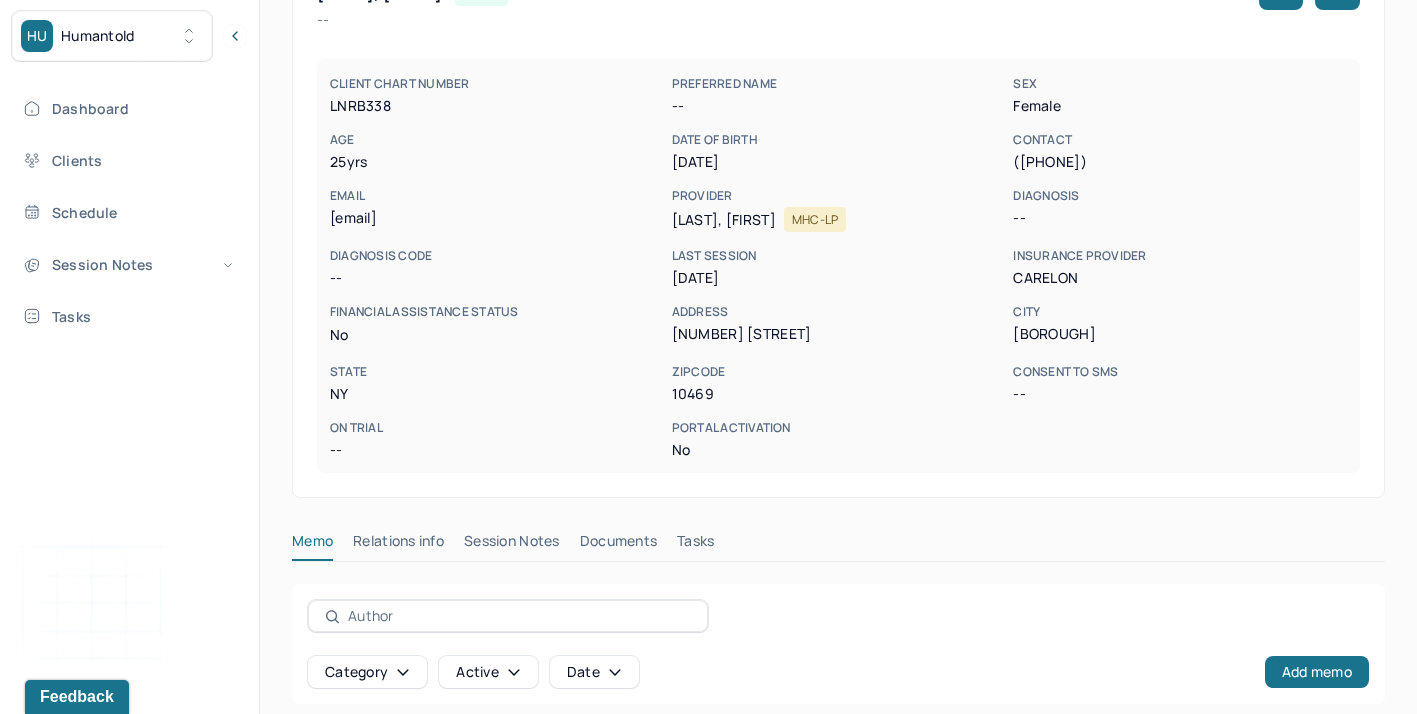 click on "Session Notes" at bounding box center [512, 545] 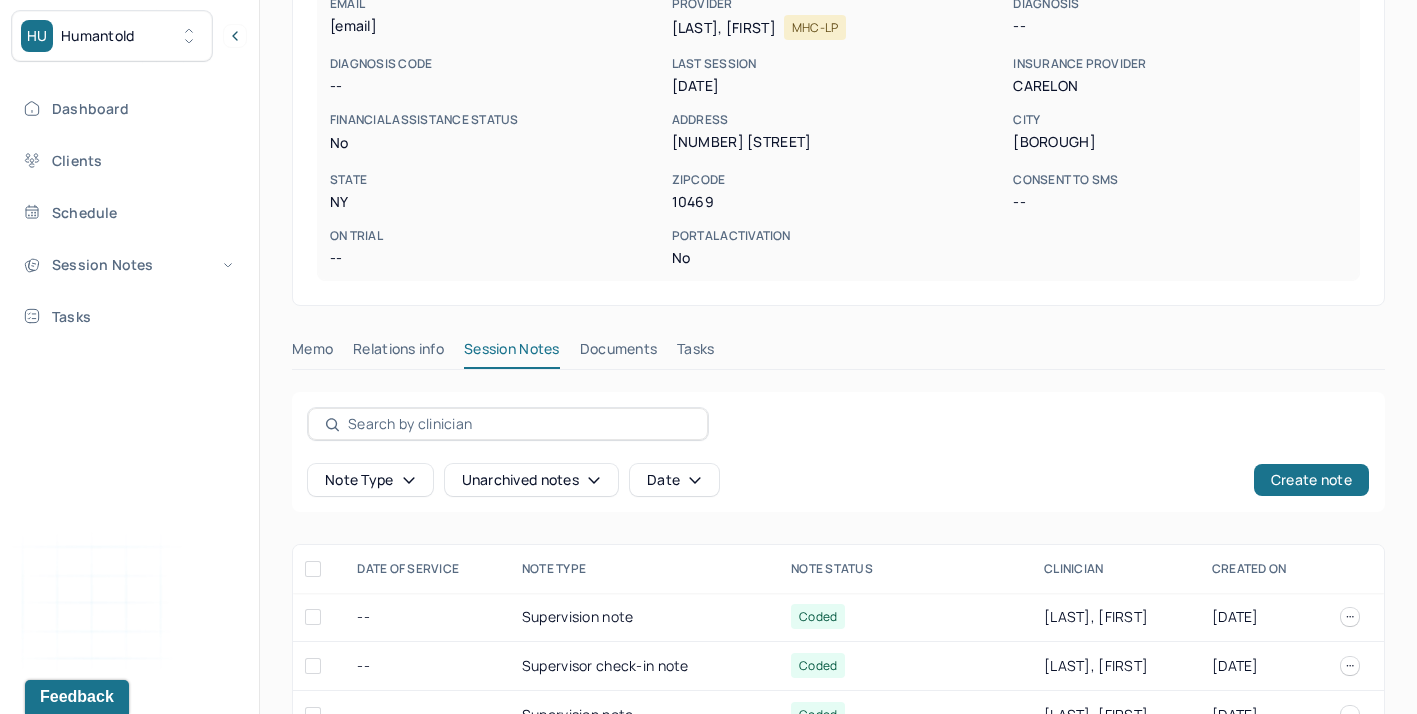 scroll, scrollTop: 338, scrollLeft: 0, axis: vertical 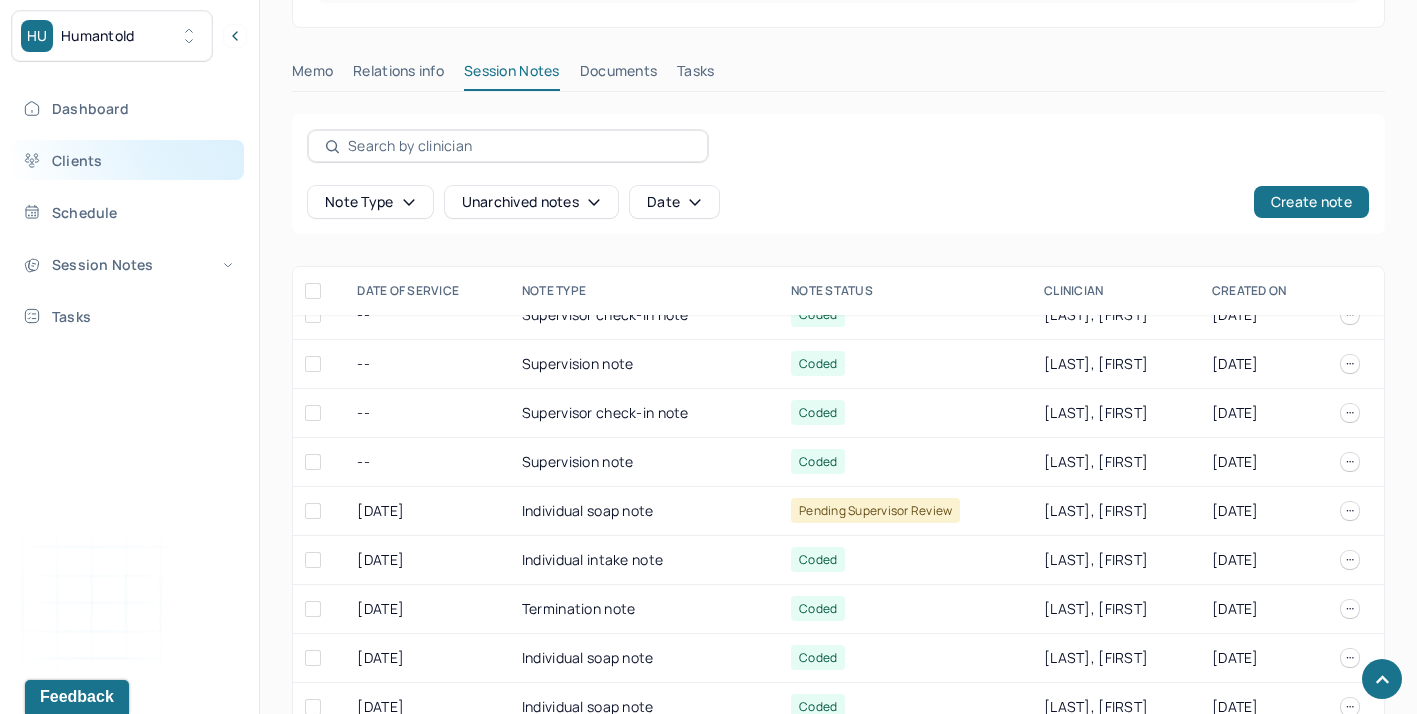 click on "Clients" at bounding box center (128, 160) 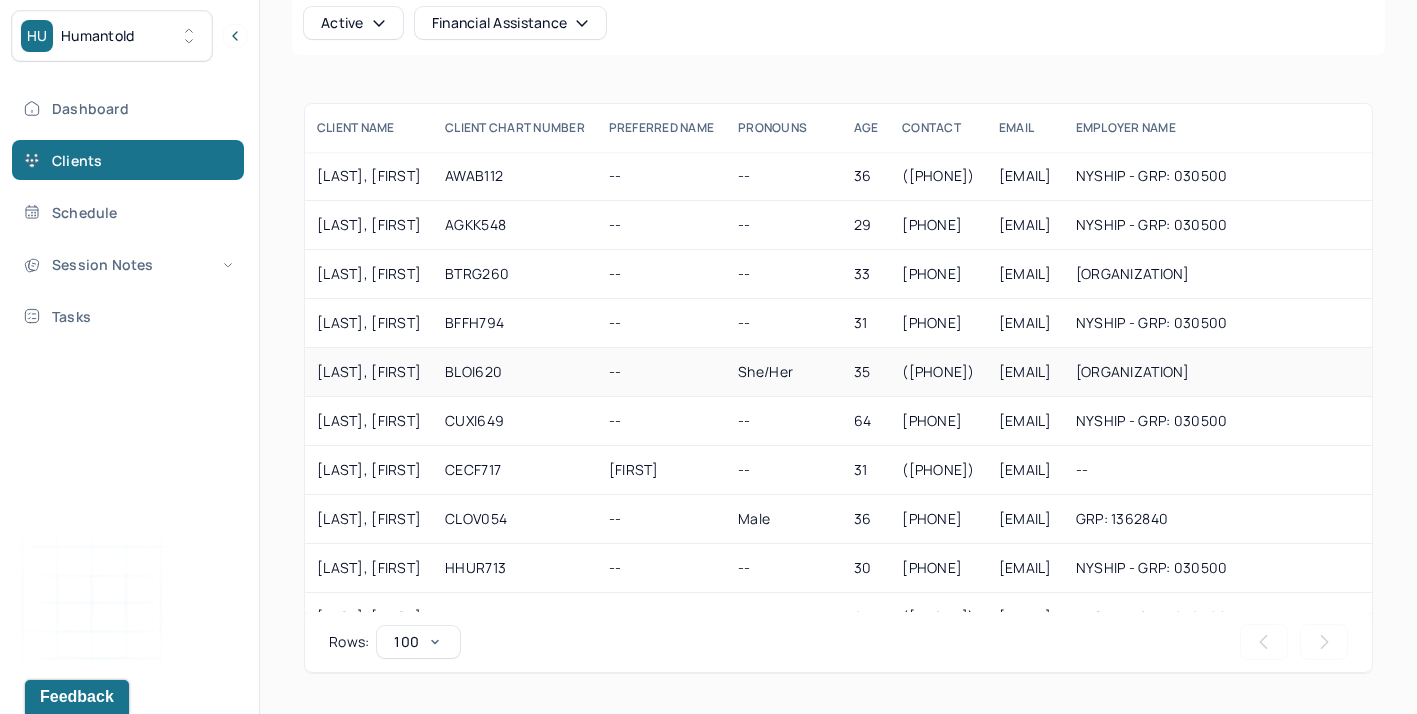 scroll, scrollTop: 0, scrollLeft: 0, axis: both 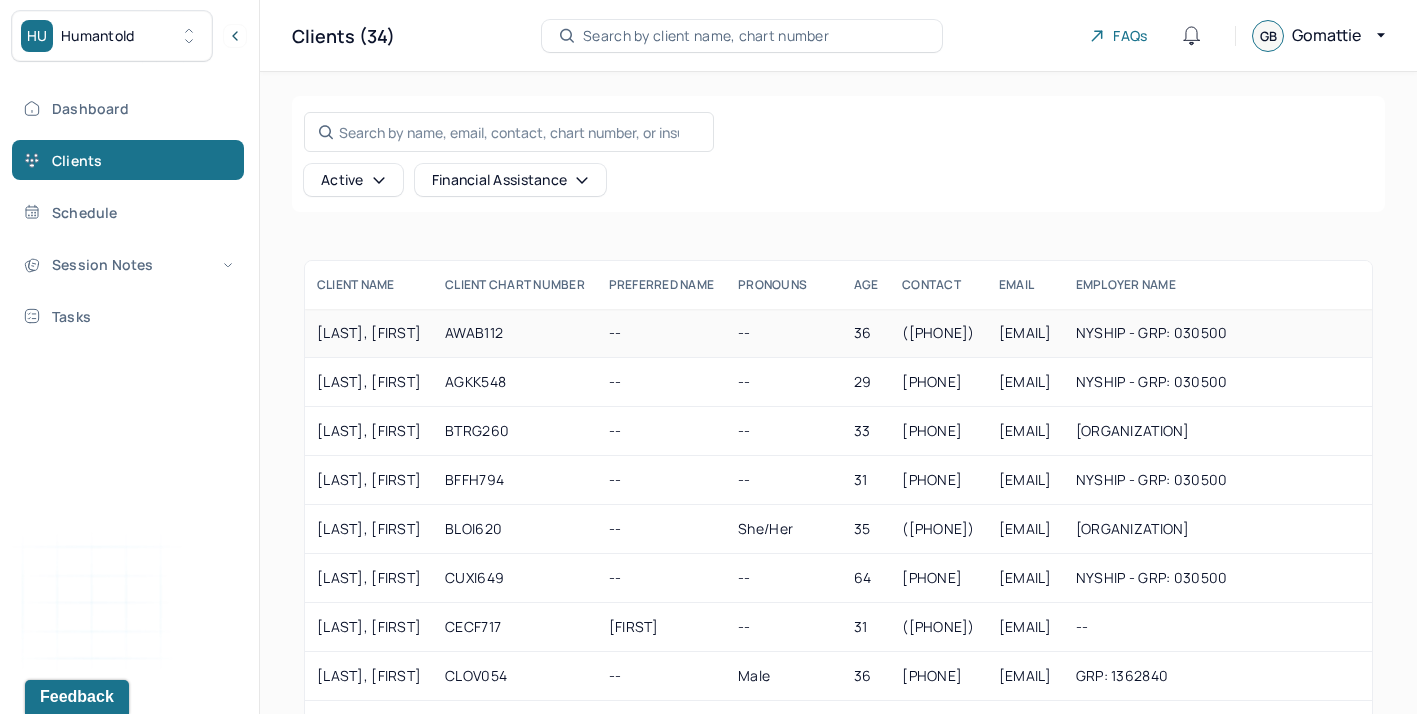 click on "ALDIME, STEPHANIE" at bounding box center [369, 333] 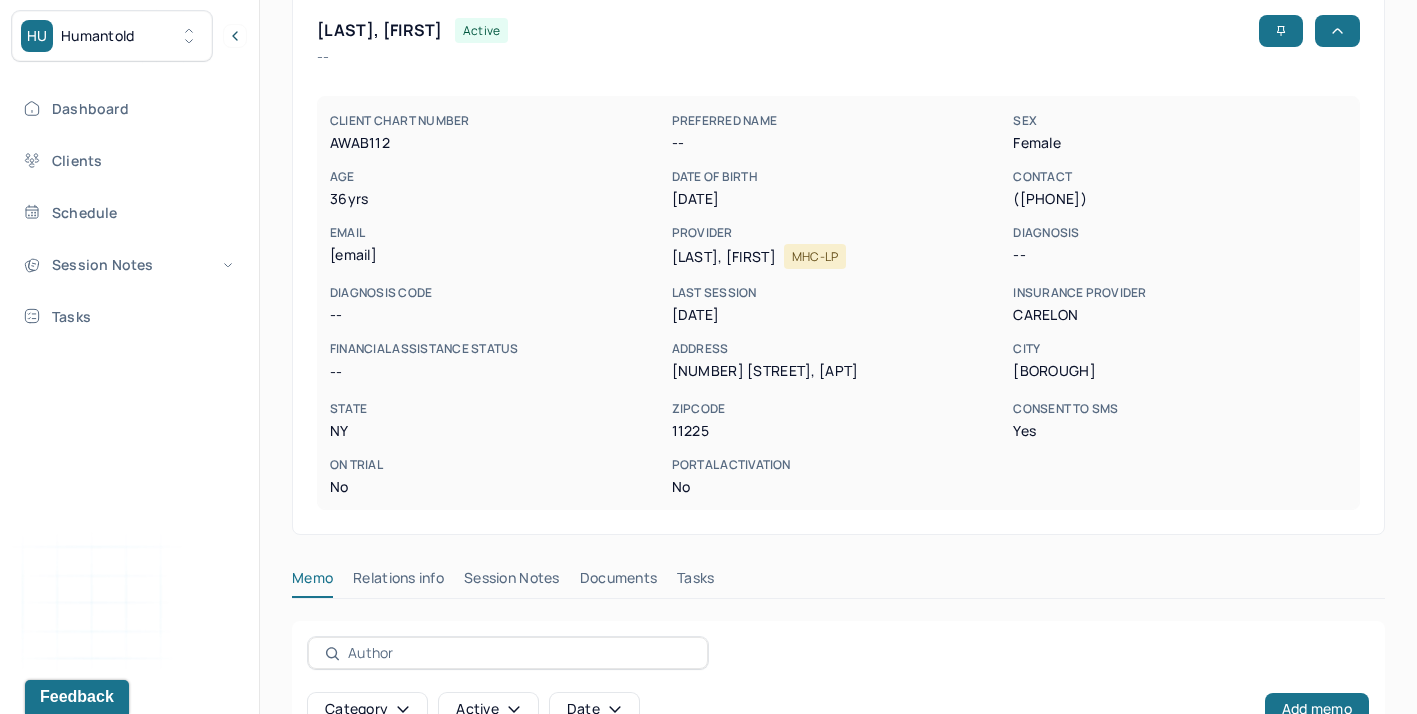 click on "Session Notes" at bounding box center (512, 582) 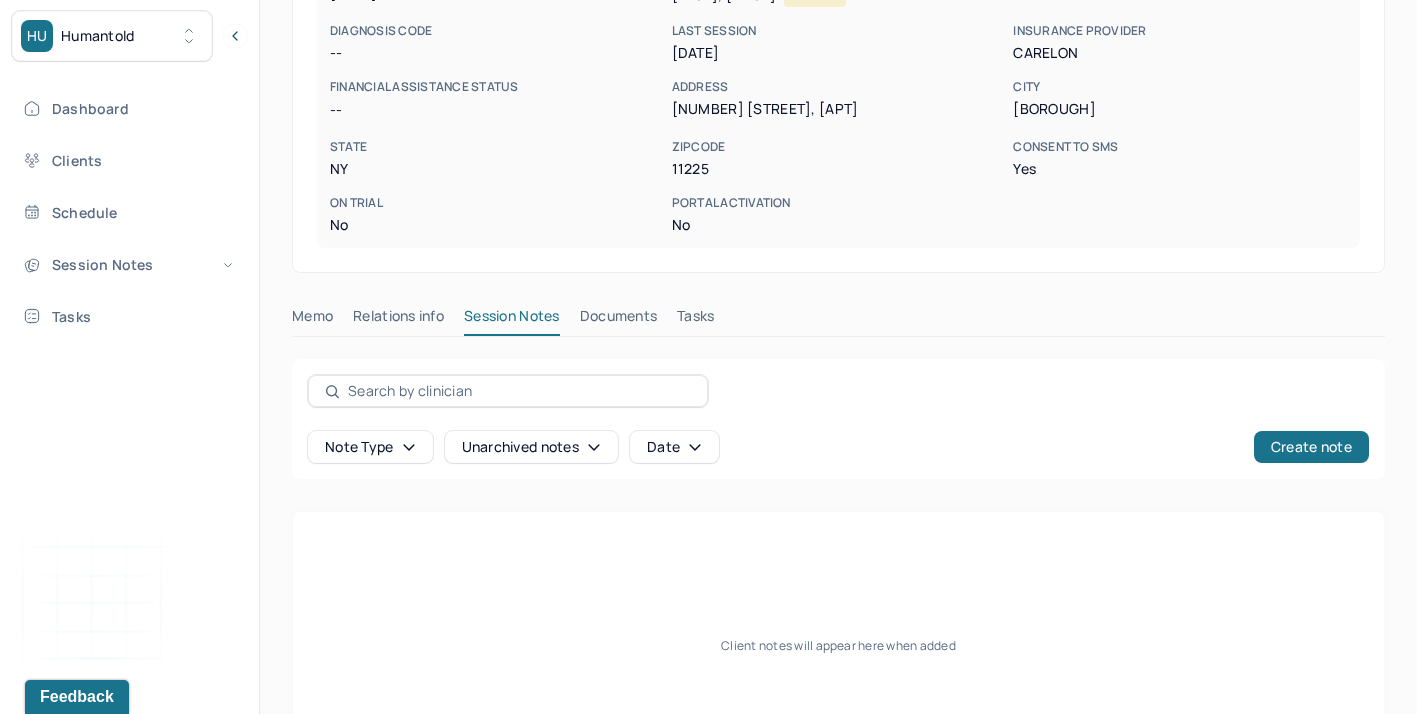 scroll, scrollTop: 356, scrollLeft: 0, axis: vertical 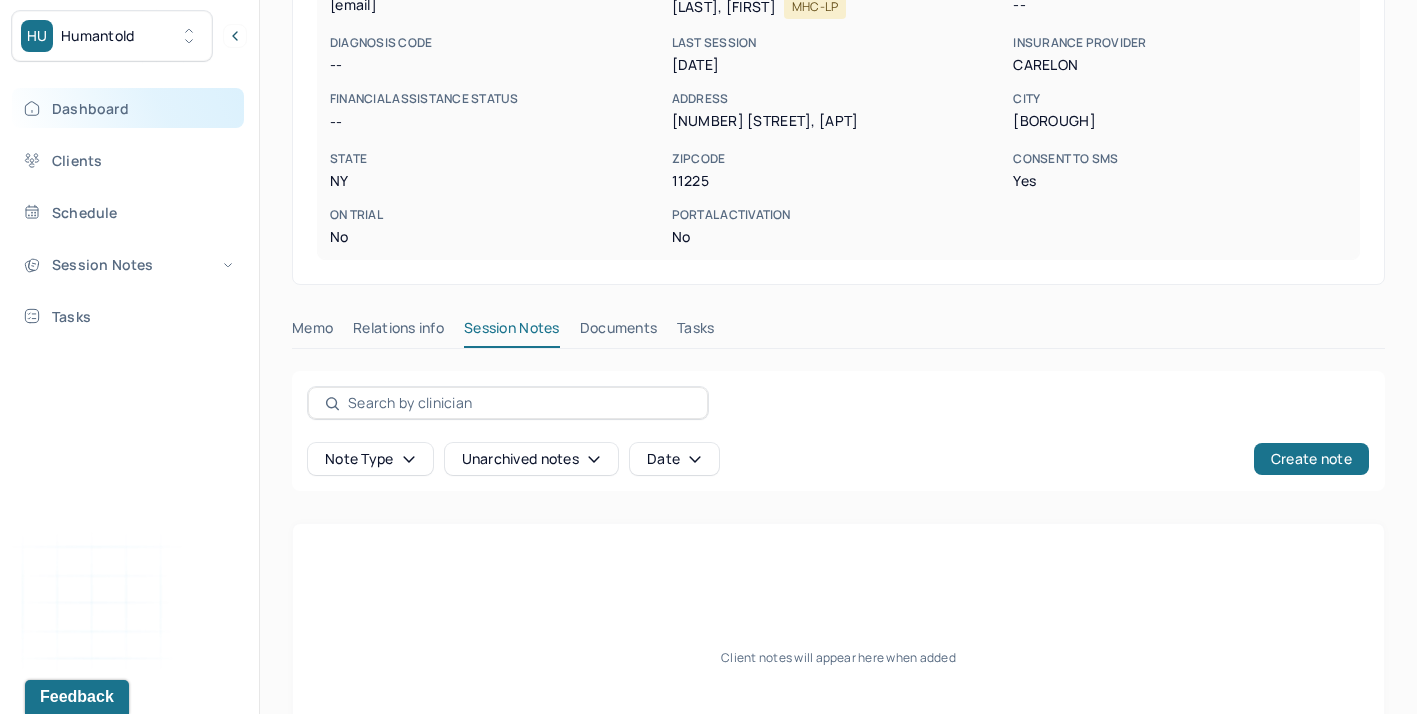 click on "Dashboard" at bounding box center (128, 108) 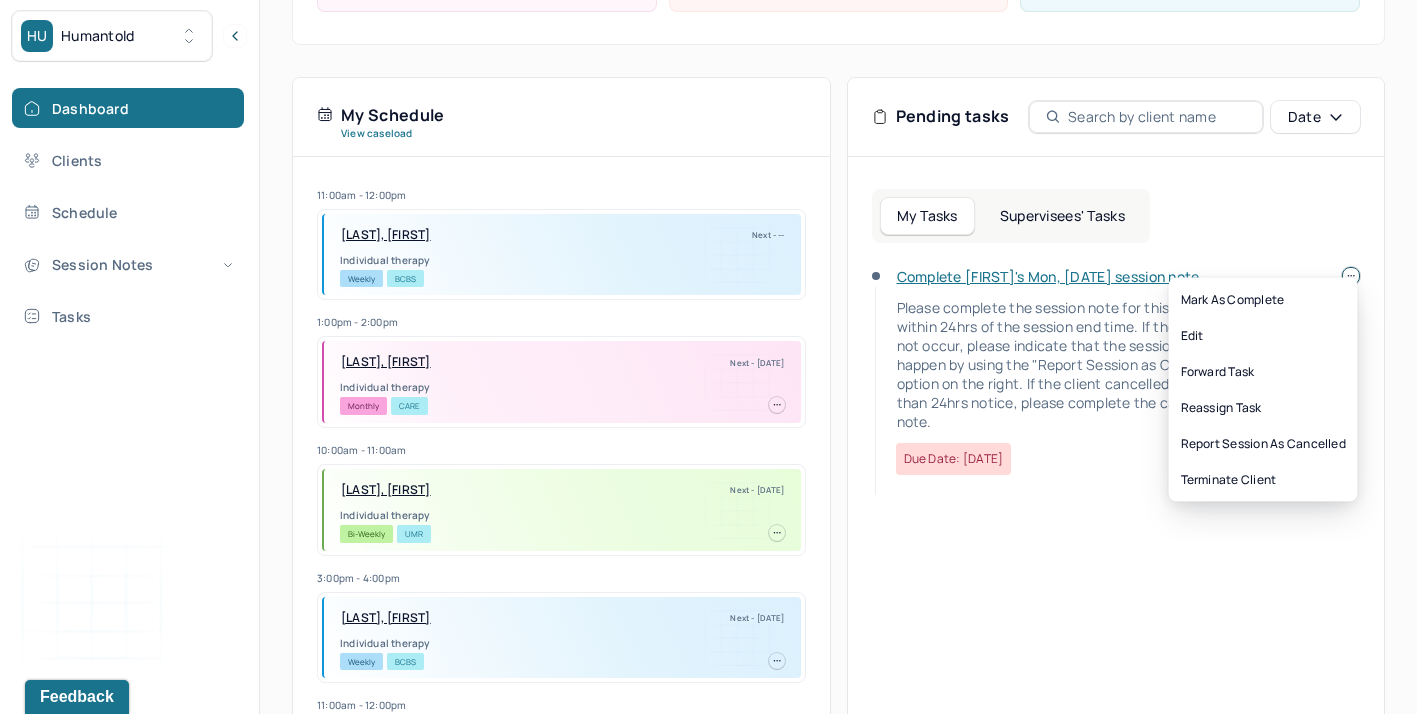 click on "HU Humantold       Dashboard Clients Schedule Session Notes Tasks GB Gomattie   Bell provider   Logout   Search by client name, chart number     FAQs     GB Gomattie Let’s get you started 🚀 You can manage your caseload and availability here   this week   SESSIONS SCHEDULED 3 COMPLETED NOTES 2 LATE NOTES 0 My Schedule View caseload 11:00am - 12:00pm   NDIAYE, AWA FRANCO    Next - -- Individual therapy Weekly BCBS 1:00pm - 2:00pm   HOGAN, TAYLOR   Next - 07/15/2025 Individual therapy Monthly CARE     10:00am - 11:00am   WALLACE, ONDREA   Next - 07/16/2025 Individual therapy Bi-Weekly UMR     3:00pm - 4:00pm   MERRYMAN, CAROLINE   Next - 07/21/2025 Individual therapy Weekly BCBS     11:00am - 12:00pm   CHUNG, AMANDA   Next - 07/21/2025 Individual therapy Weekly Self Pay     12:00pm - 1:00pm   WILLIAMS, ALEXANDRIA   Next - 07/22/2025 Individual therapy Weekly BCBS 2:00pm - 3:00pm   BUITE, ANICIA   Next - 07/23/2025 Individual therapy Weekly BCBS 3:00pm - 4:00pm   WHITE, NICOLE   Weekly" at bounding box center [708, 227] 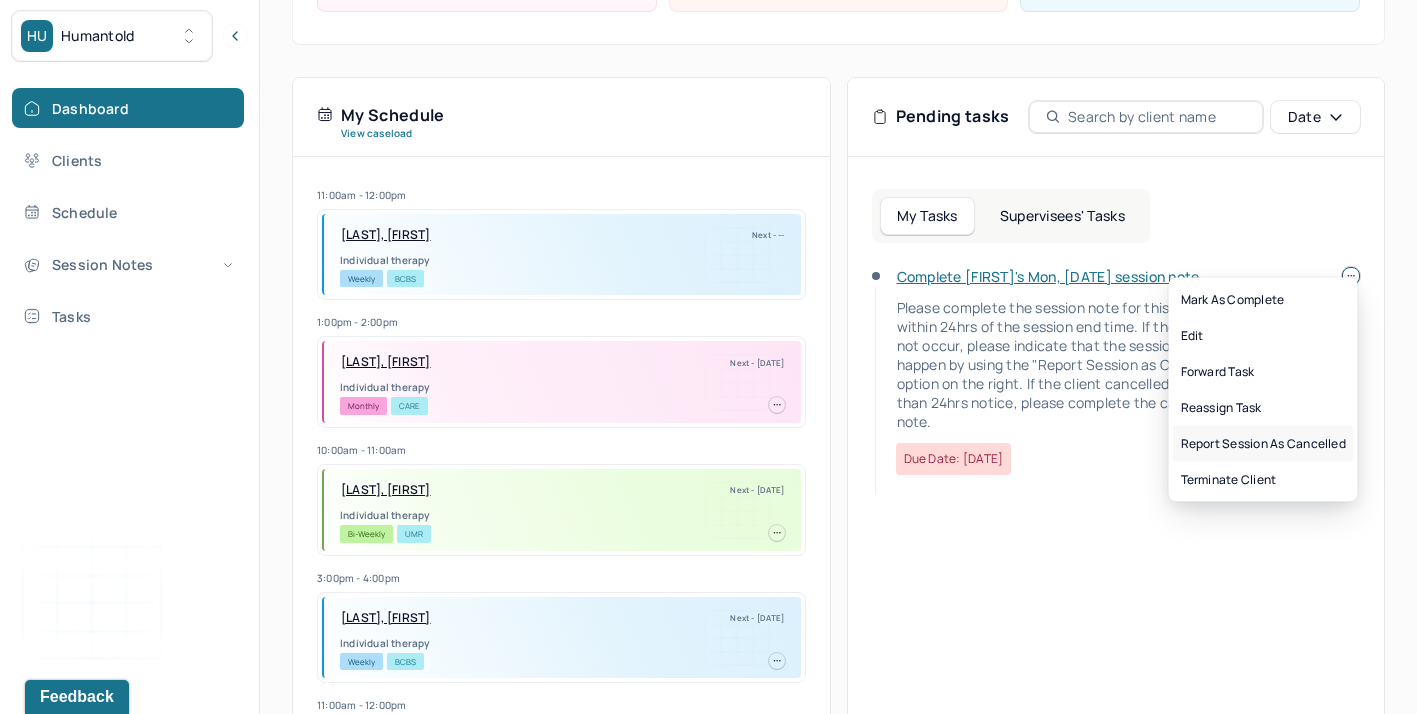 click on "Report session as cancelled" at bounding box center [1263, 444] 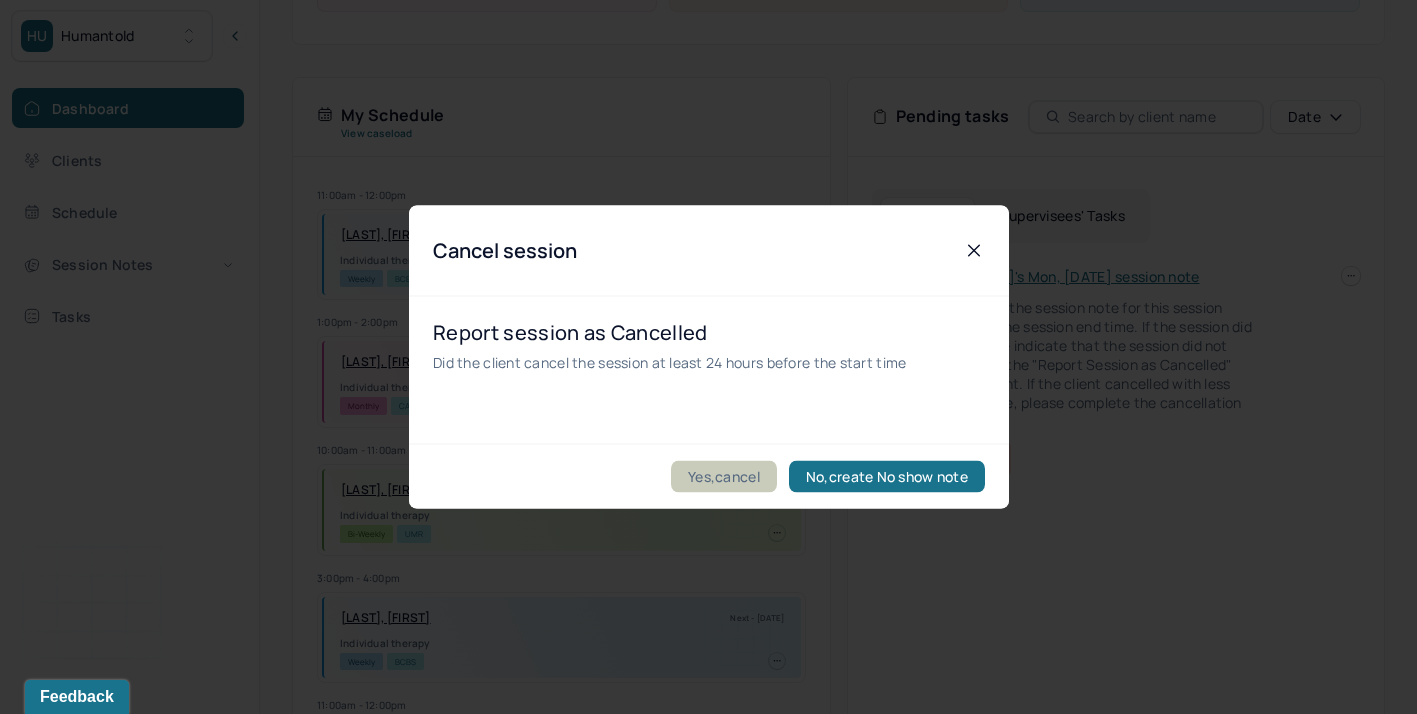 click on "Yes,cancel" at bounding box center [724, 477] 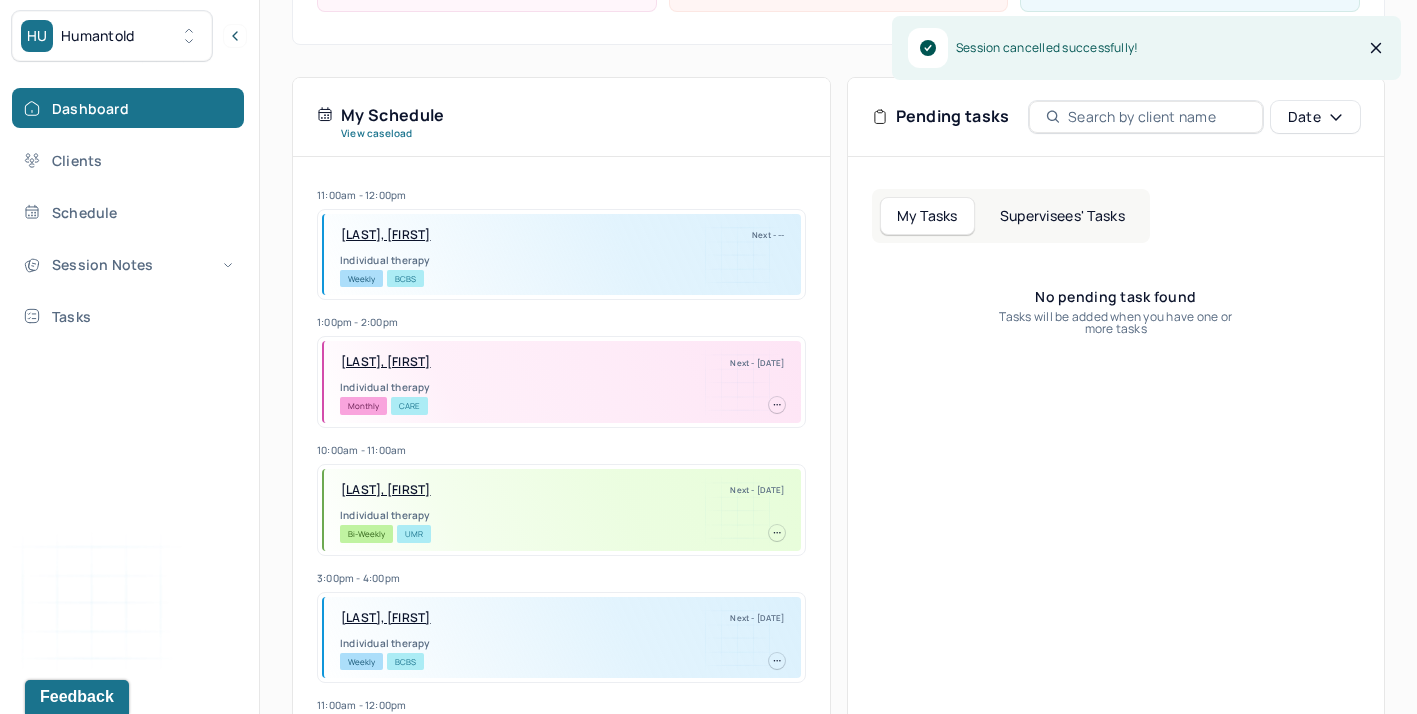 click on "Supervisees' Tasks" at bounding box center [1062, 216] 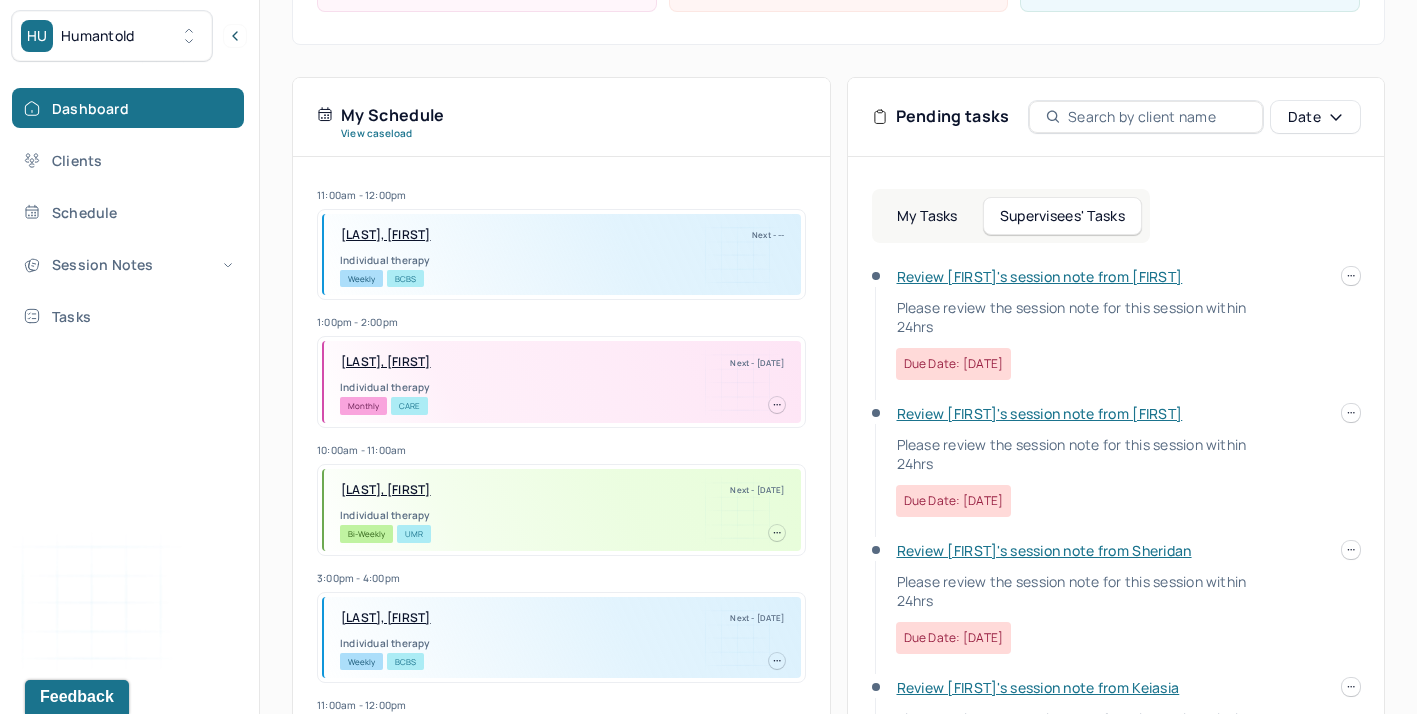 click on "Review Emily's session note from Sheridan" at bounding box center [1040, 276] 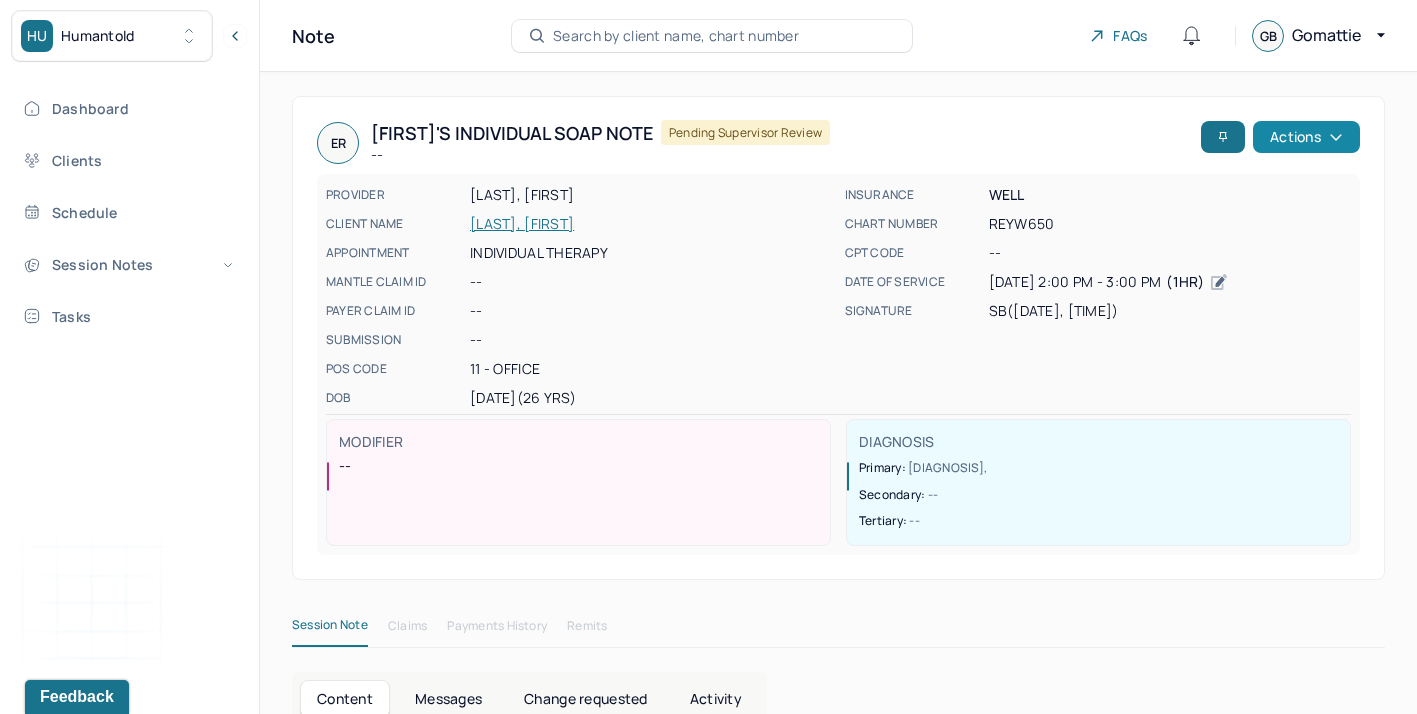 click on "Actions" at bounding box center (1306, 137) 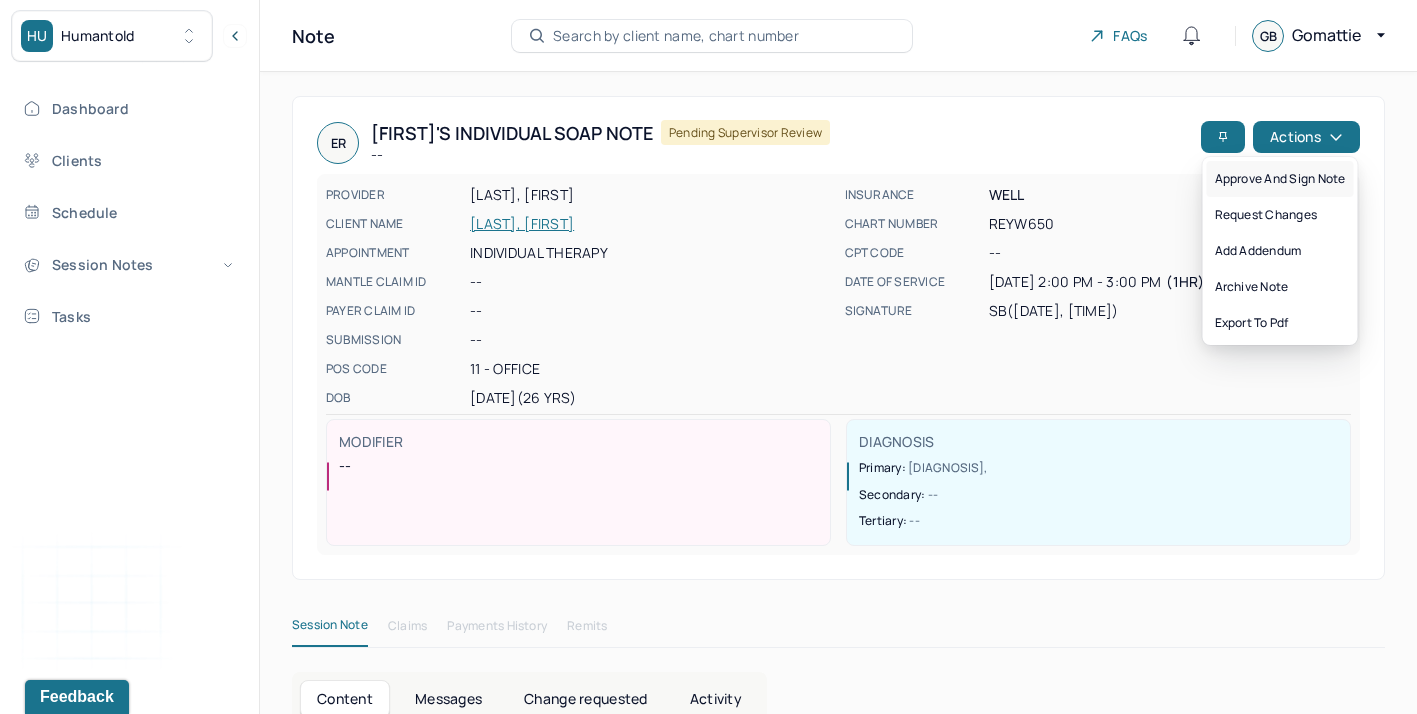click on "Approve and sign note" at bounding box center [1280, 179] 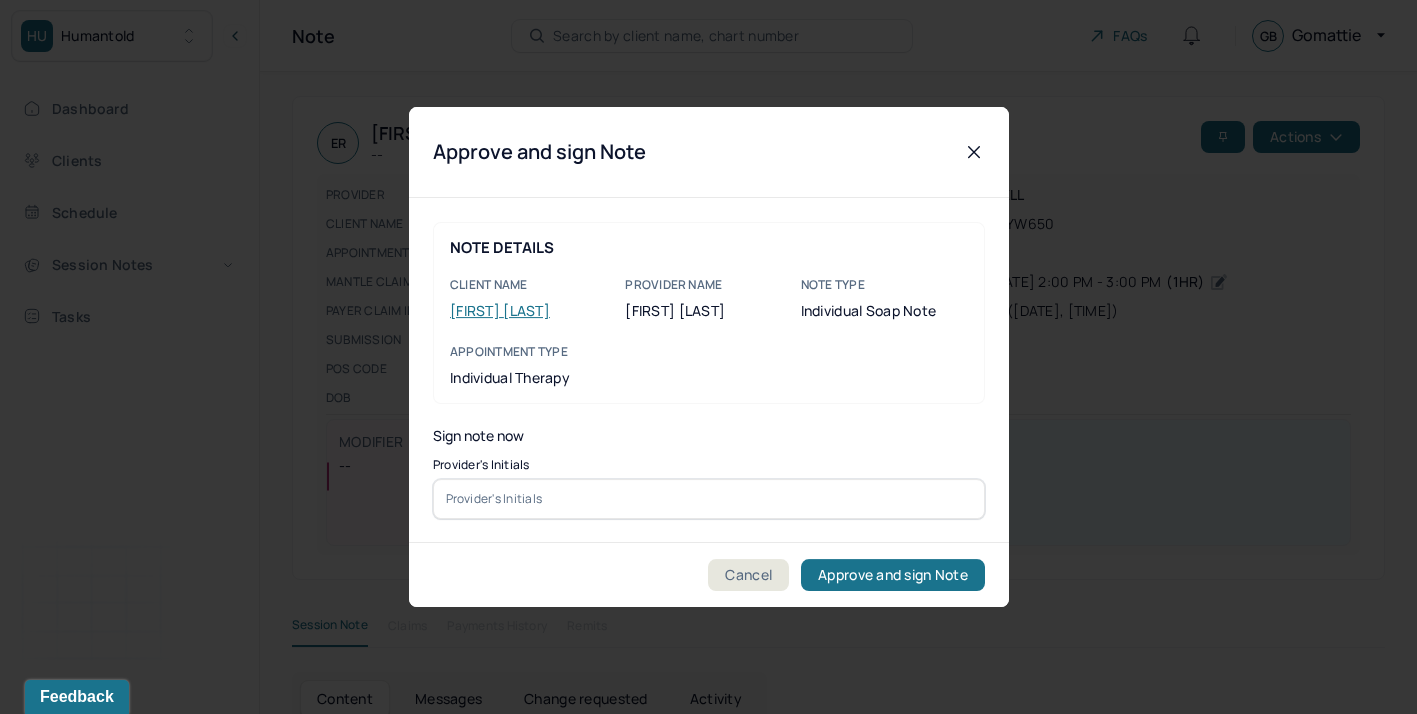 click at bounding box center (709, 499) 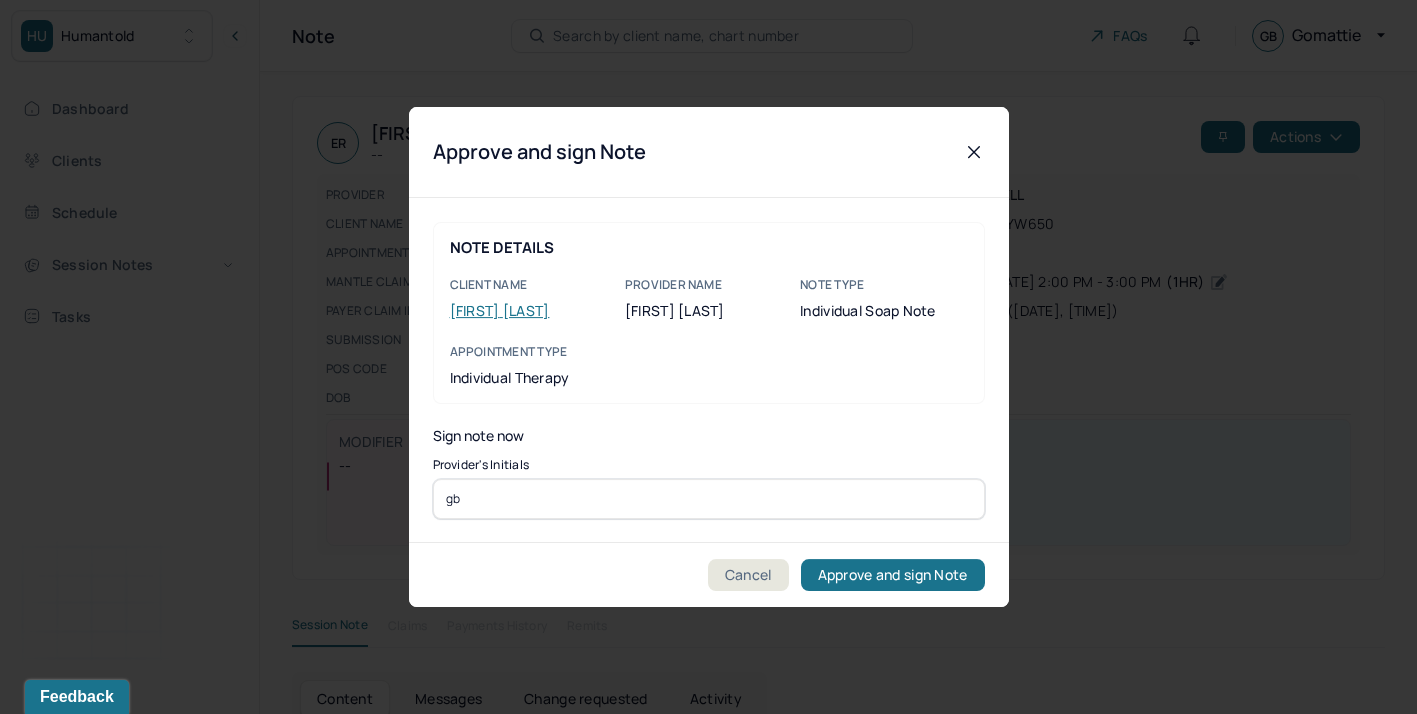 type on "gb" 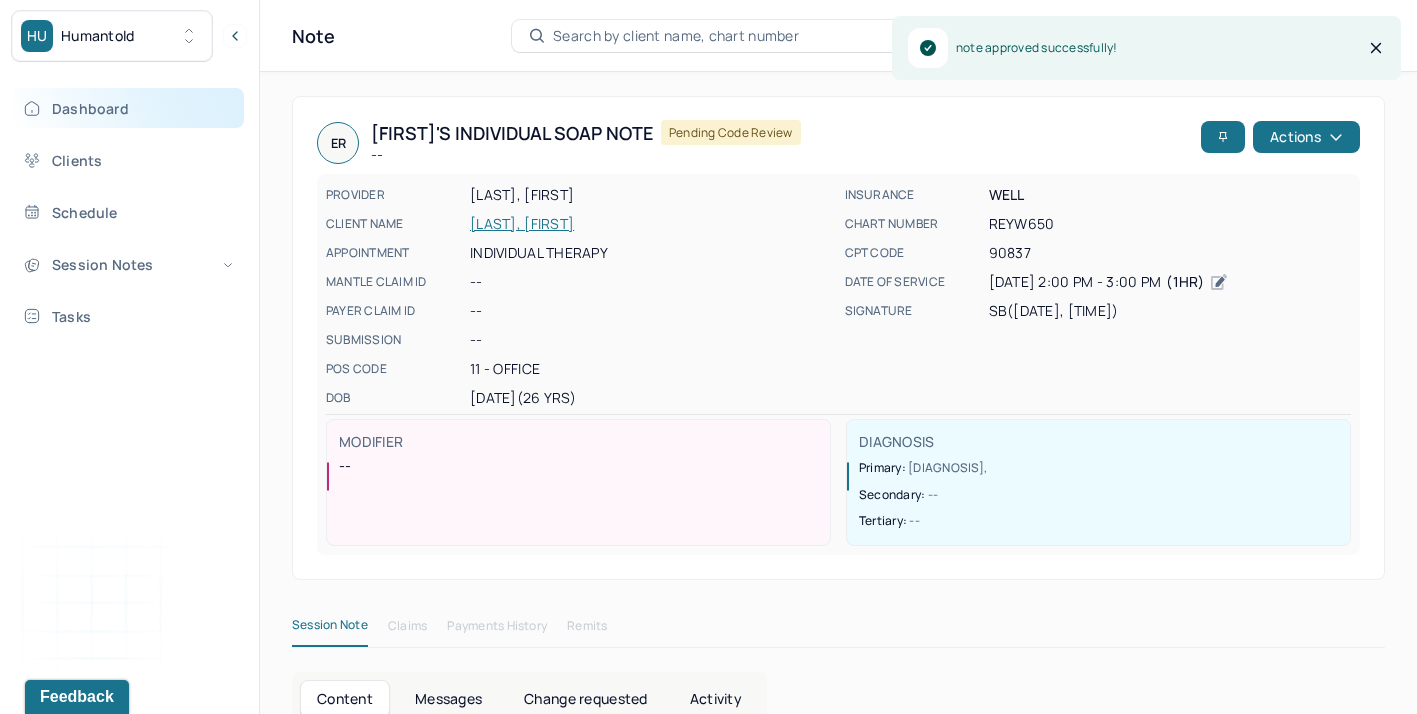 click on "Dashboard" at bounding box center [128, 108] 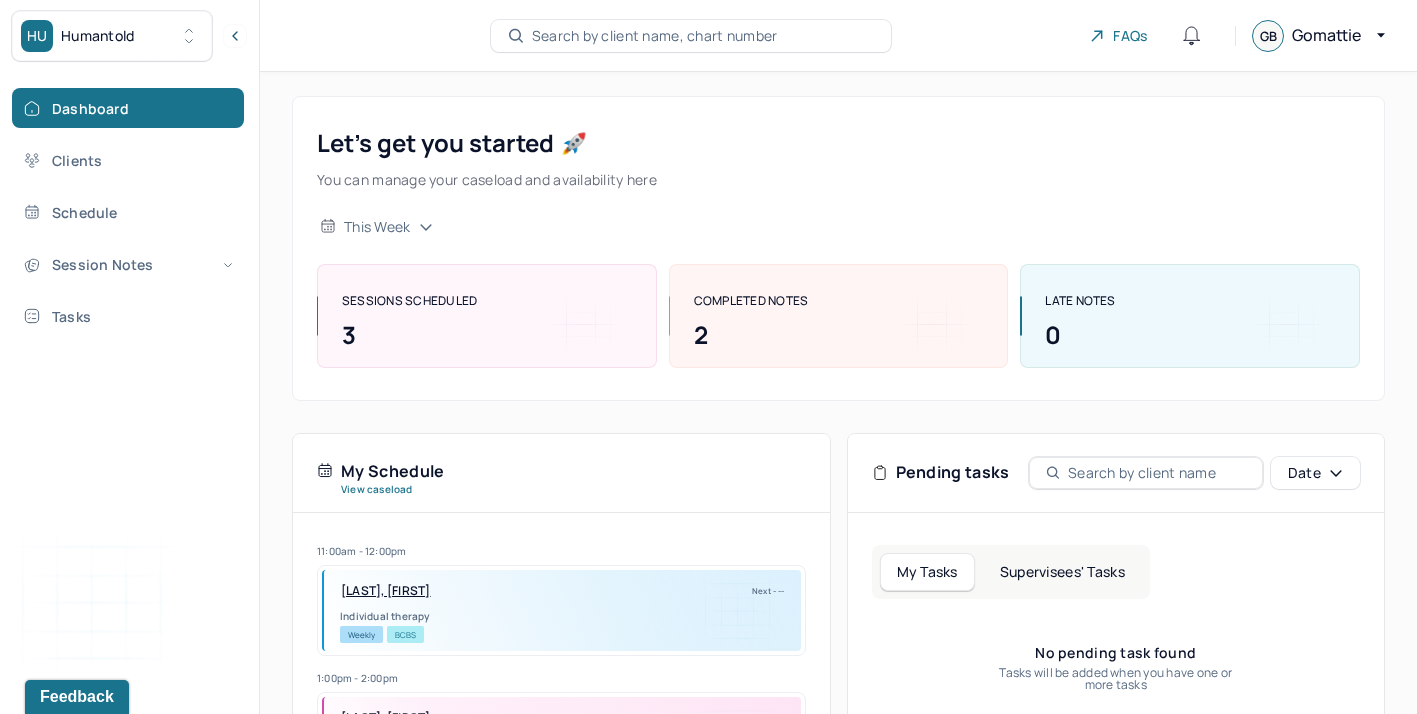 click on "Supervisees' Tasks" at bounding box center (1062, 572) 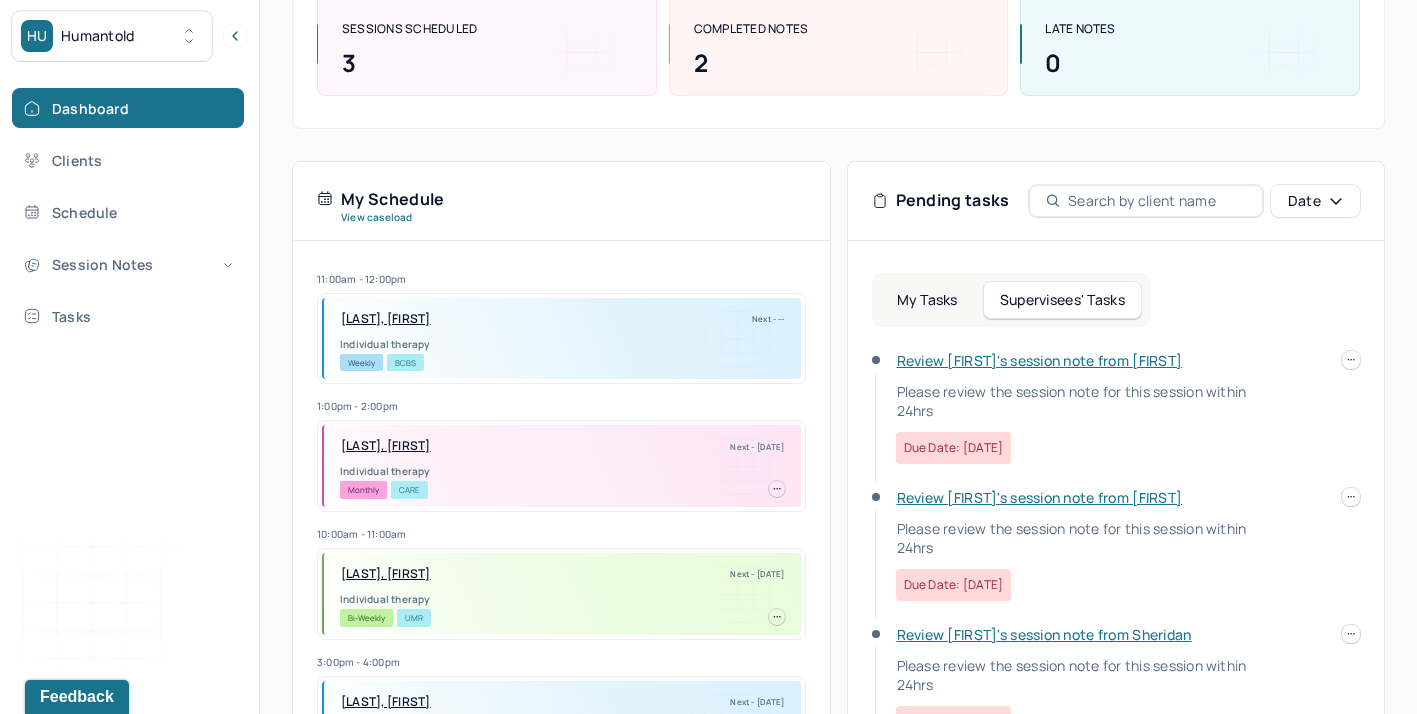 scroll, scrollTop: 276, scrollLeft: 0, axis: vertical 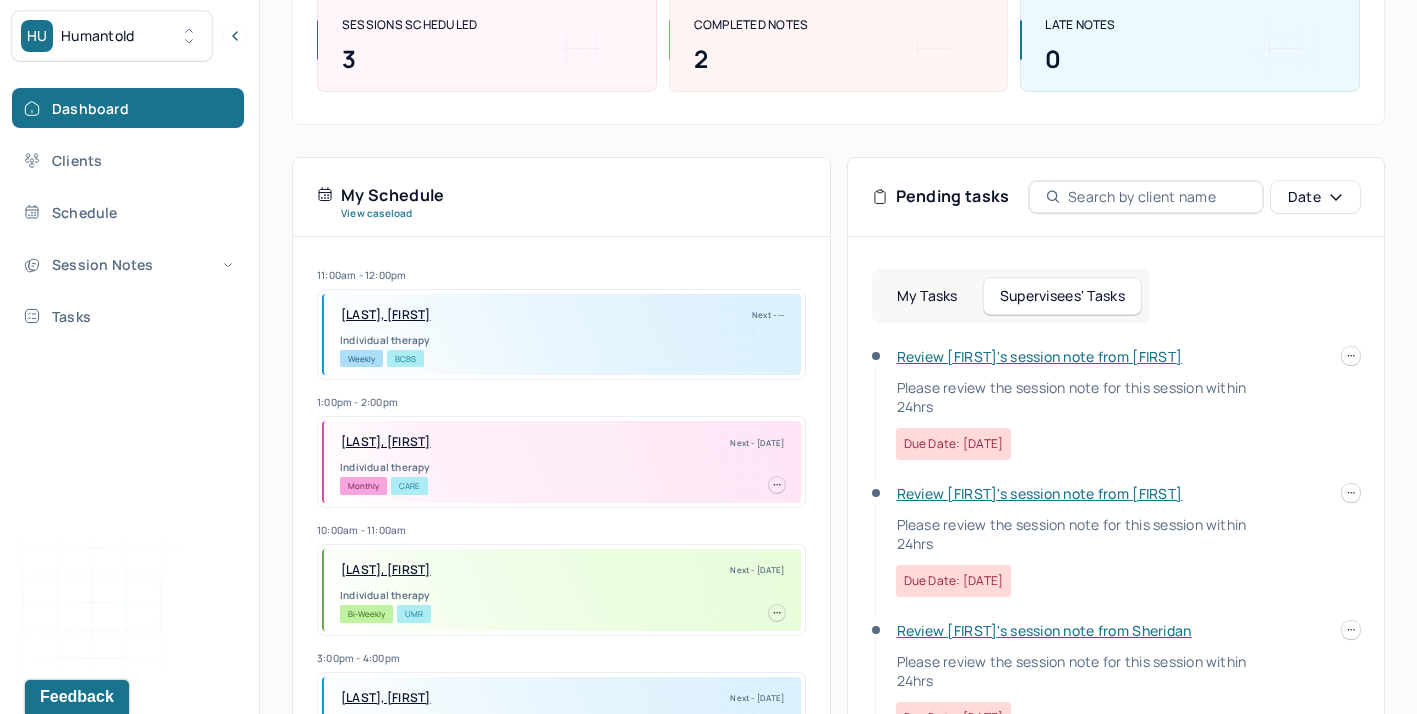 click on "Review Shakiah 's session note from Keiasia" at bounding box center (1040, 493) 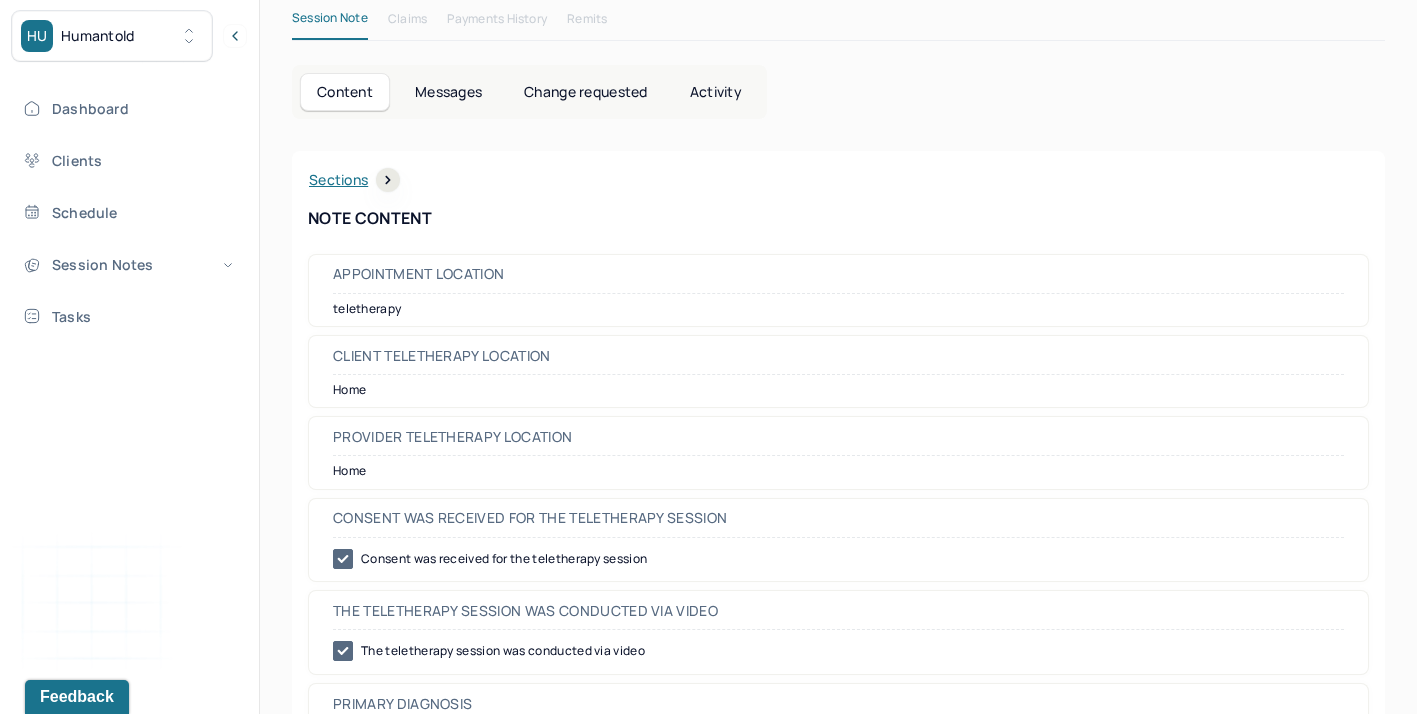 scroll, scrollTop: 0, scrollLeft: 0, axis: both 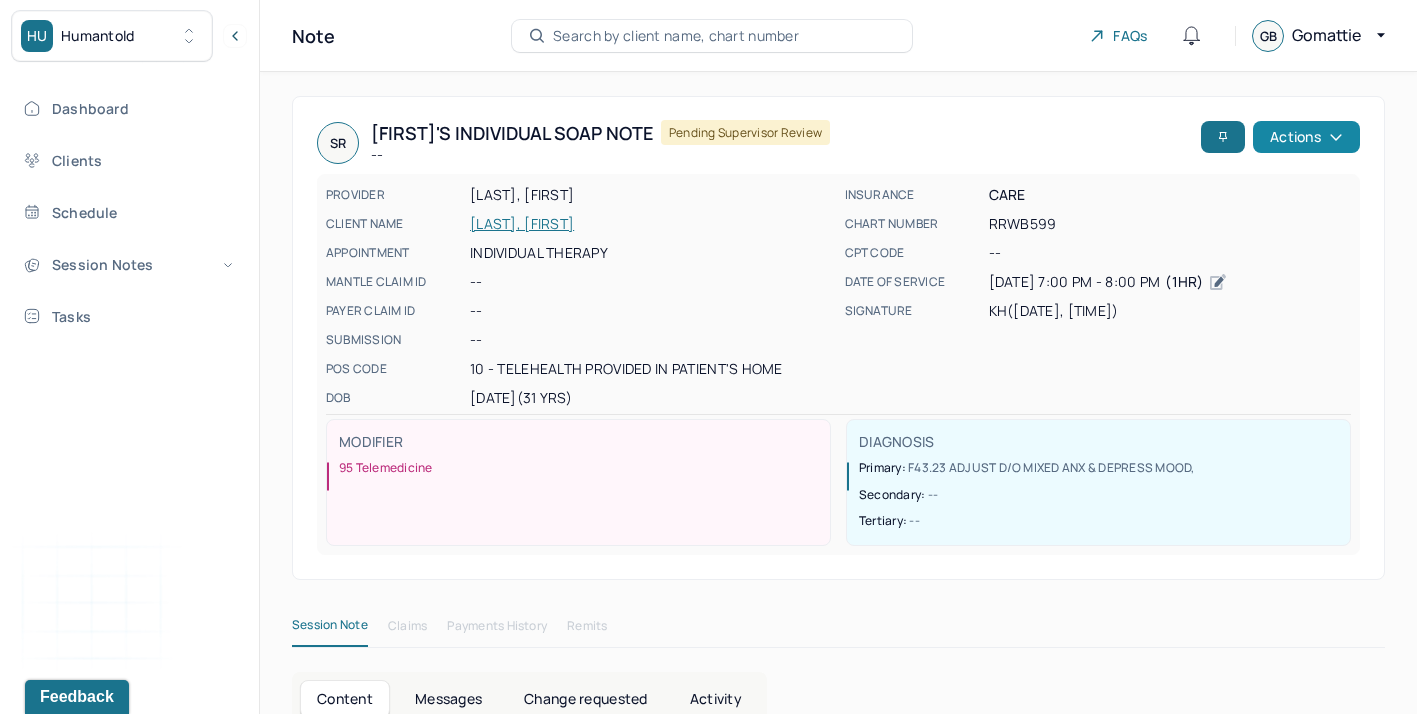 click 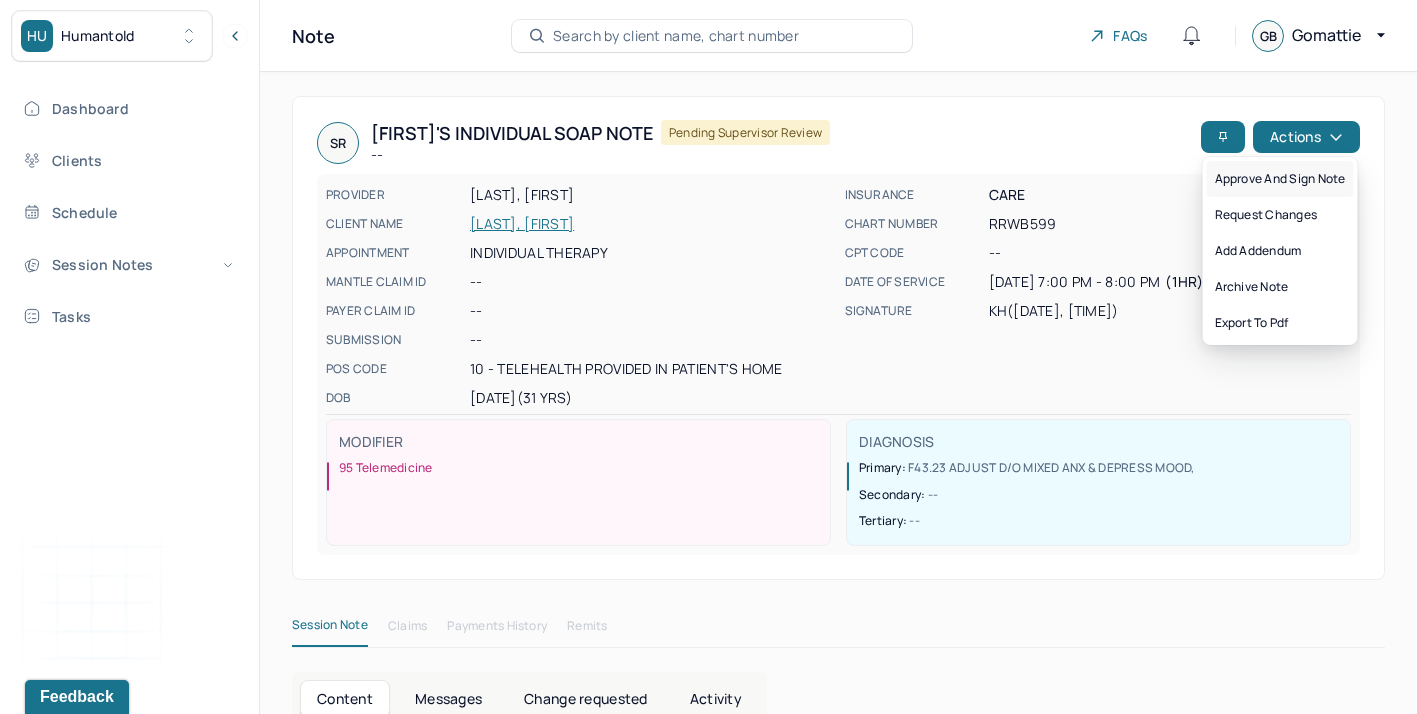 click on "Approve and sign note" at bounding box center (1280, 179) 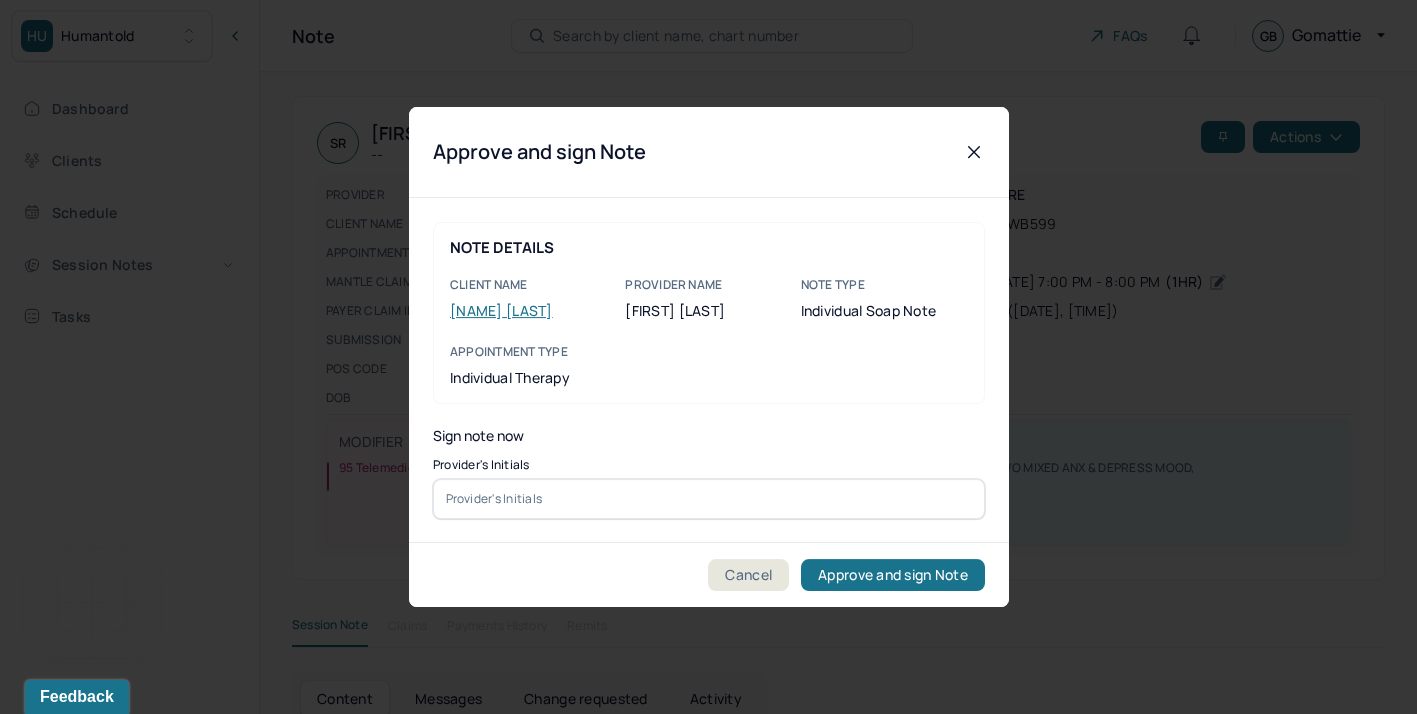 click at bounding box center (709, 499) 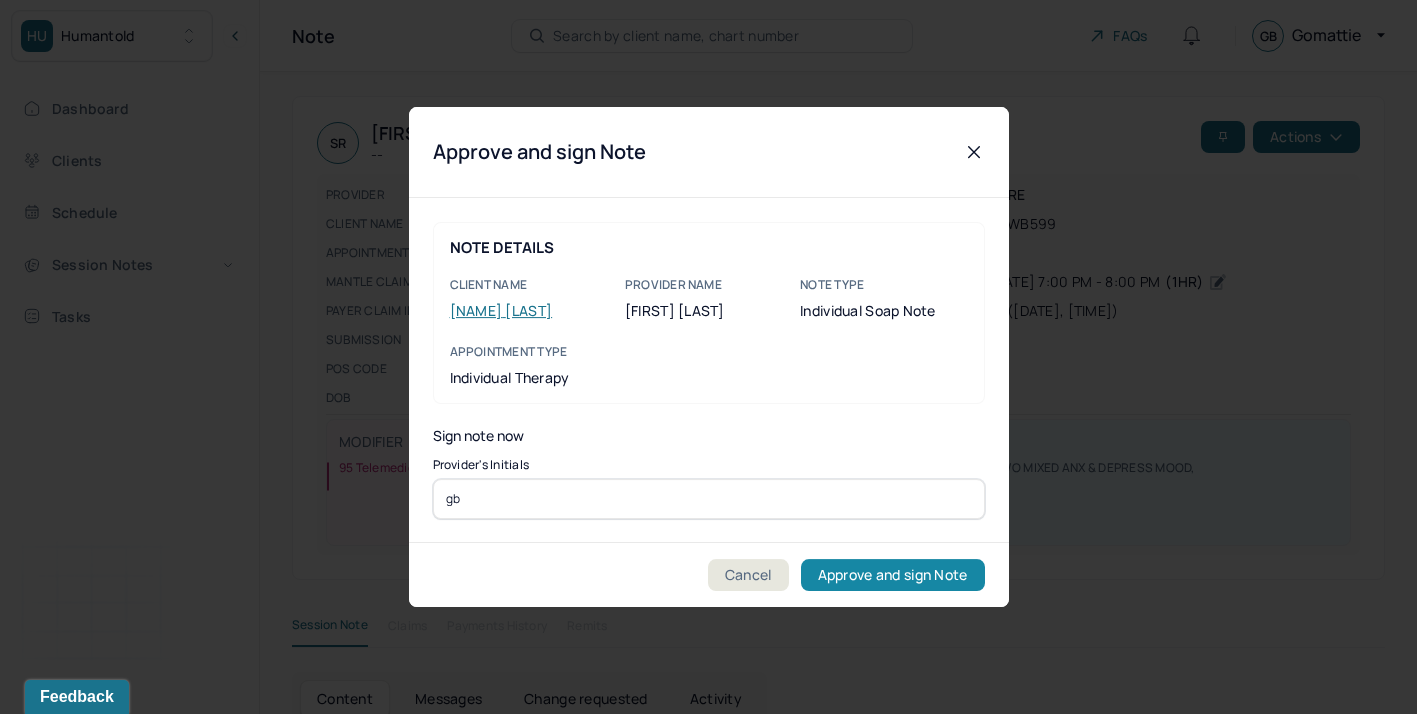 type on "gb" 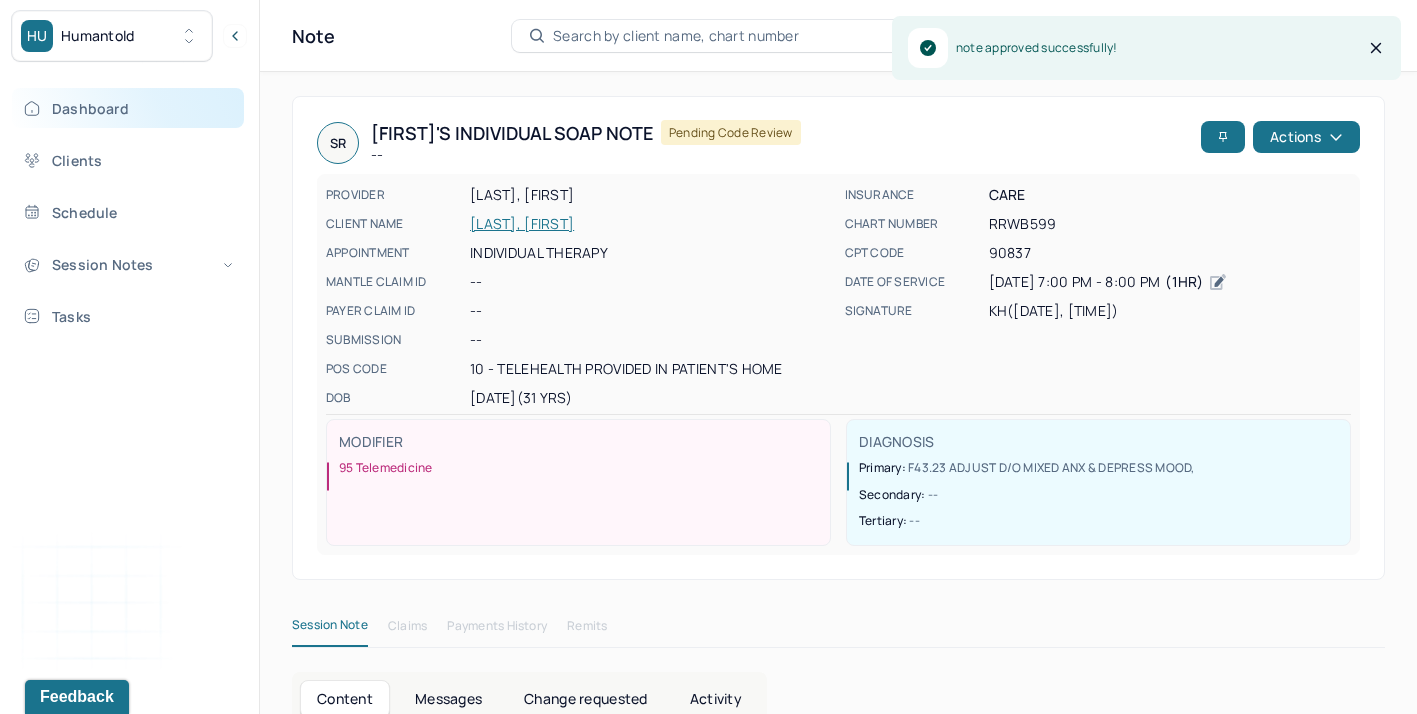 click on "Dashboard" at bounding box center [128, 108] 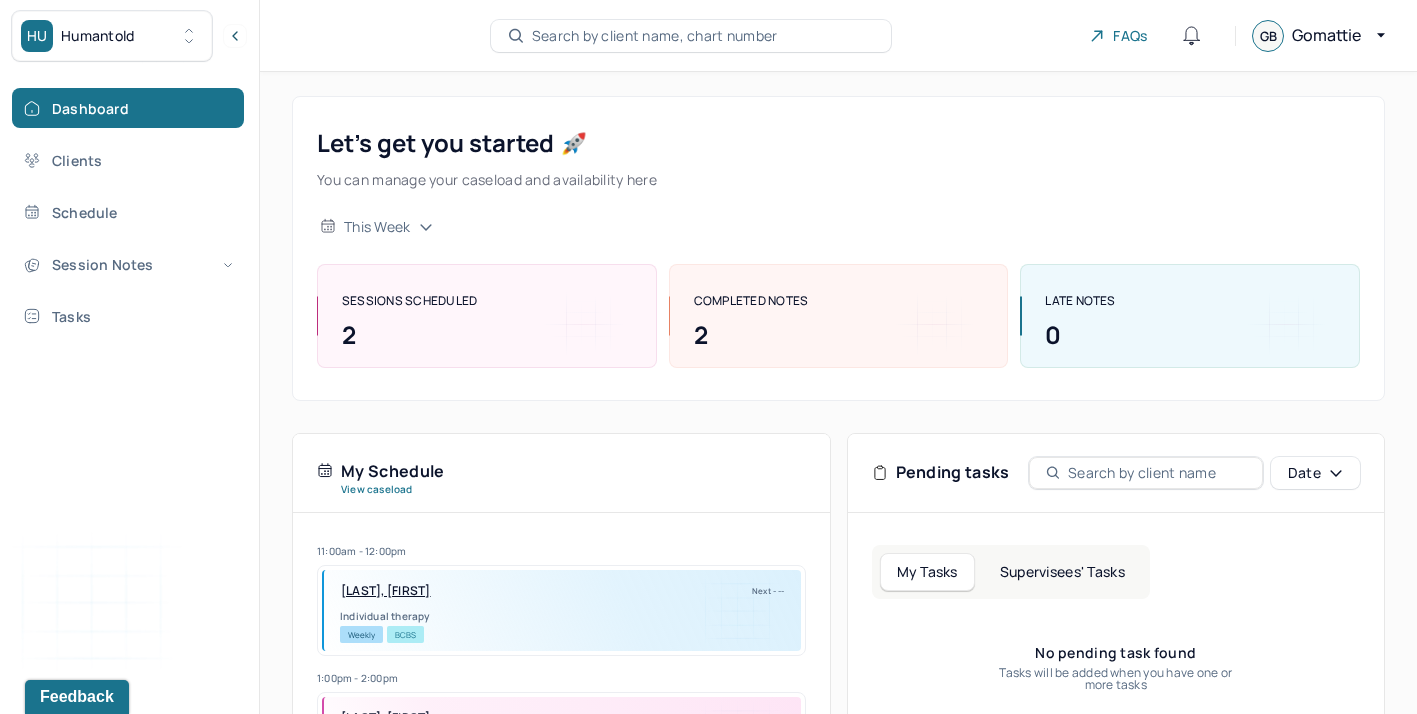 click on "Supervisees' Tasks" at bounding box center (1062, 572) 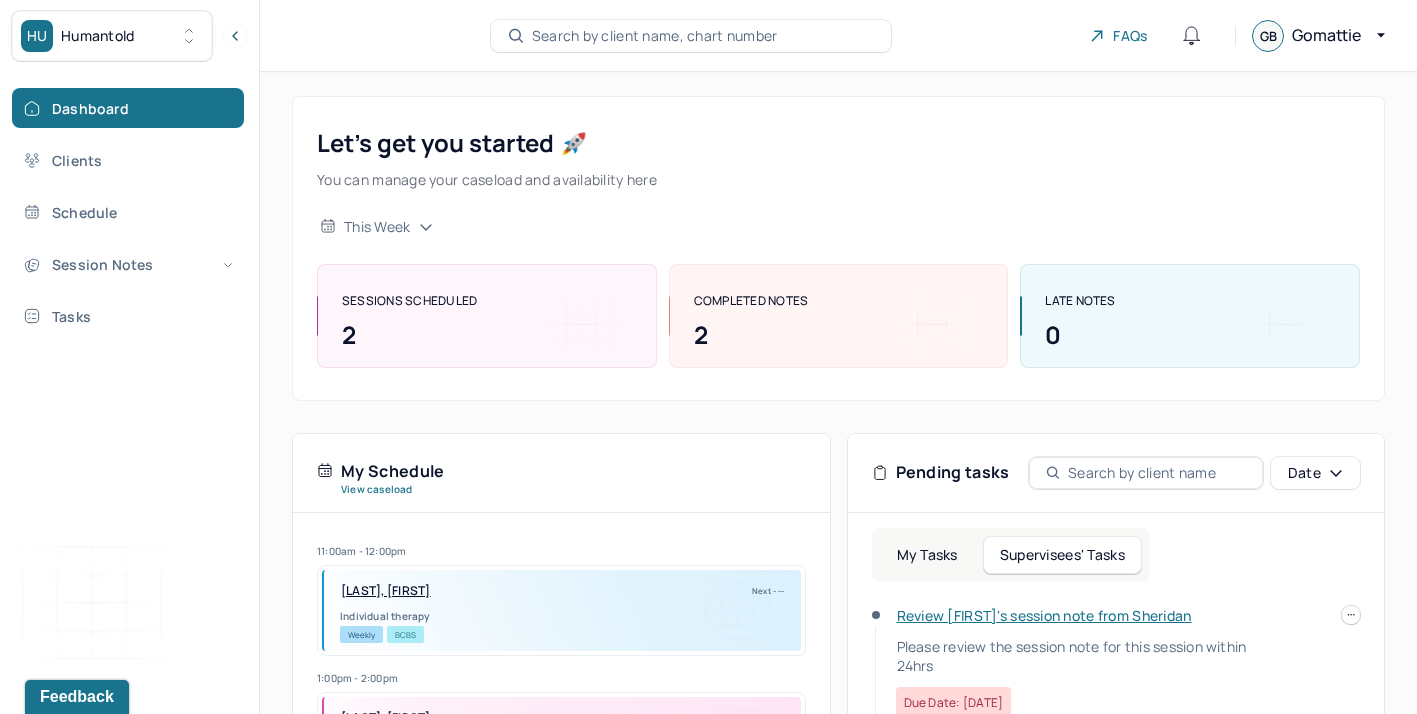 scroll, scrollTop: 0, scrollLeft: 0, axis: both 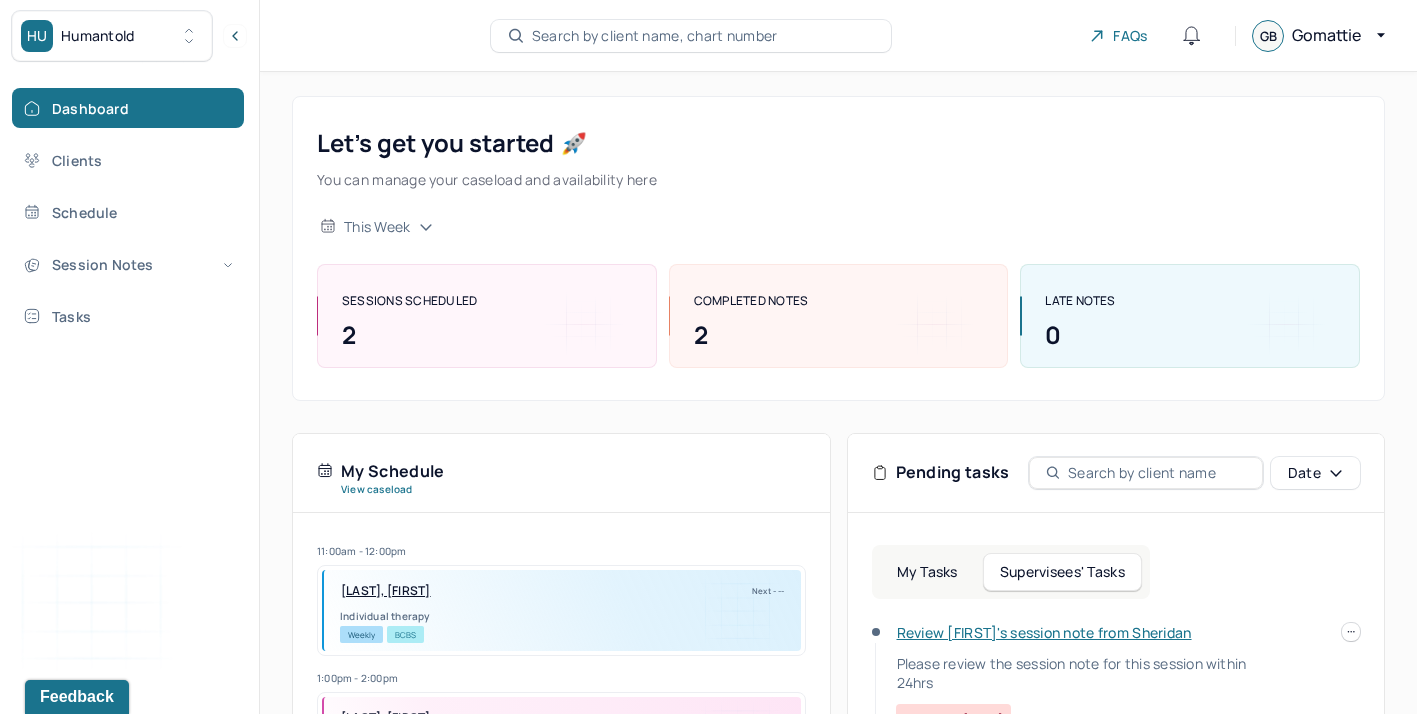 click on "Review Dylan's session note from Sheridan" at bounding box center (1044, 632) 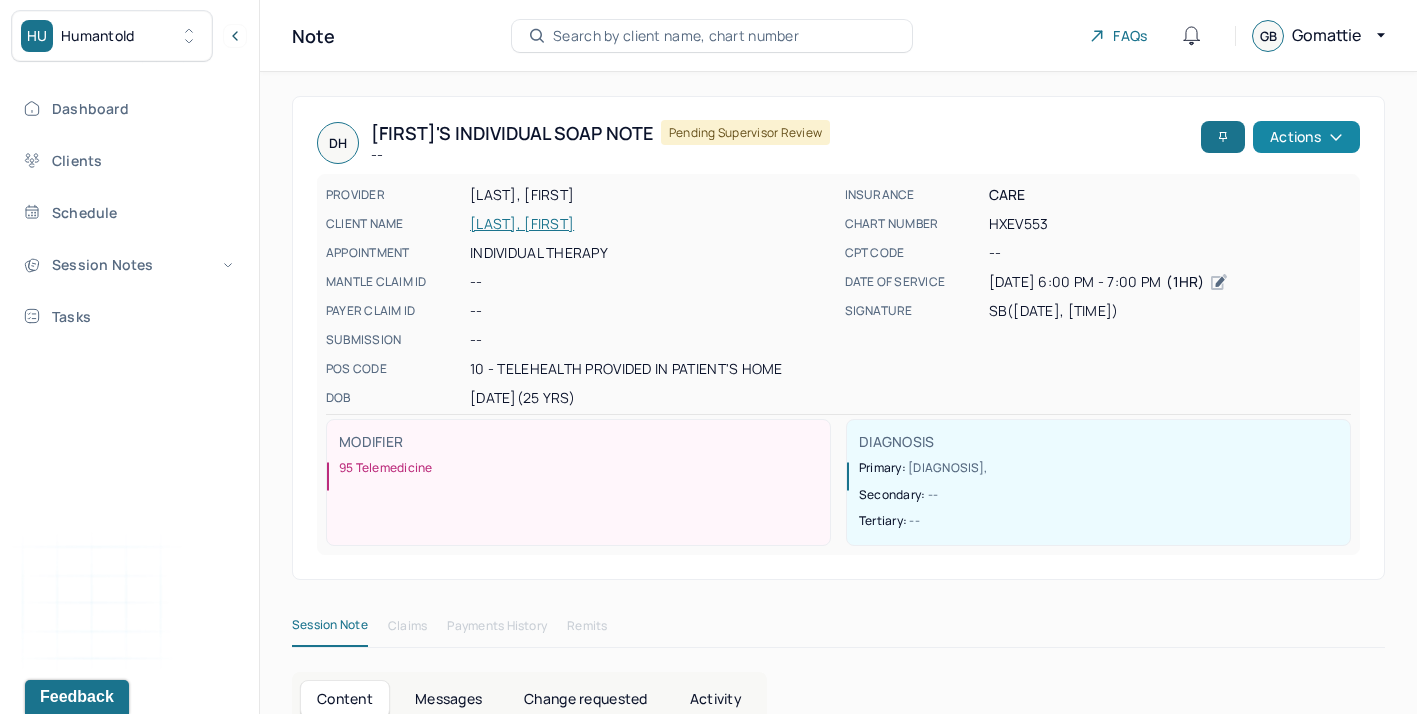 click on "Actions" at bounding box center [1306, 137] 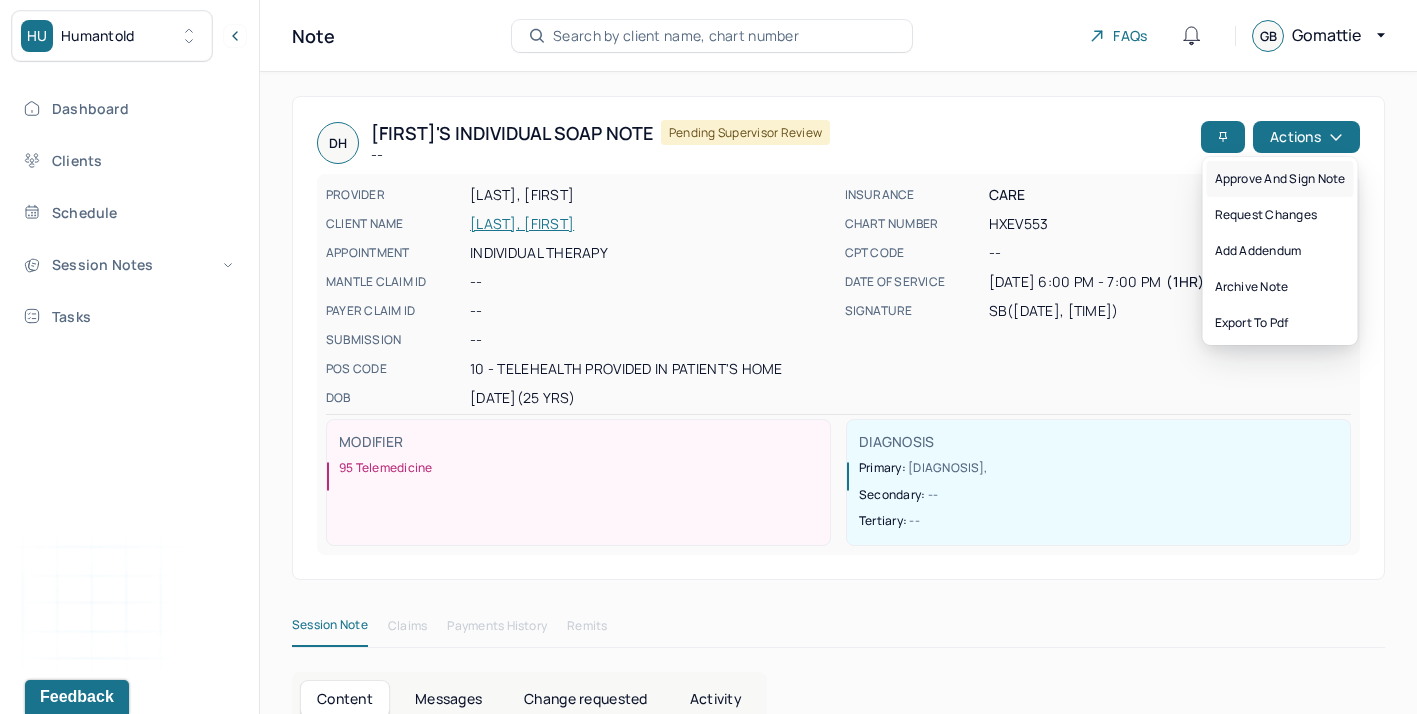 click on "Approve and sign note" at bounding box center (1280, 179) 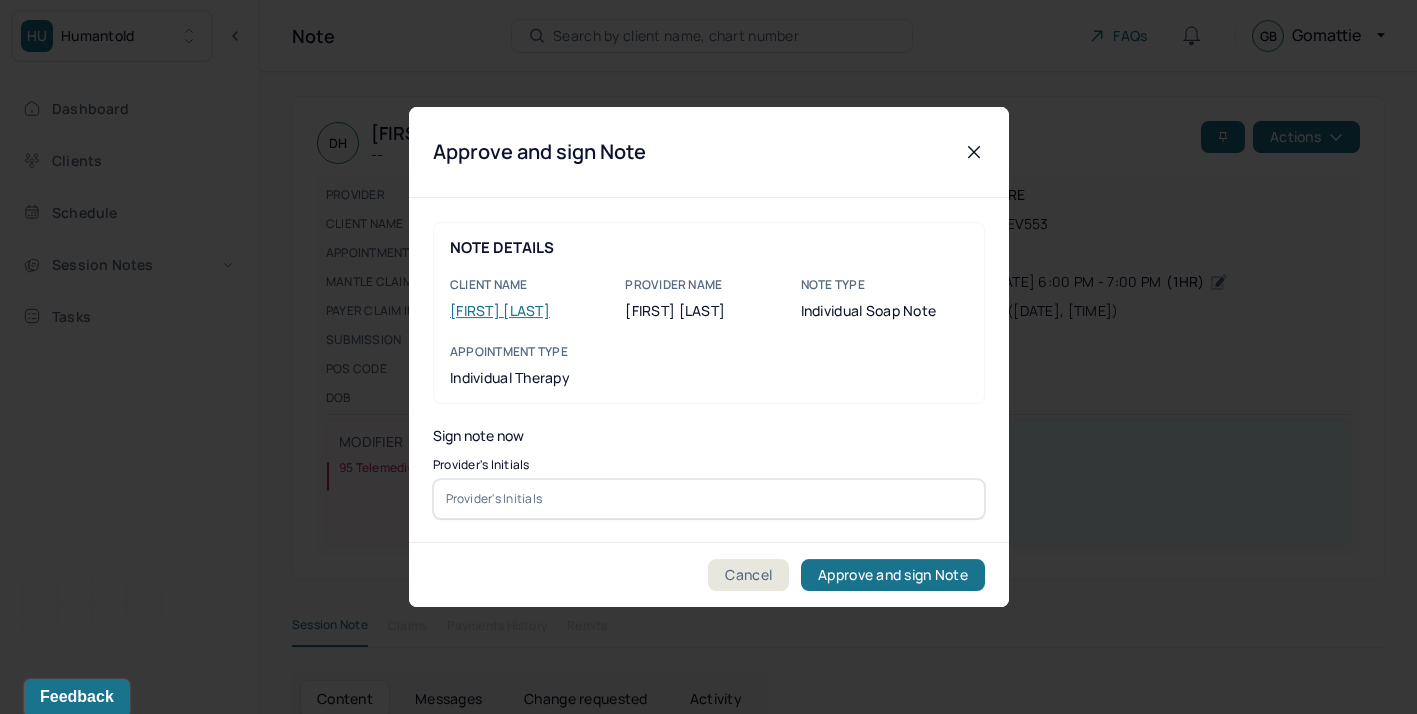 click at bounding box center [709, 499] 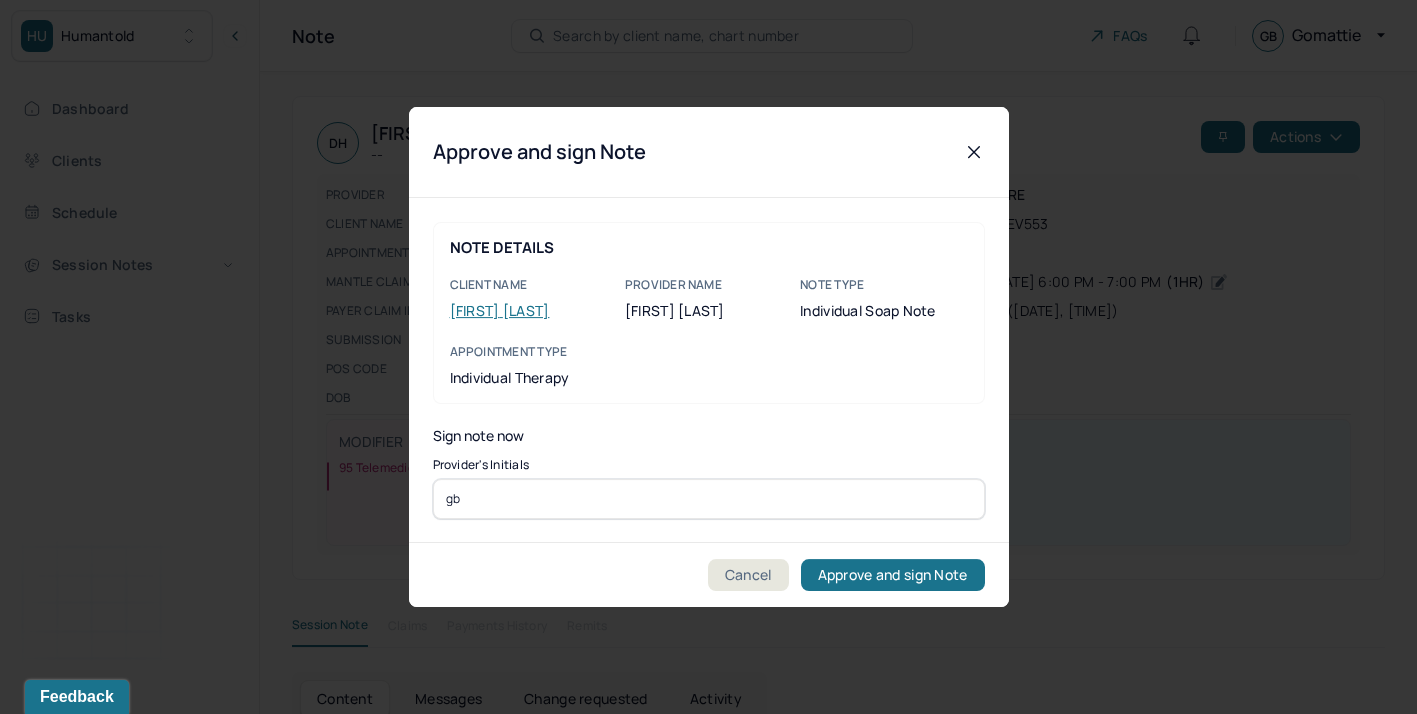type on "gb" 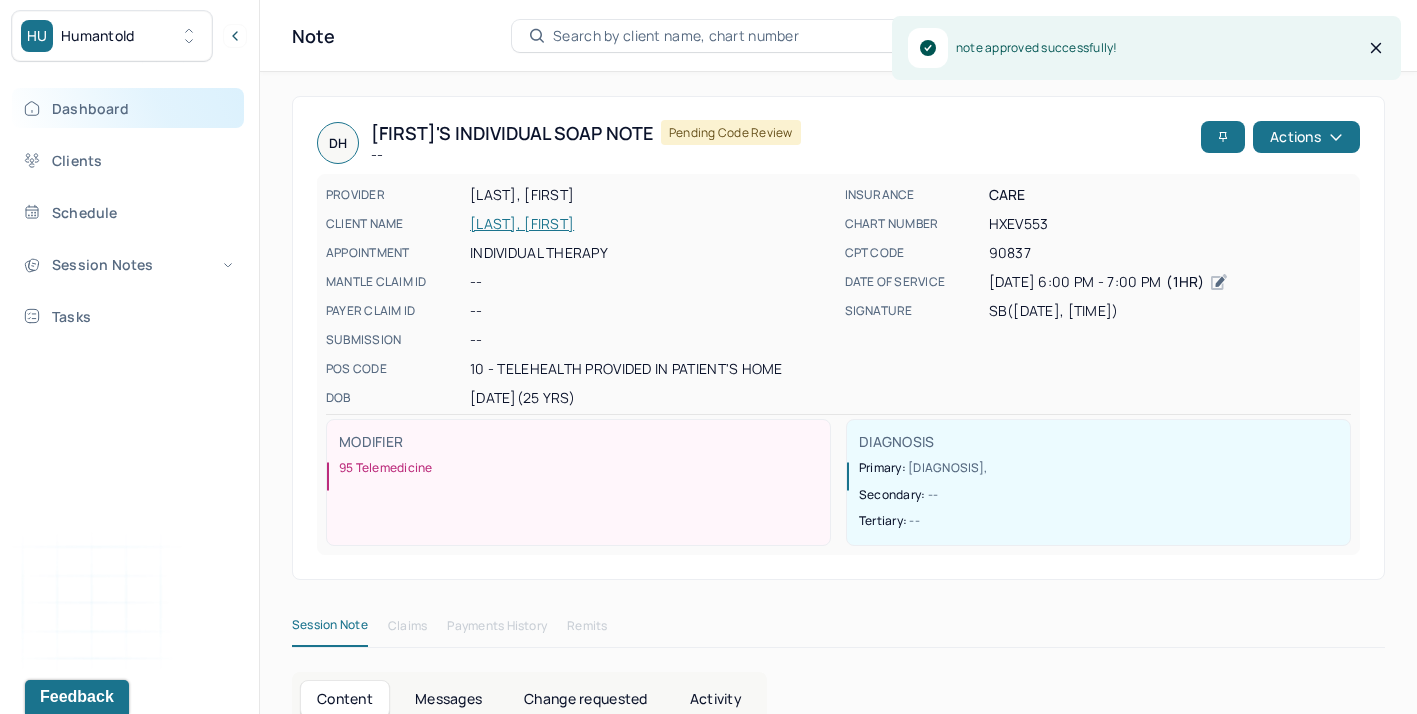 click on "Dashboard" at bounding box center [128, 108] 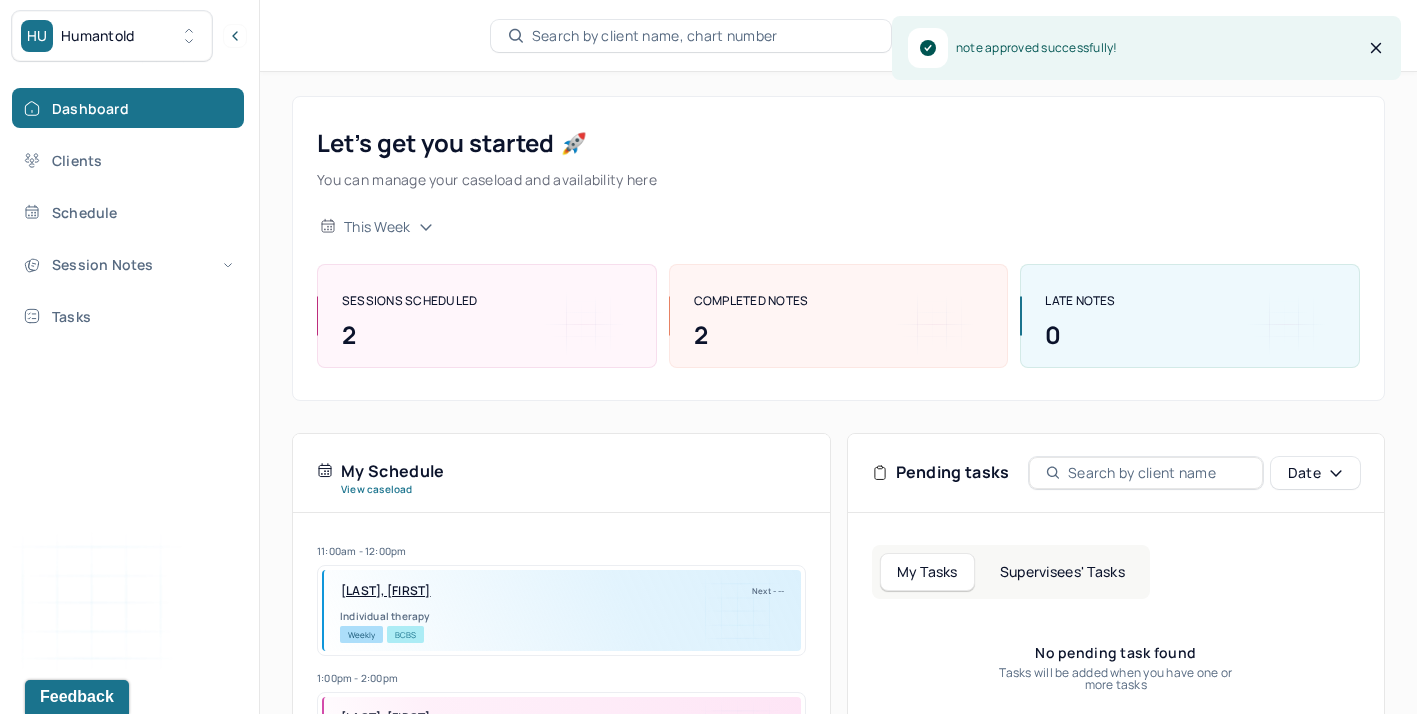 click on "Supervisees' Tasks" at bounding box center (1062, 572) 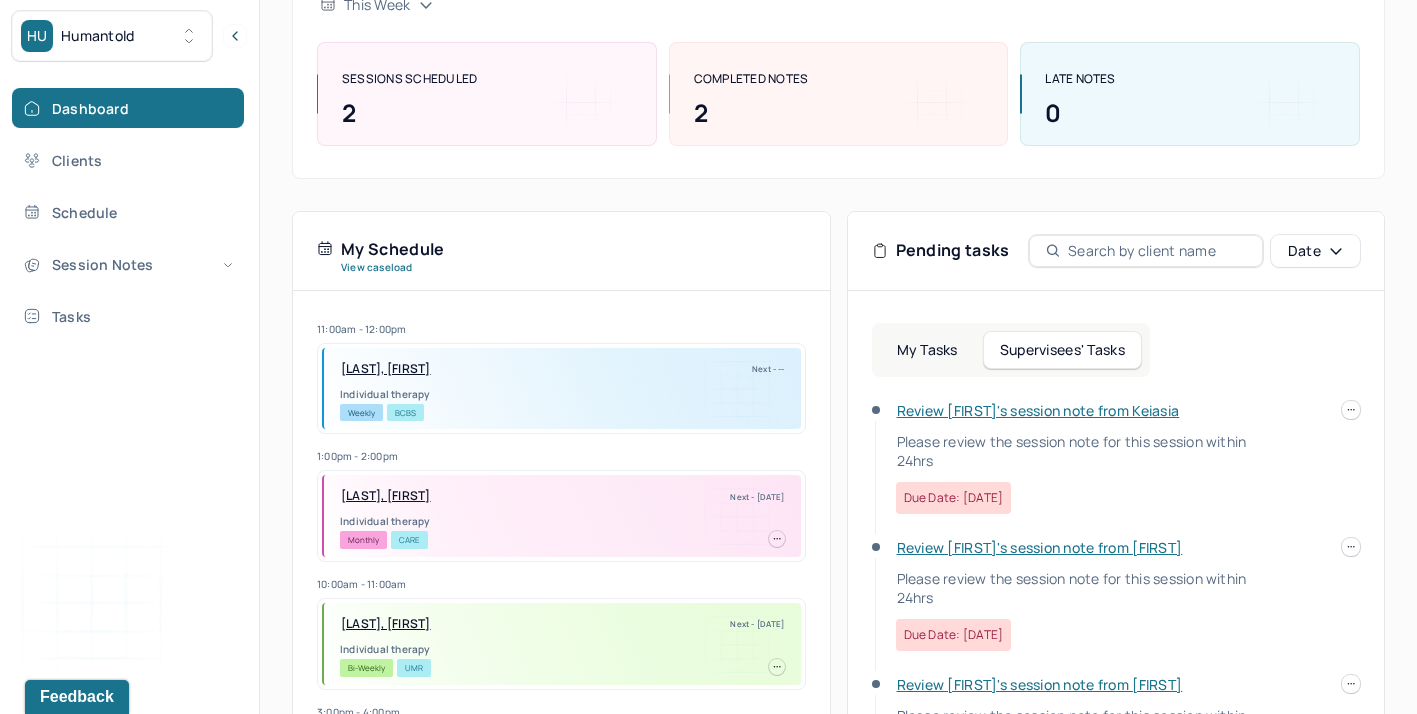 scroll, scrollTop: 239, scrollLeft: 0, axis: vertical 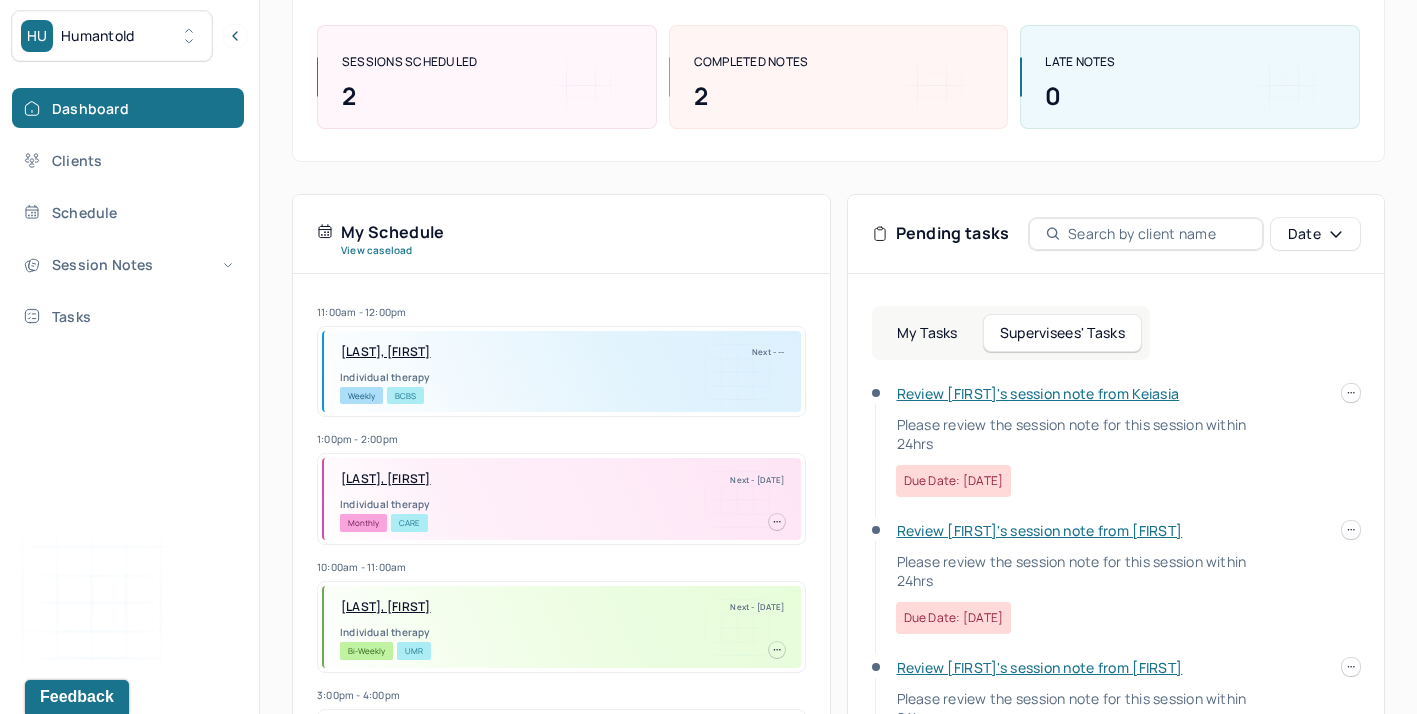 click on "My Tasks     Supervisees' Tasks   Review Jarett's session note from Keiasia Please review the session note for this session within 24hrs Due date: 07/11/2025     Review Paul's session note from Keiasia Please review the session note for this session within 24hrs Due date: 07/11/2025     Review Ashannah's session note from Keiasia Please review the session note for this session within 24hrs Due date: 07/11/2025     Review Clara's session note from Sheridan Please review the session note for this session within 24hrs Due date: 07/11/2025     Review Dejah's session note from Sheridan Please review the session note for this session within 24hrs Due date: 07/11/2025     Review Serena's session note from Sheridan Please review the session note for this session within 24hrs Due date: 07/11/2025     Review Molly's session note from Keiasia Please review the session note for this session within 24hrs Due date: 07/12/2025     Review addendum added to Molly's note Due date: 07/12/2025     Due date: 07/13/2025" at bounding box center (1116, 573) 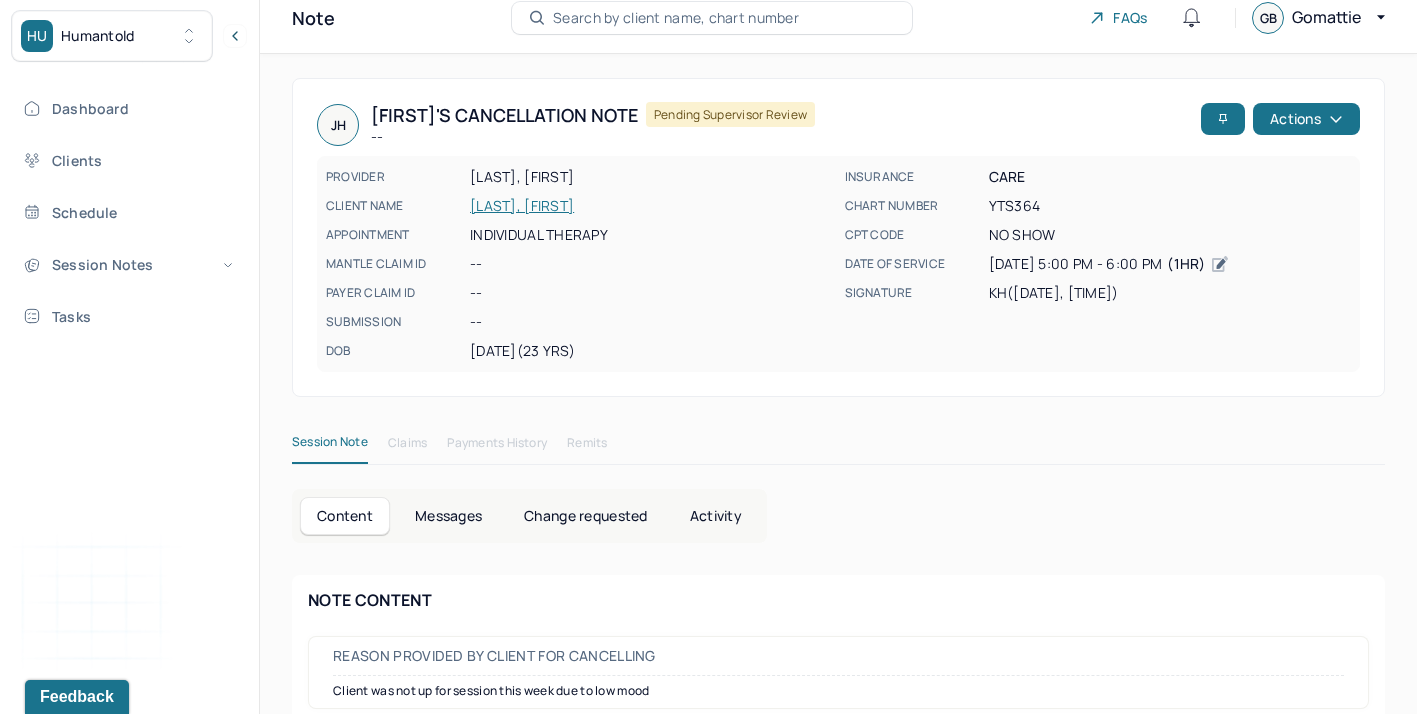 scroll, scrollTop: 0, scrollLeft: 0, axis: both 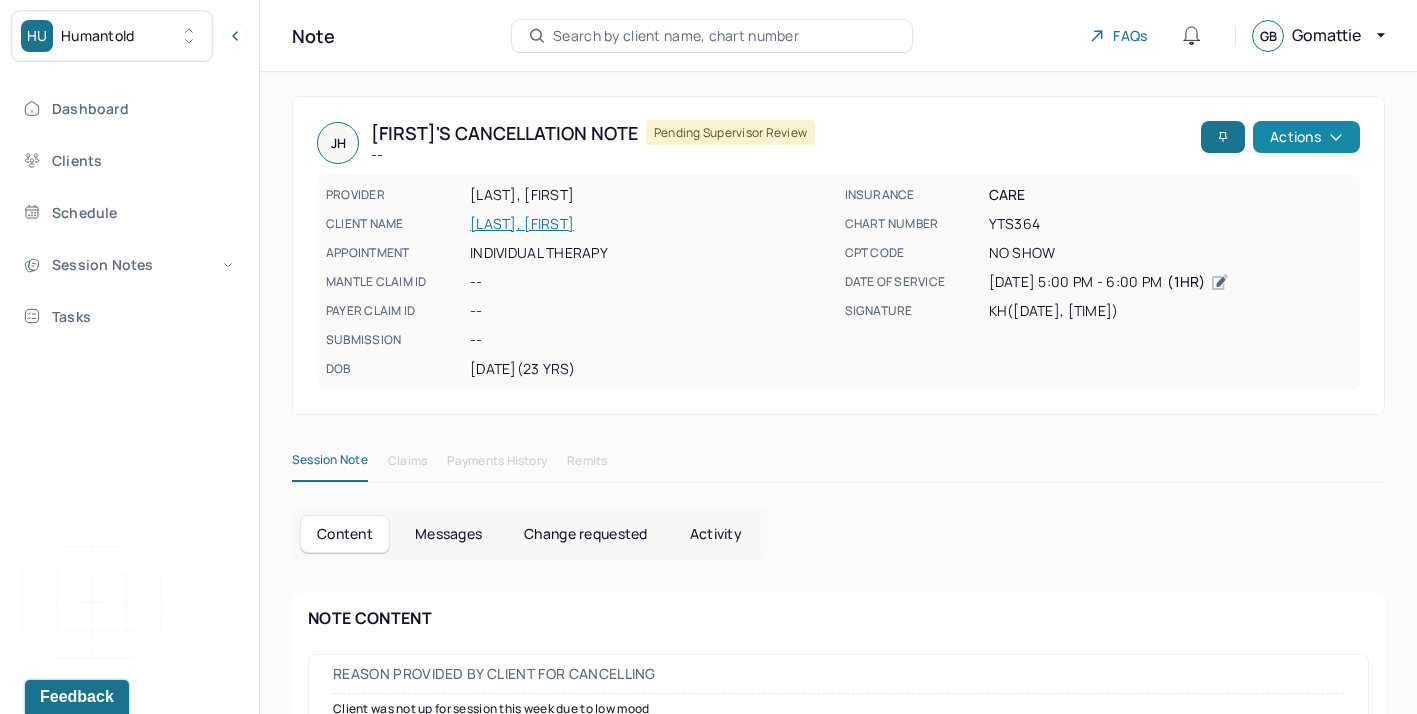 click on "Actions" at bounding box center (1306, 137) 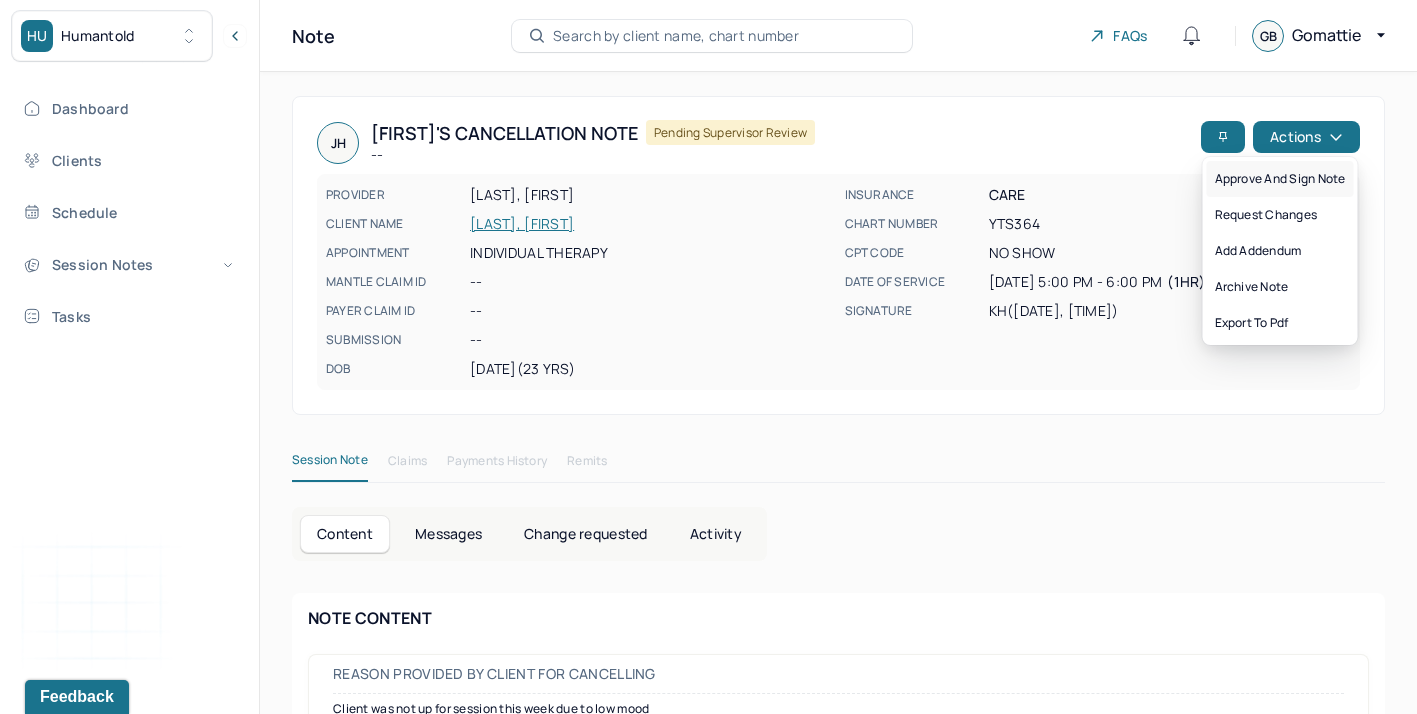 click on "Approve and sign note" at bounding box center [1280, 179] 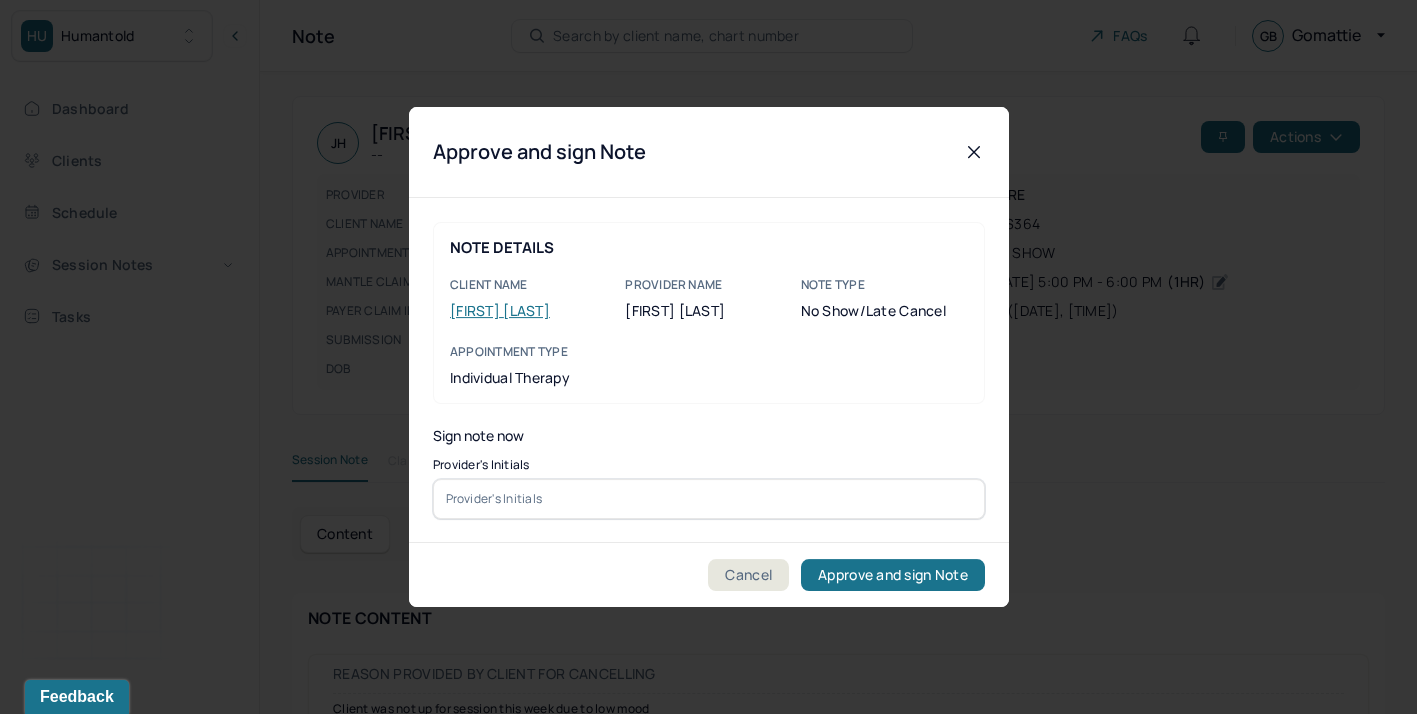 click at bounding box center (709, 499) 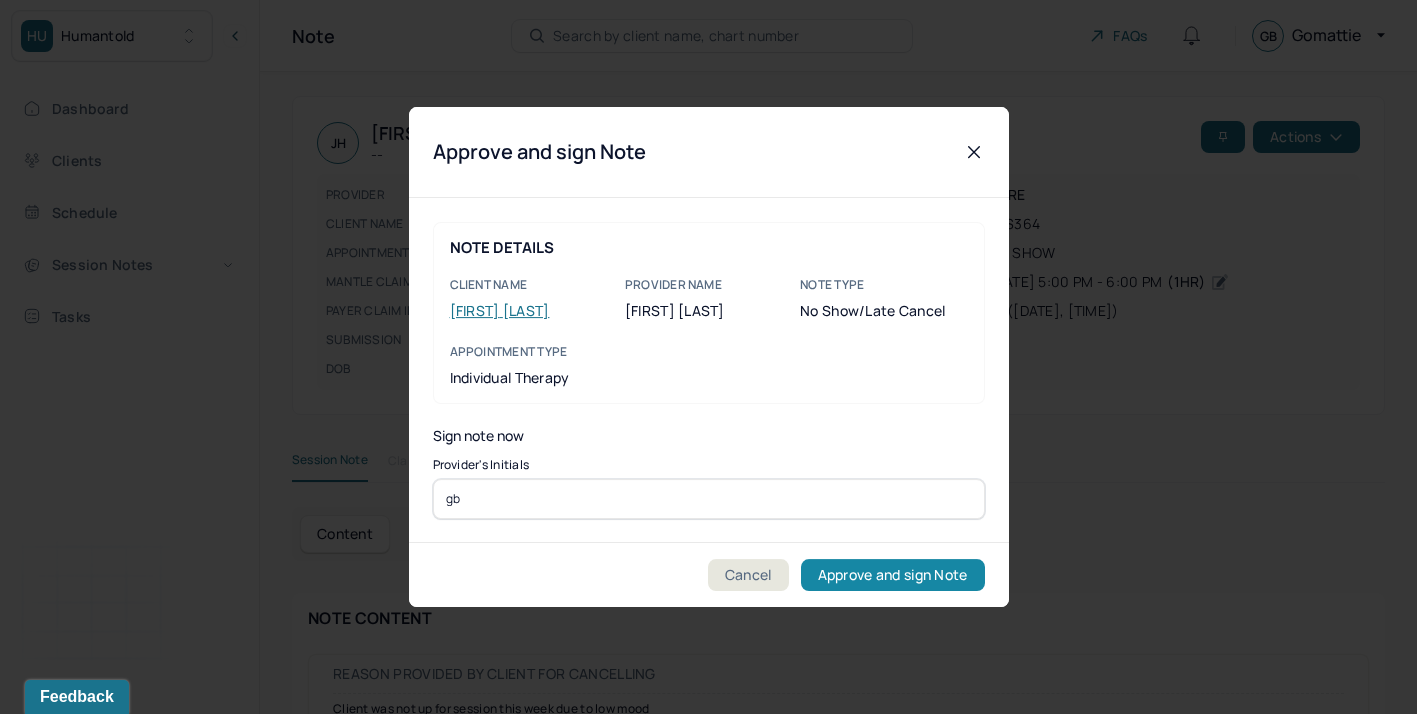 type on "gb" 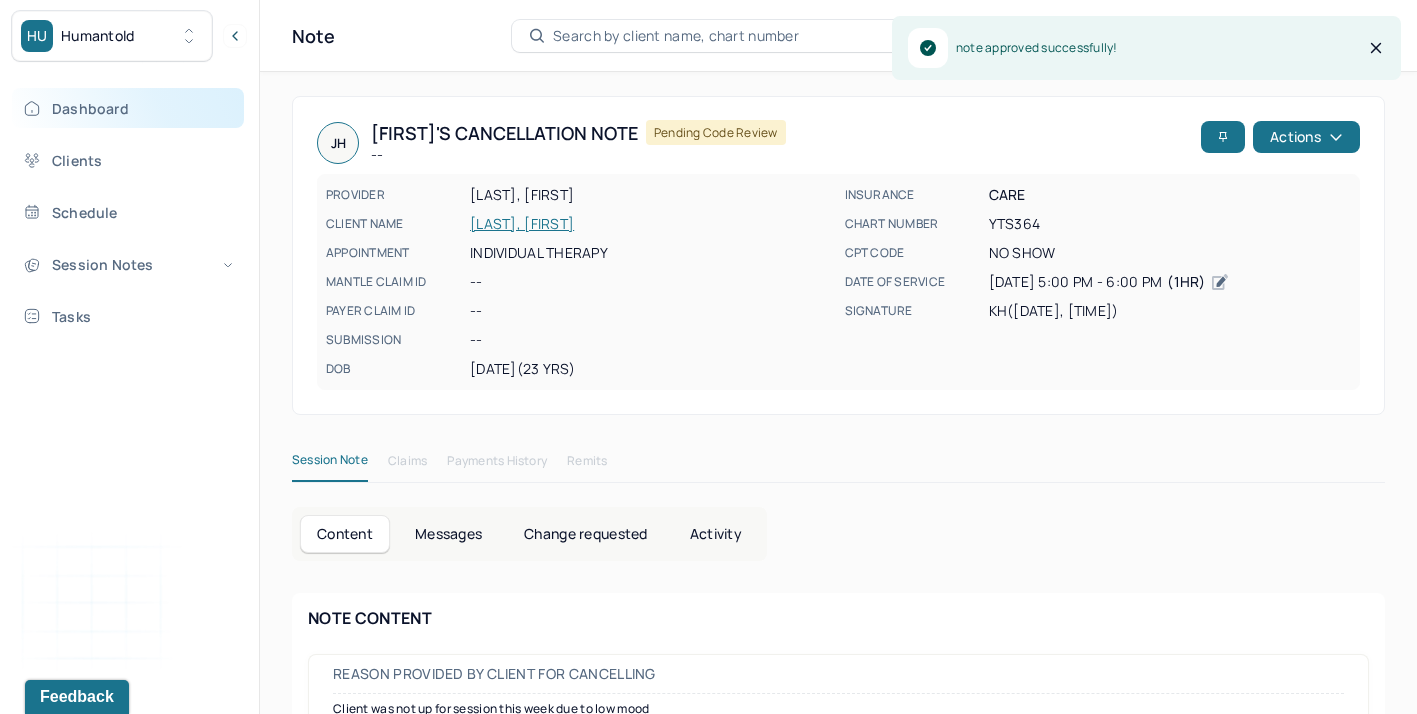 click on "Dashboard" at bounding box center (128, 108) 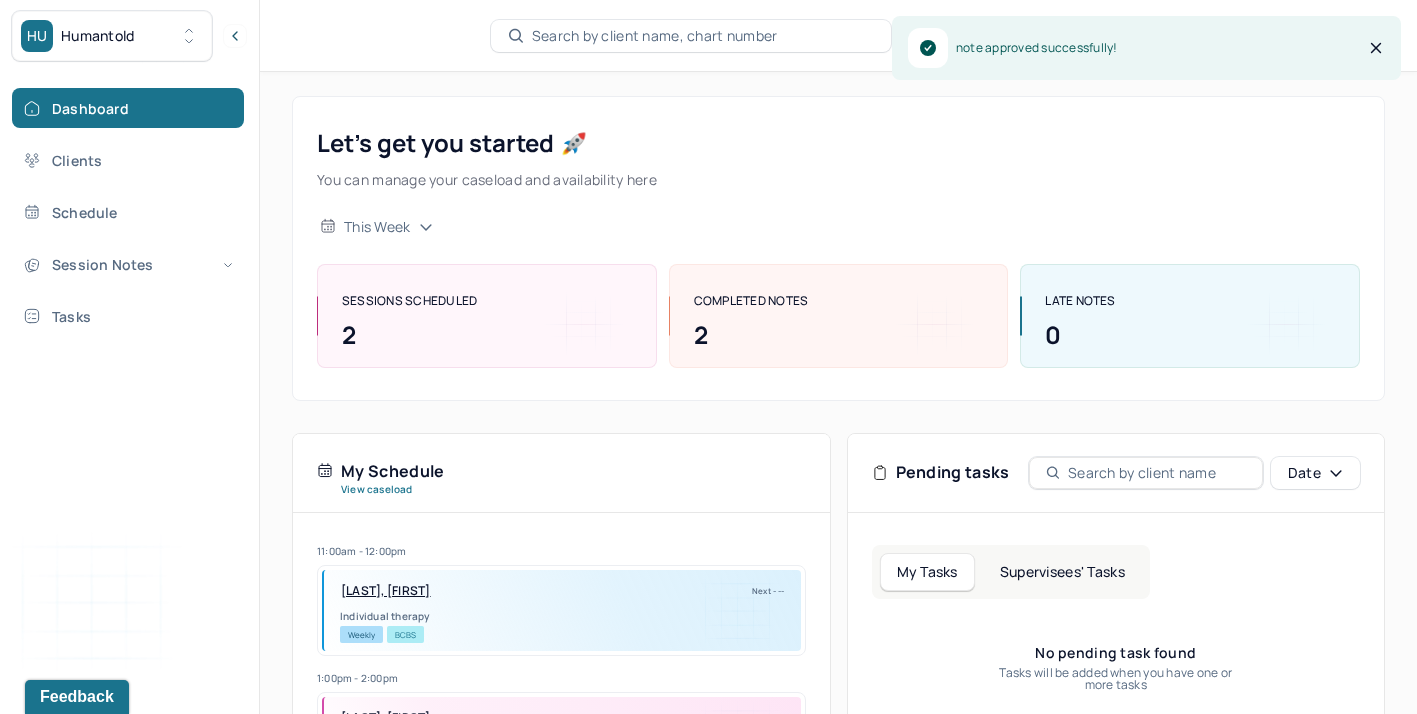 click on "Supervisees' Tasks" at bounding box center [1062, 572] 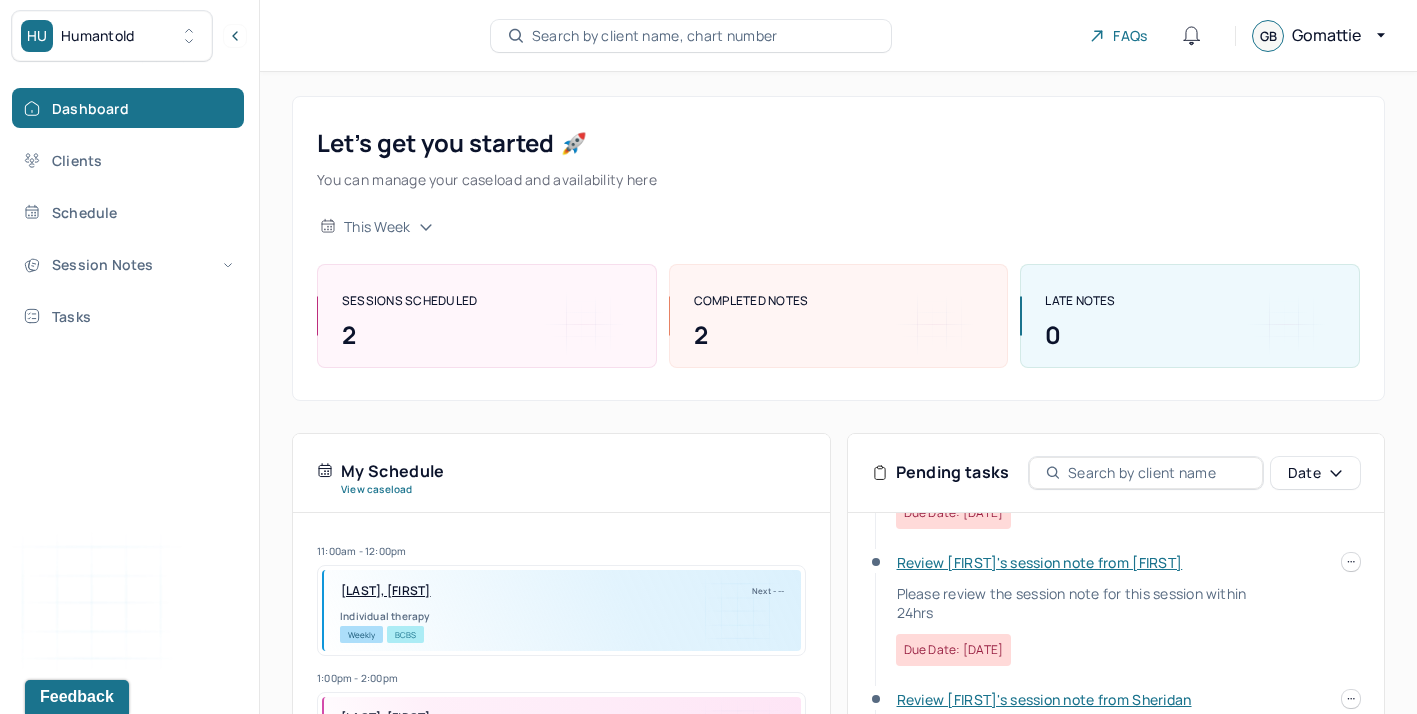 scroll, scrollTop: 355, scrollLeft: 0, axis: vertical 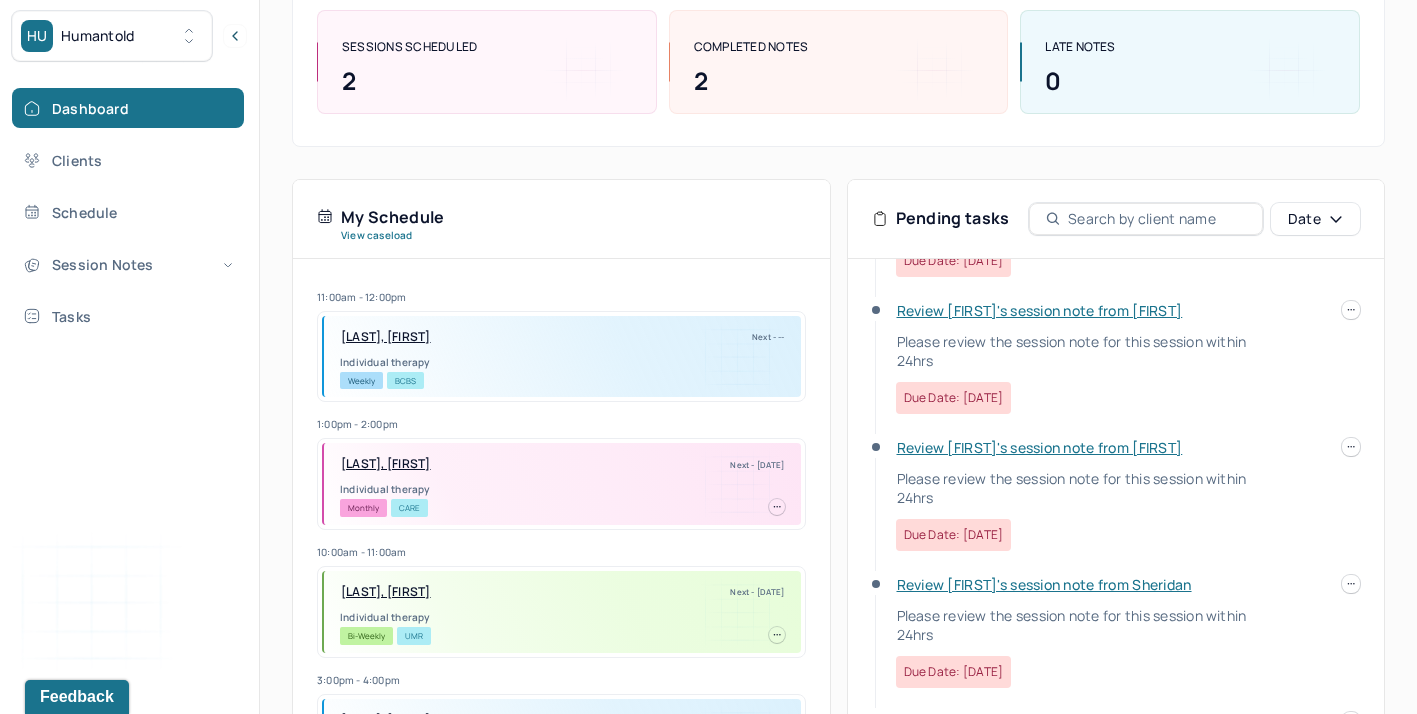 click on "Review Paul's session note from Keiasia" at bounding box center [1040, 310] 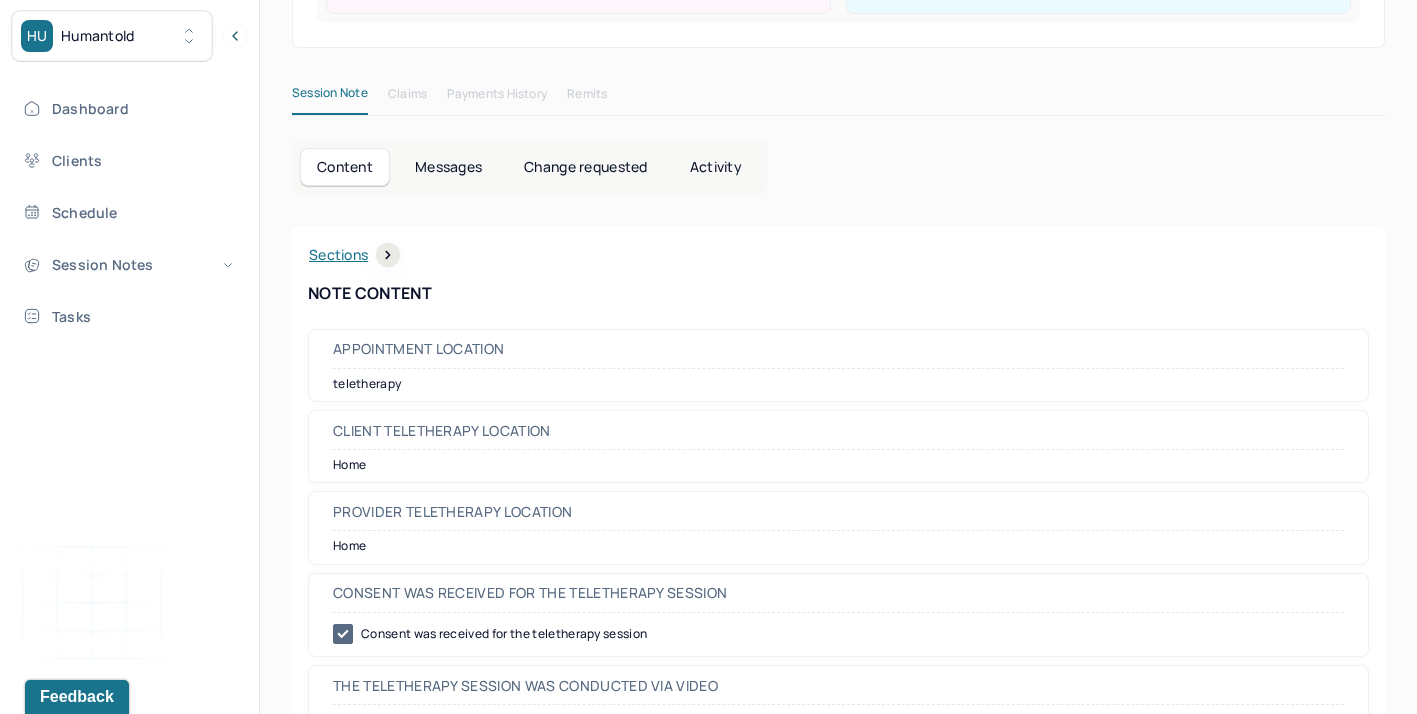 scroll, scrollTop: 0, scrollLeft: 0, axis: both 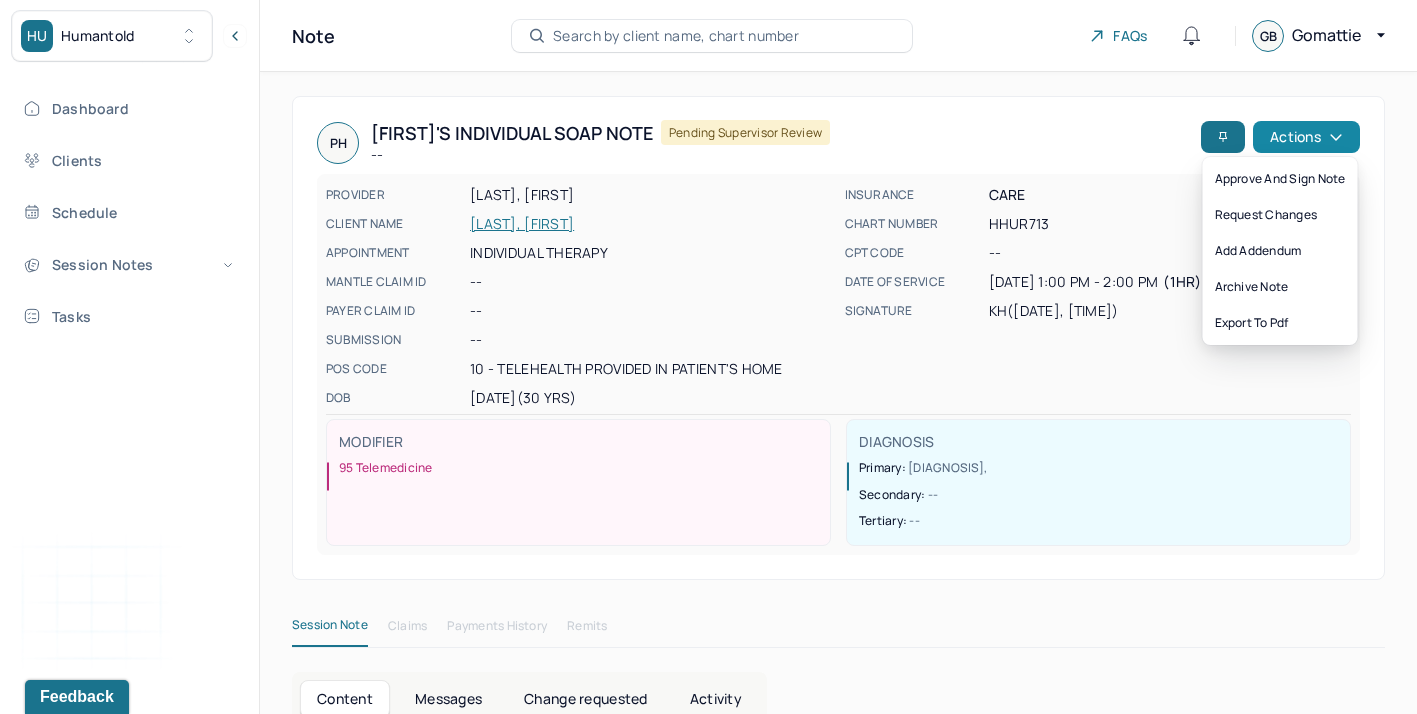 click on "Actions" at bounding box center [1306, 137] 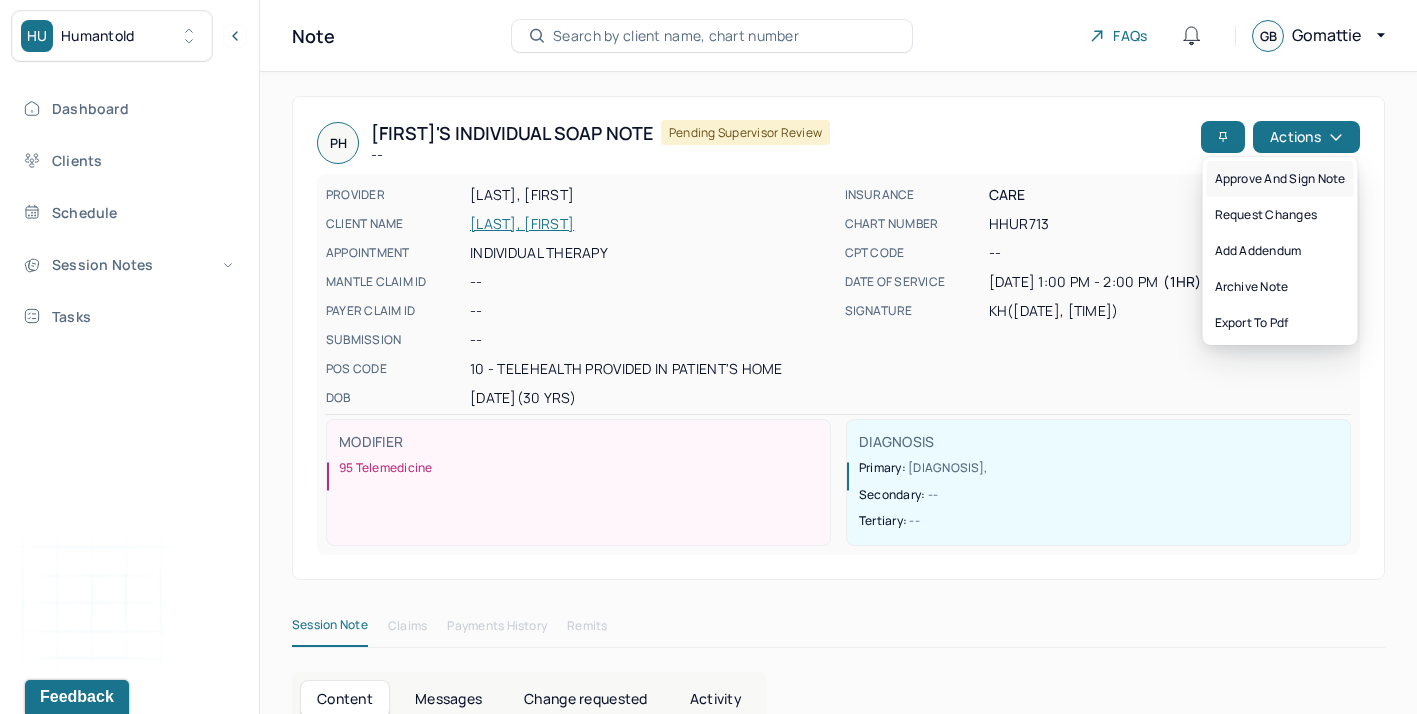 click on "Approve and sign note" at bounding box center (1280, 179) 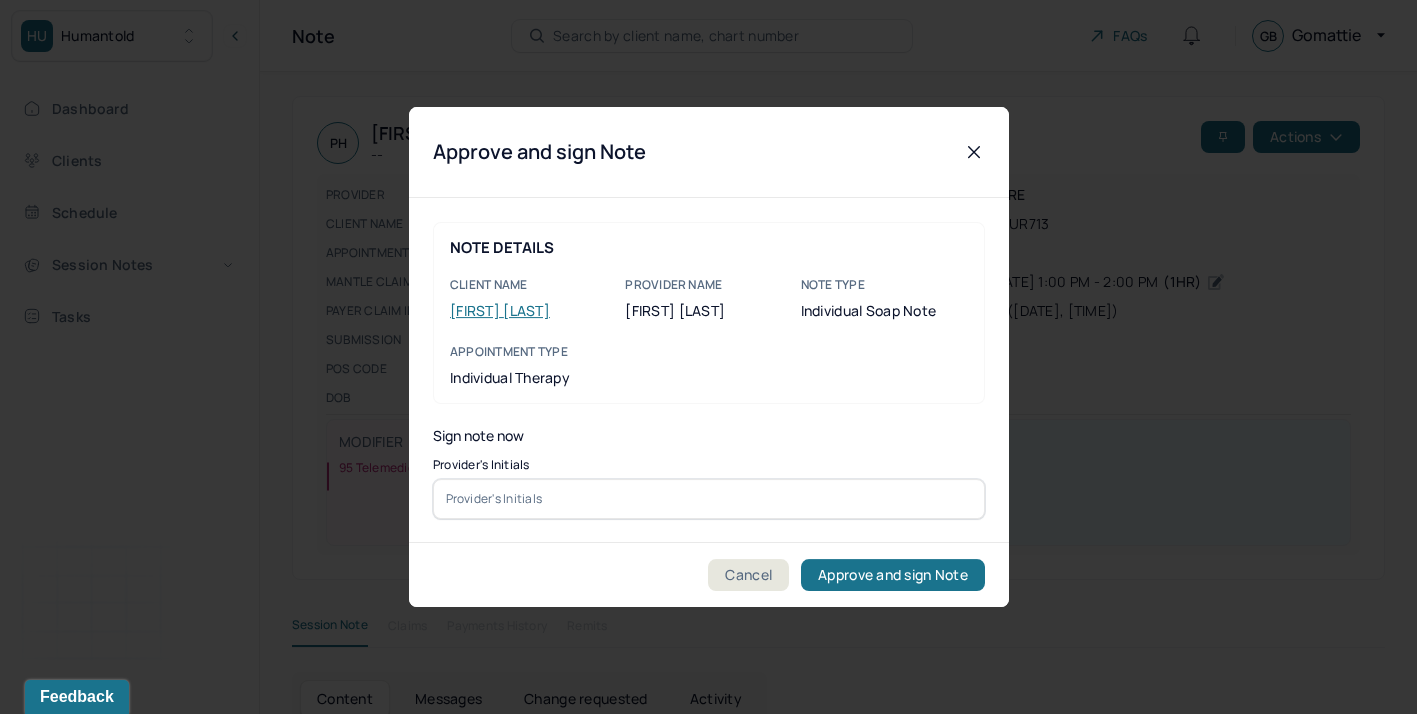 click at bounding box center [709, 499] 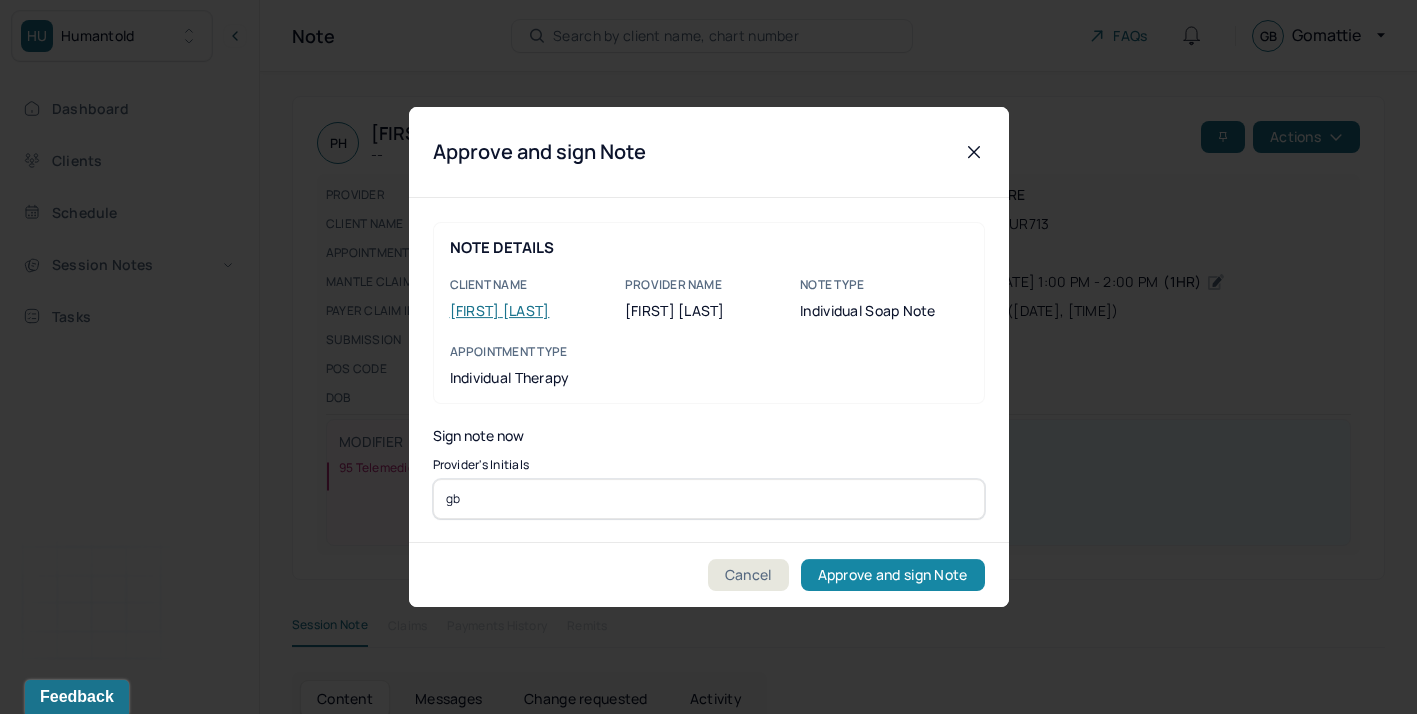 type on "gb" 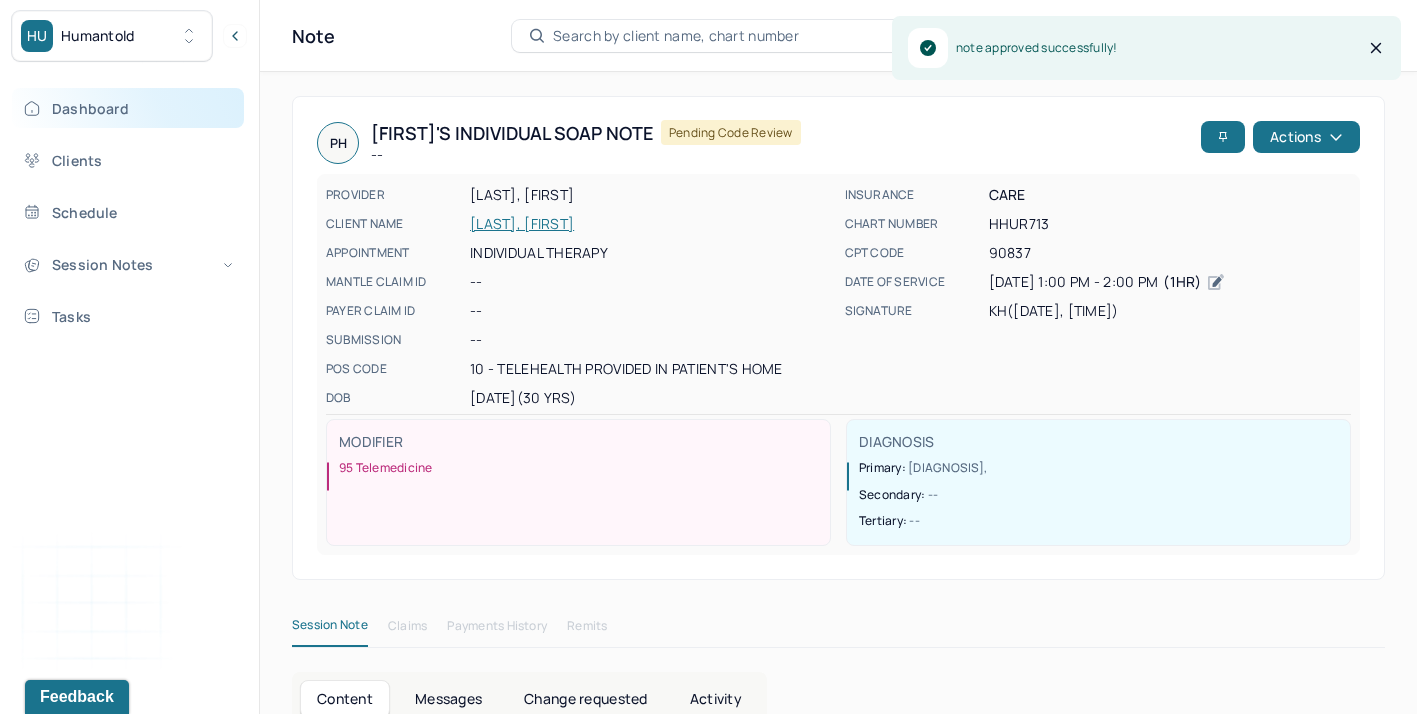 click on "Dashboard" at bounding box center [128, 108] 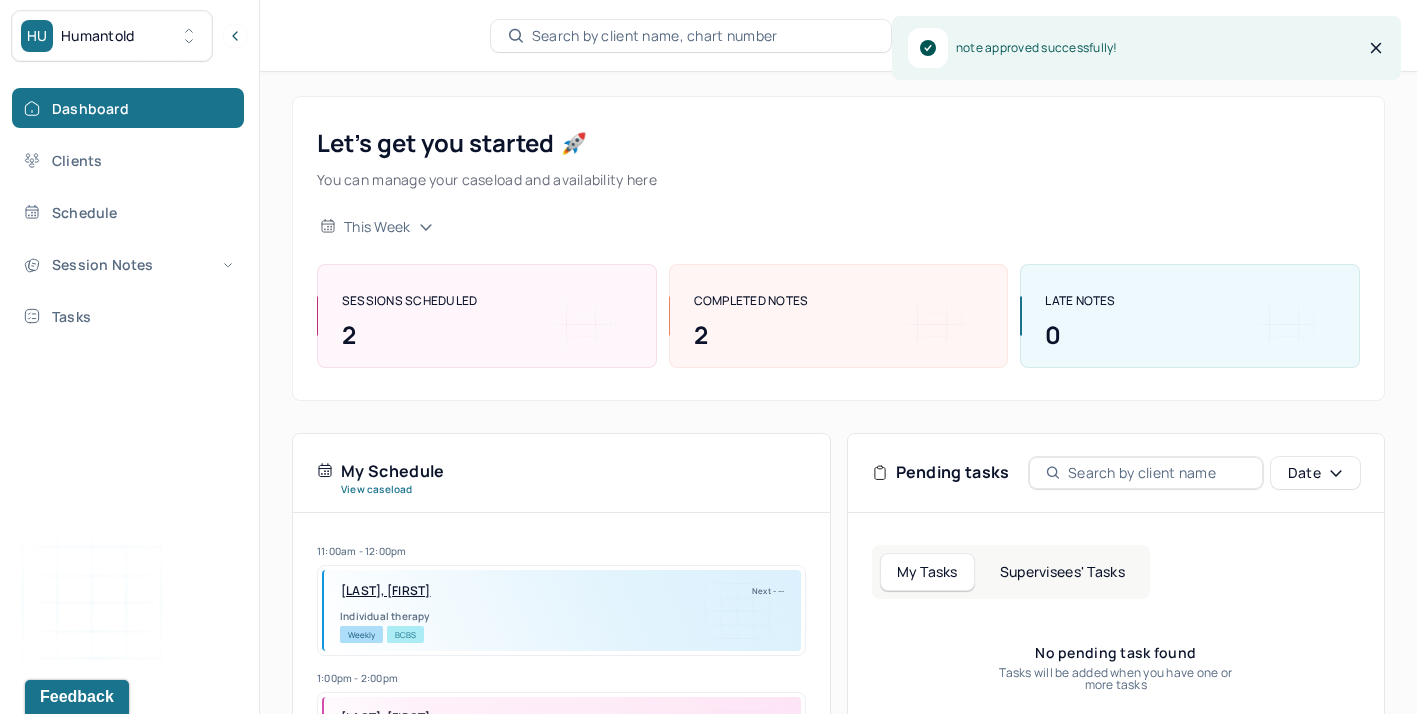 click on "Supervisees' Tasks" at bounding box center [1062, 572] 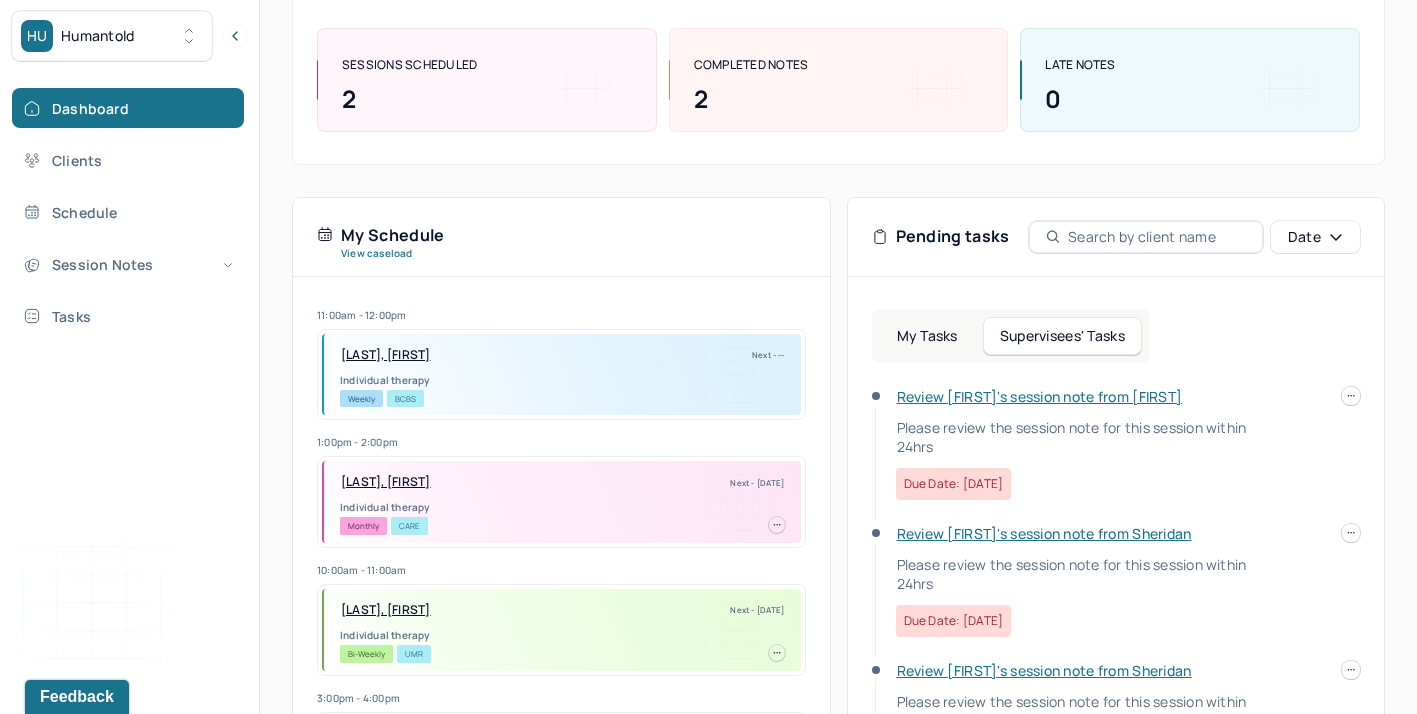 scroll, scrollTop: 237, scrollLeft: 0, axis: vertical 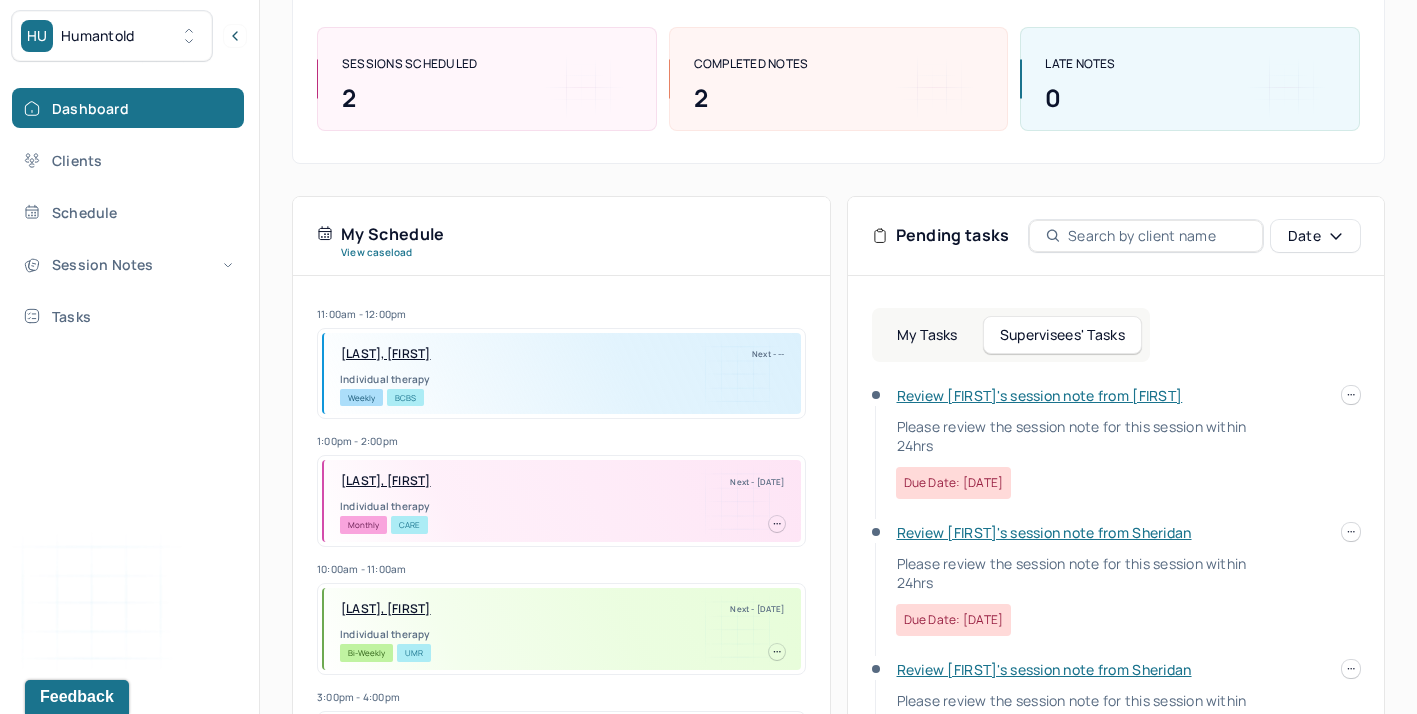 click on "Review Ashannah's session note from Keiasia" at bounding box center (1040, 395) 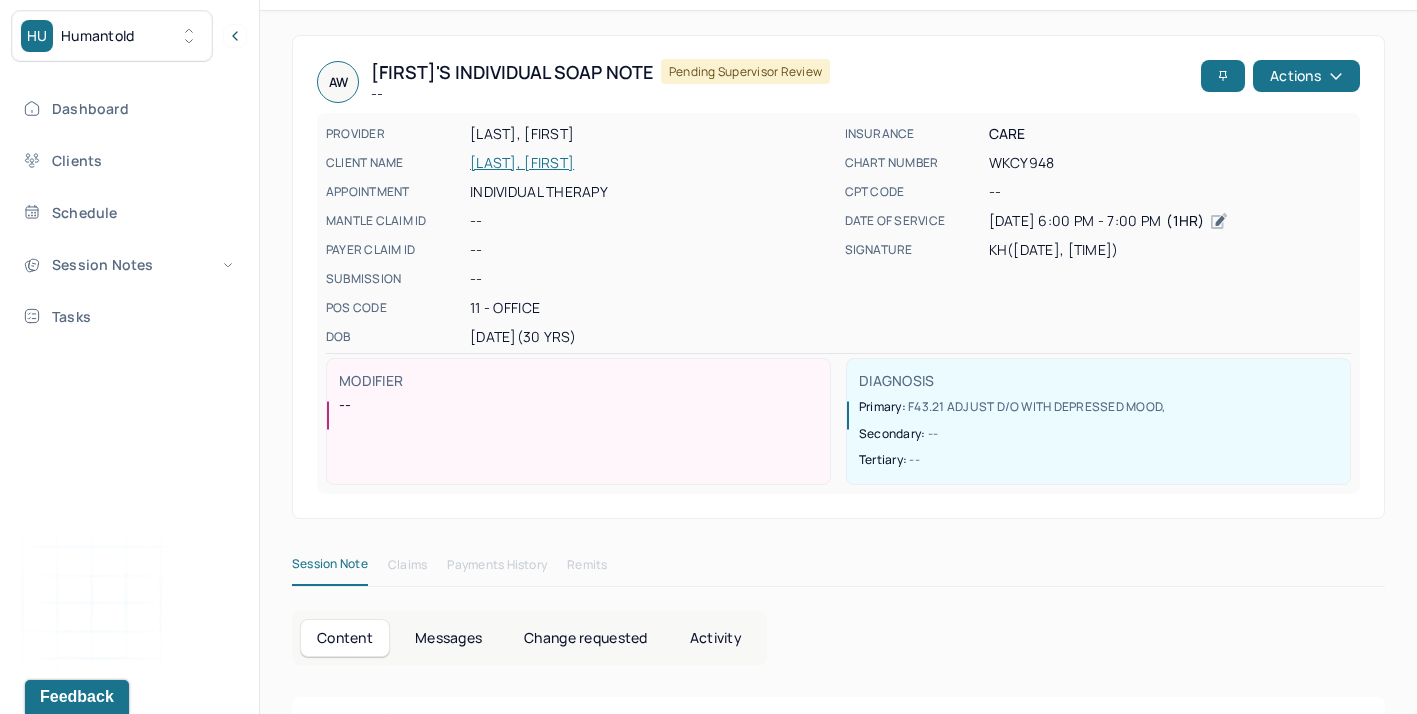 scroll, scrollTop: 0, scrollLeft: 0, axis: both 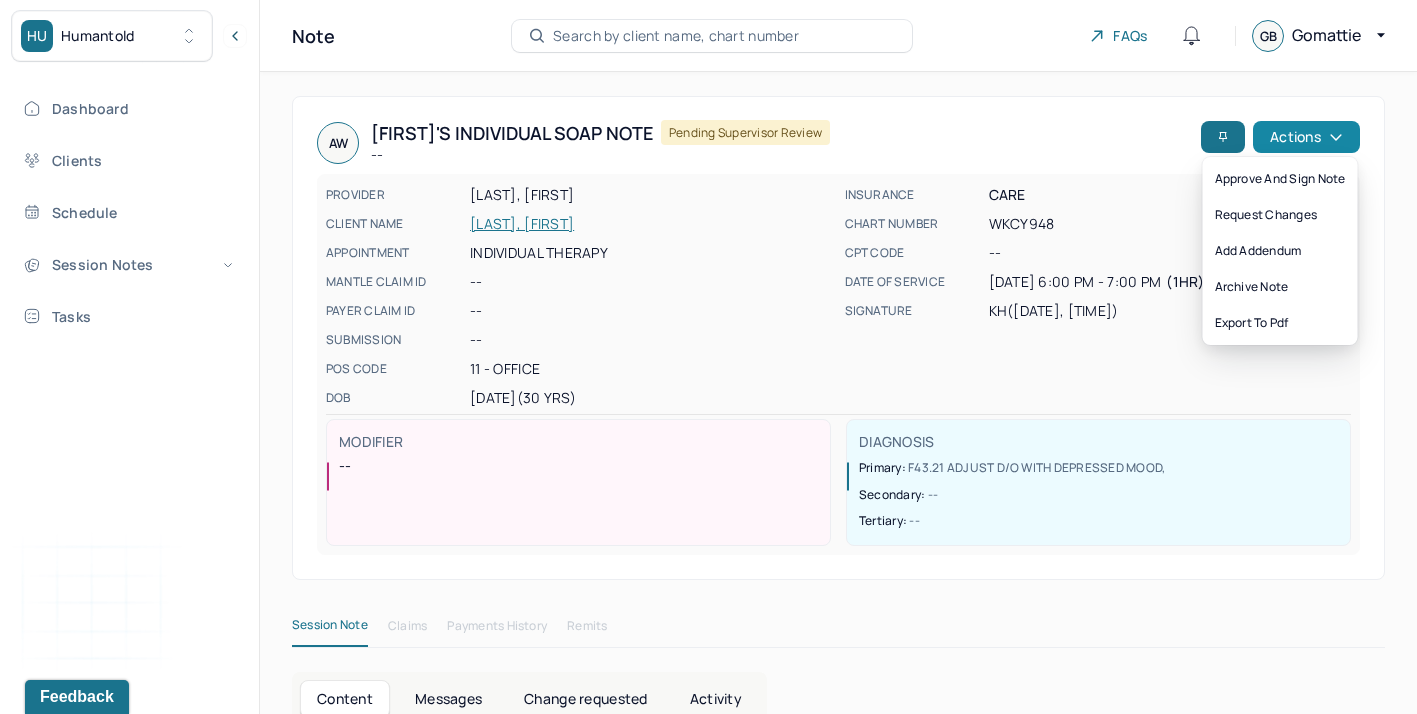click on "Actions" at bounding box center (1306, 137) 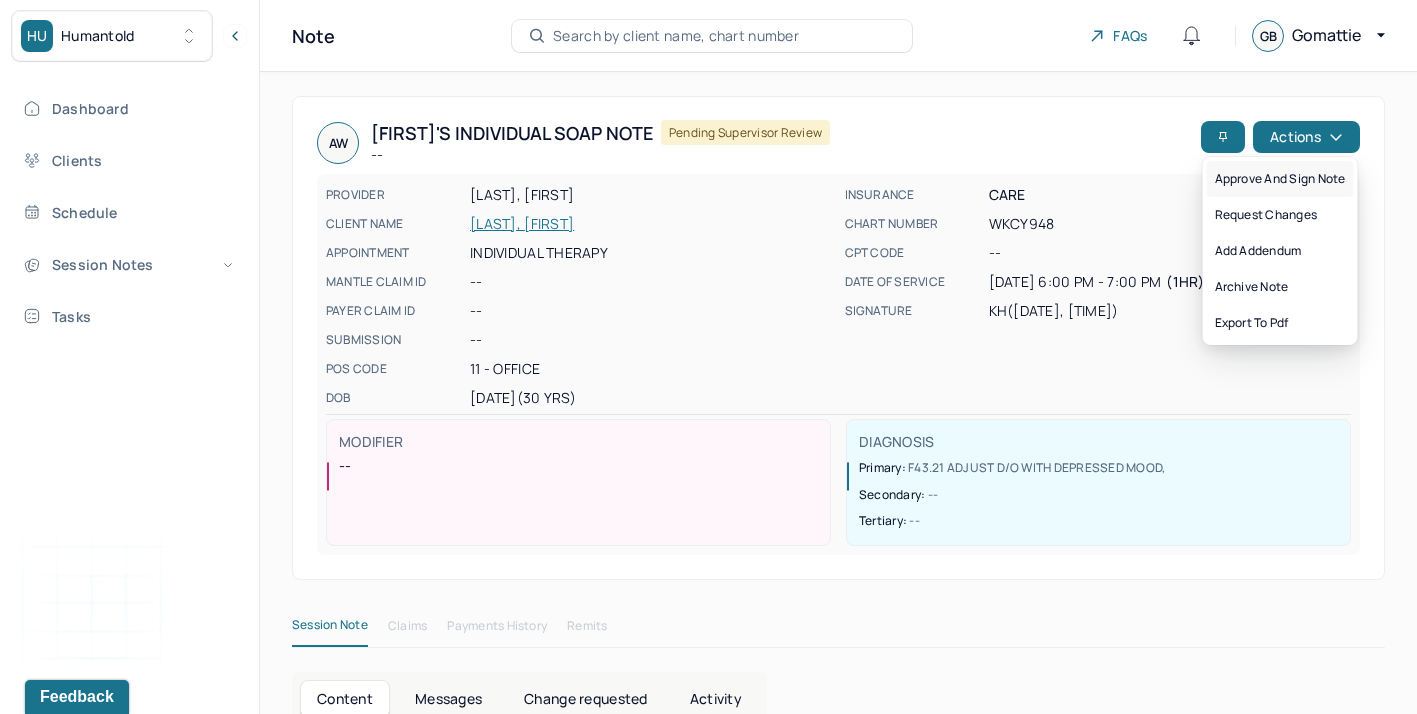 click on "Approve and sign note" at bounding box center (1280, 179) 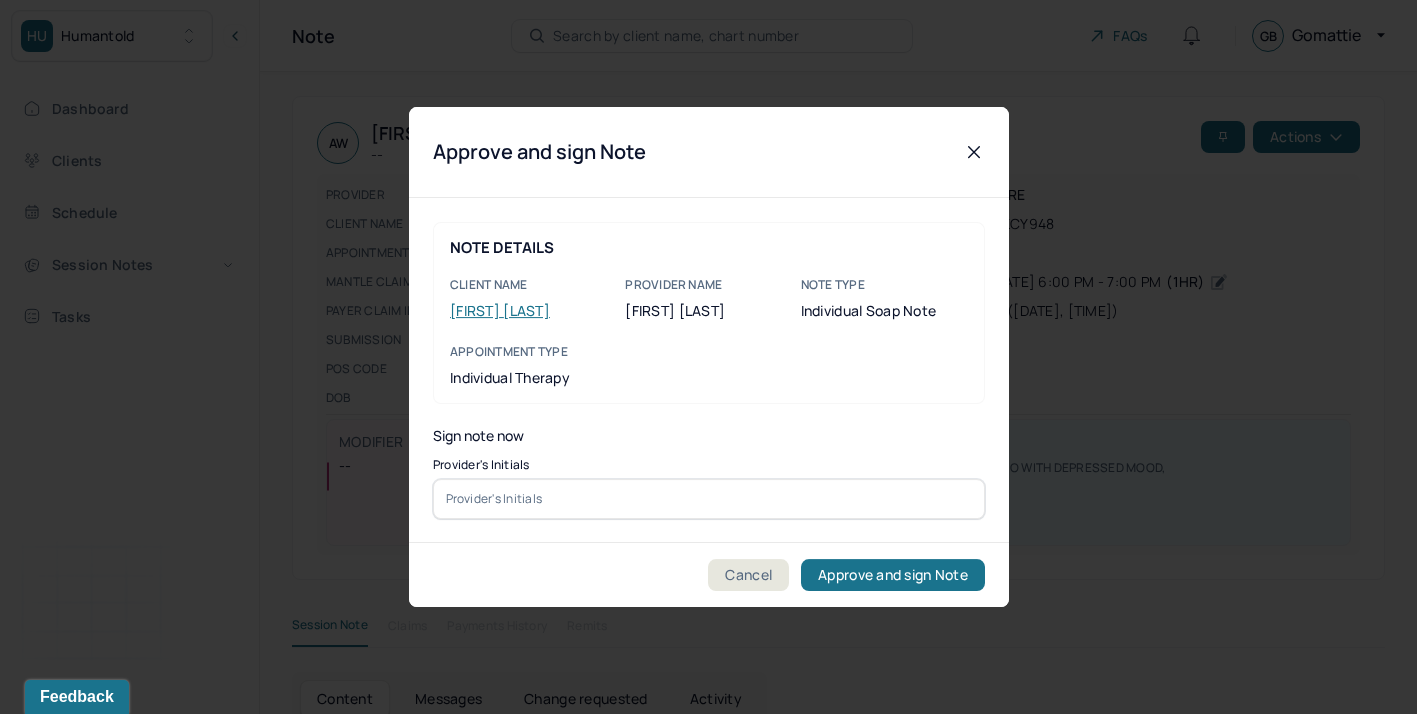 click at bounding box center (709, 499) 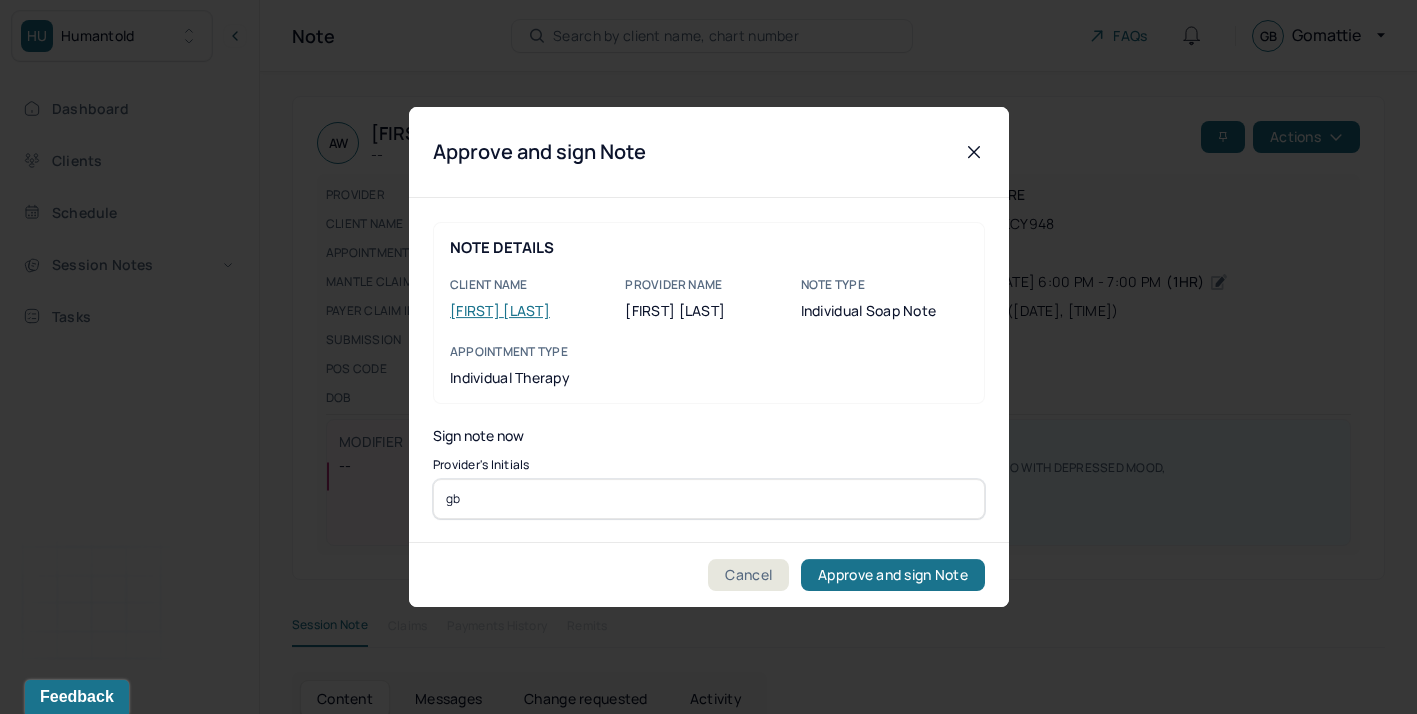 type on "gb" 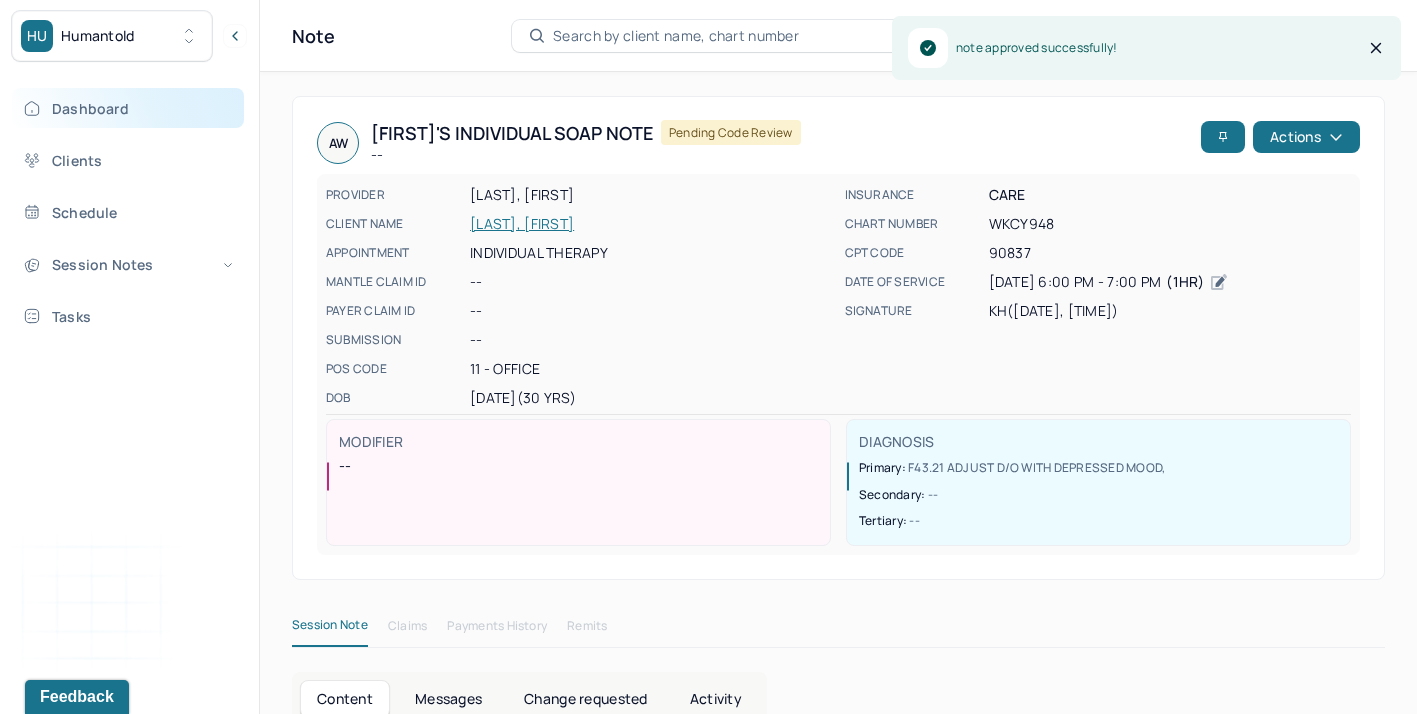 click on "Dashboard" at bounding box center [128, 108] 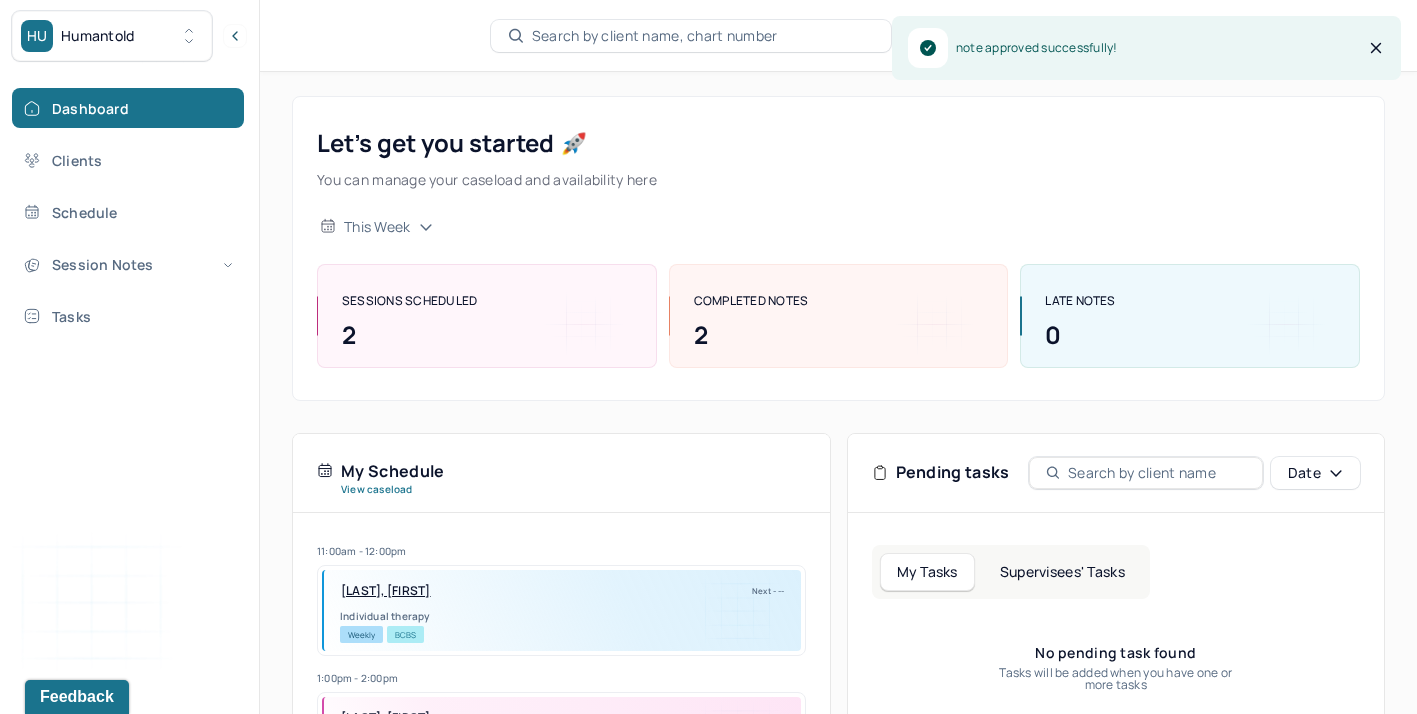 click on "Supervisees' Tasks" at bounding box center [1062, 572] 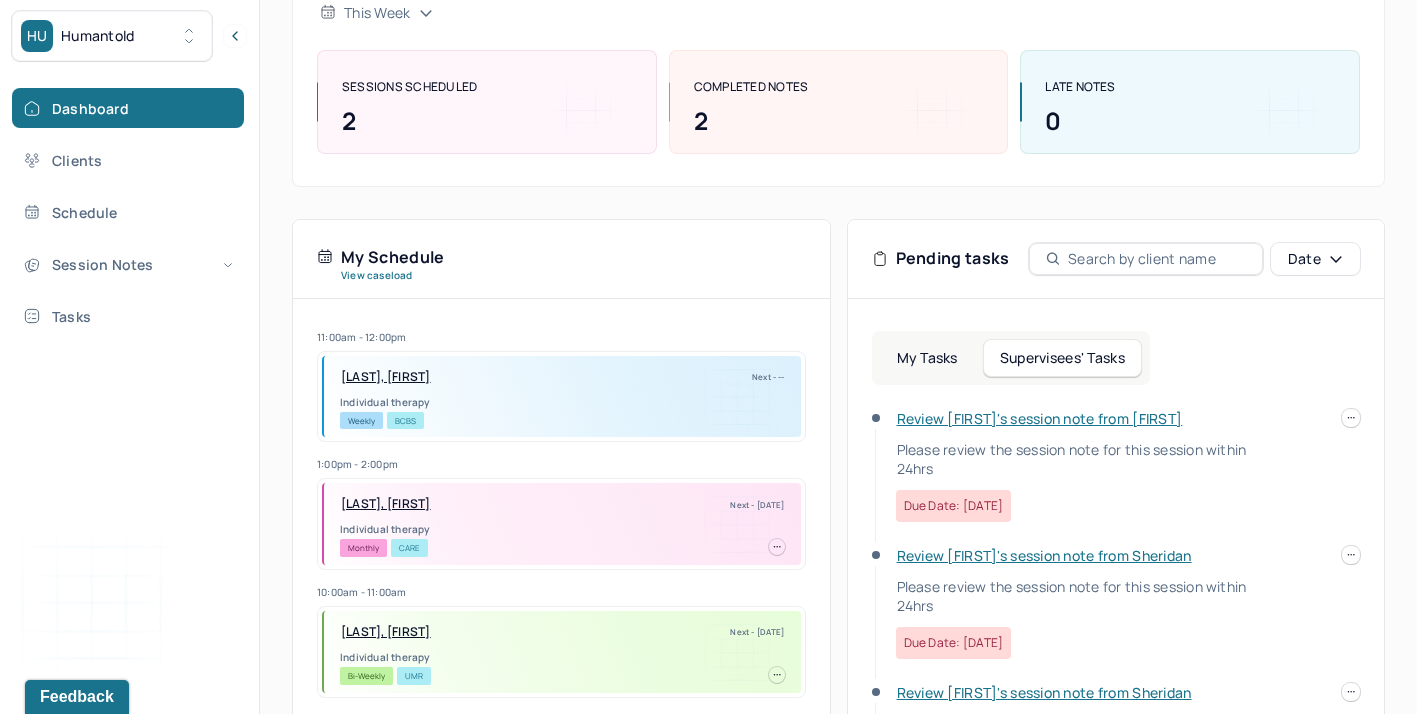 scroll, scrollTop: 218, scrollLeft: 0, axis: vertical 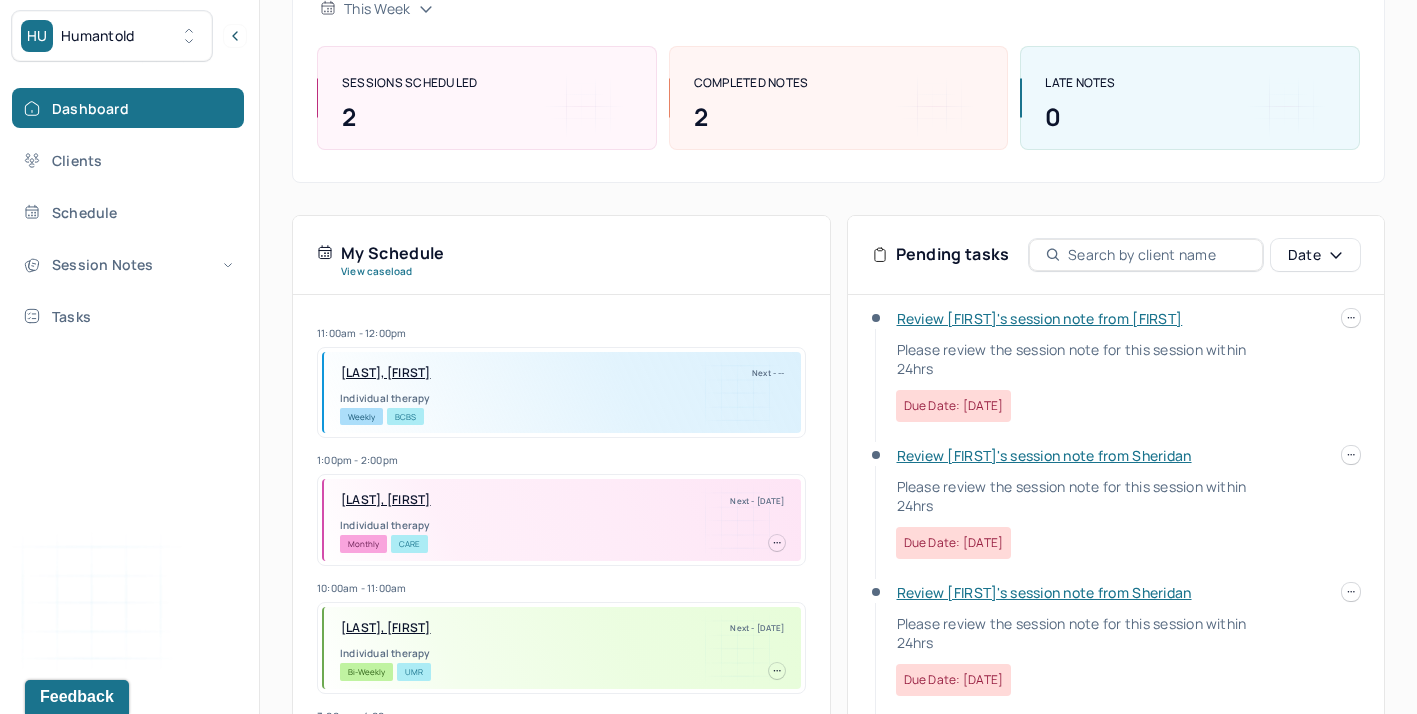 click on "Review Clara's session note from Sheridan" at bounding box center [1044, 455] 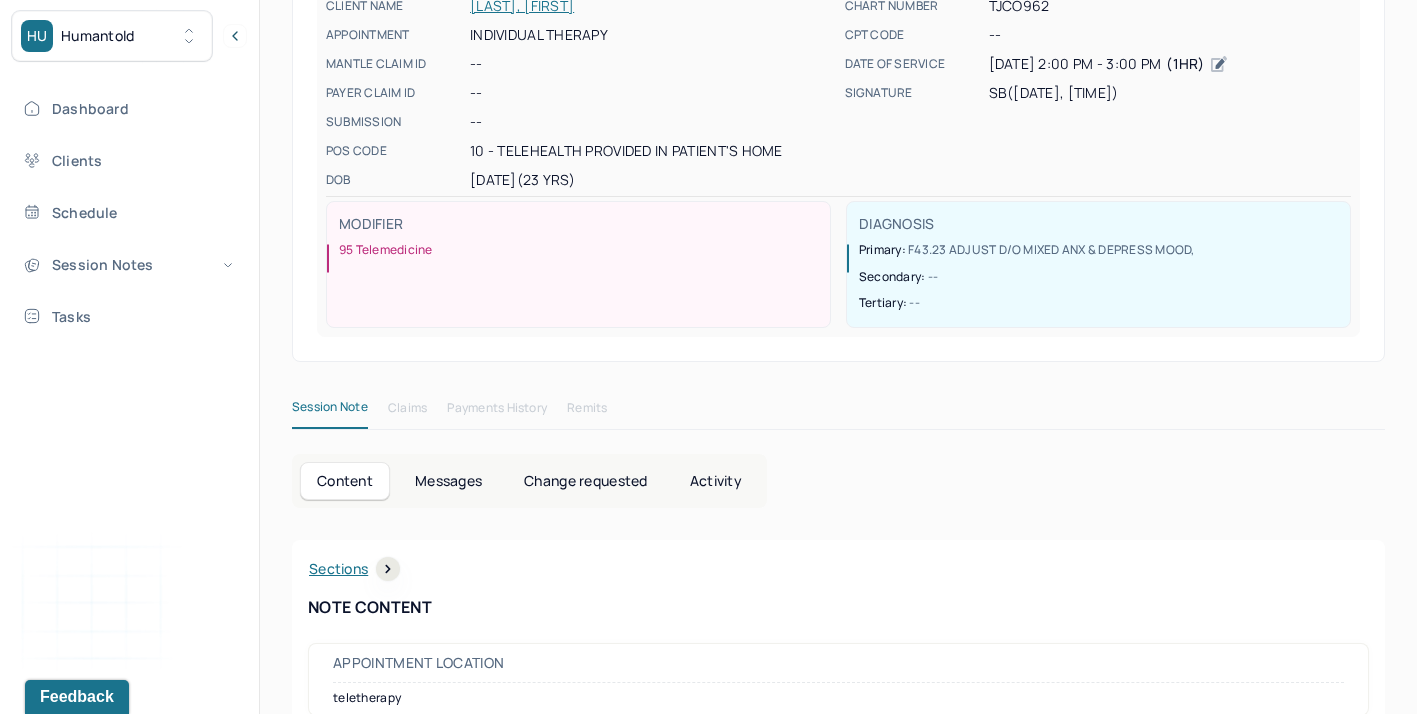 scroll, scrollTop: 0, scrollLeft: 0, axis: both 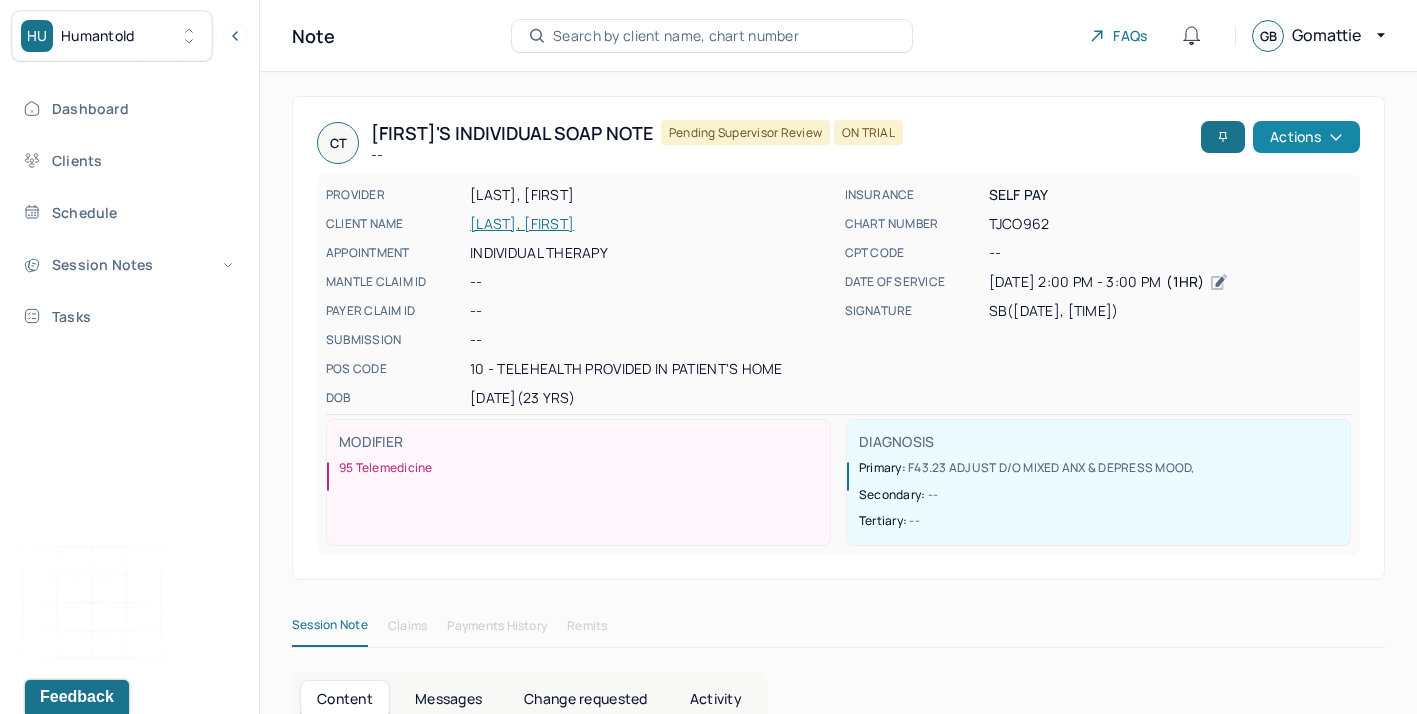click on "Actions" at bounding box center (1306, 137) 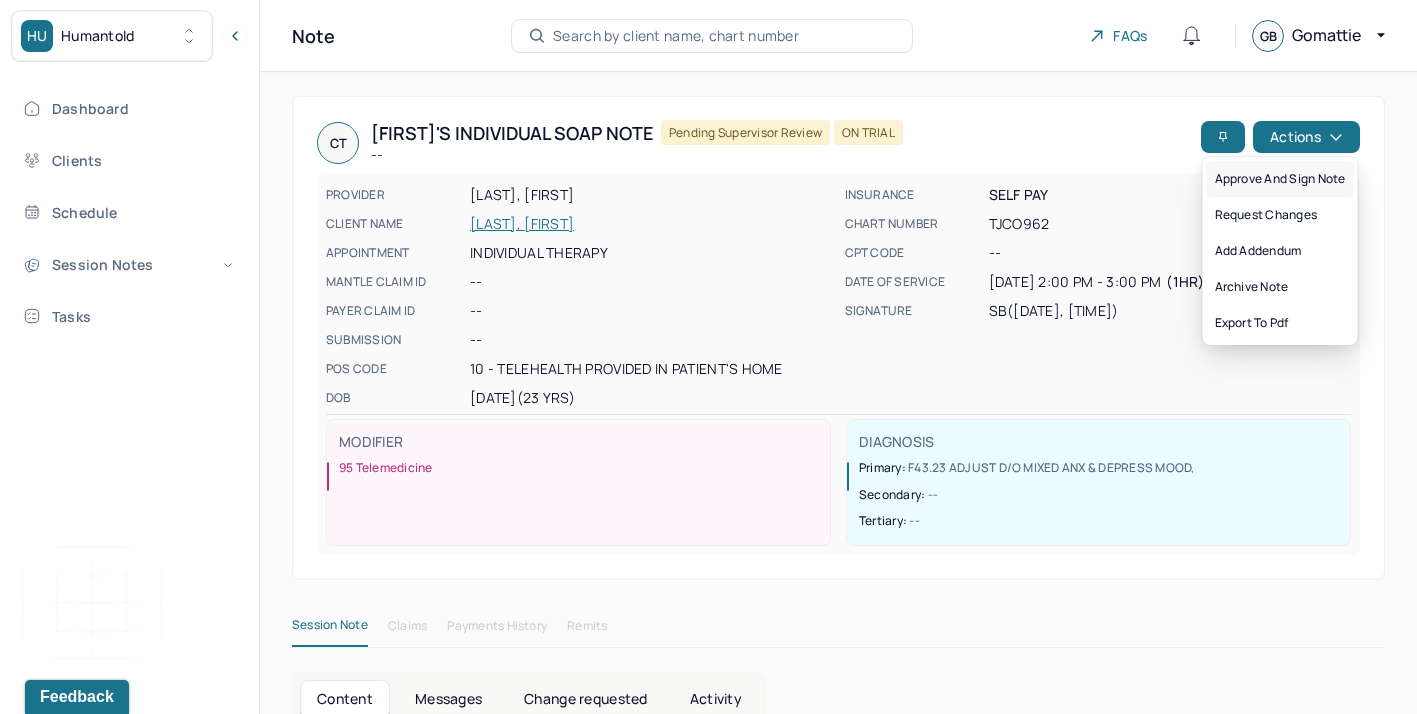 click on "Approve and sign note" at bounding box center (1280, 179) 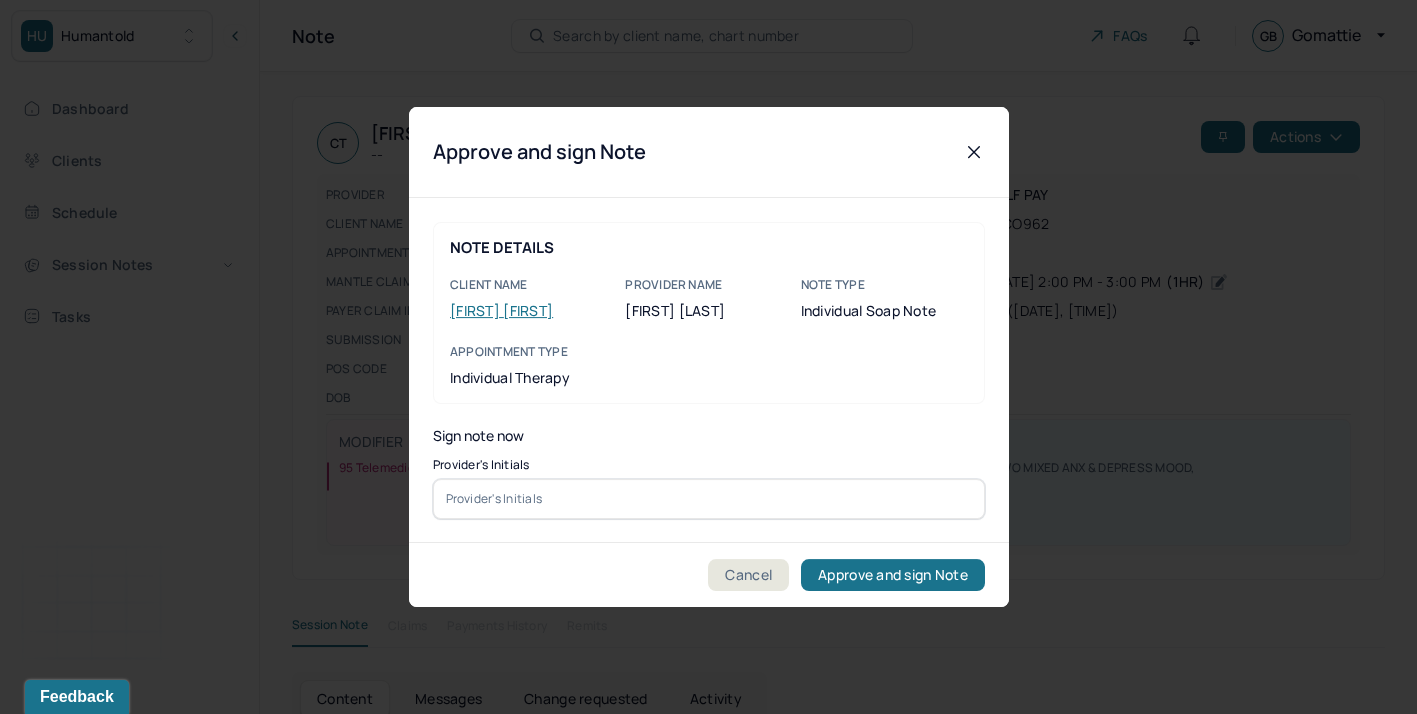 click at bounding box center [709, 499] 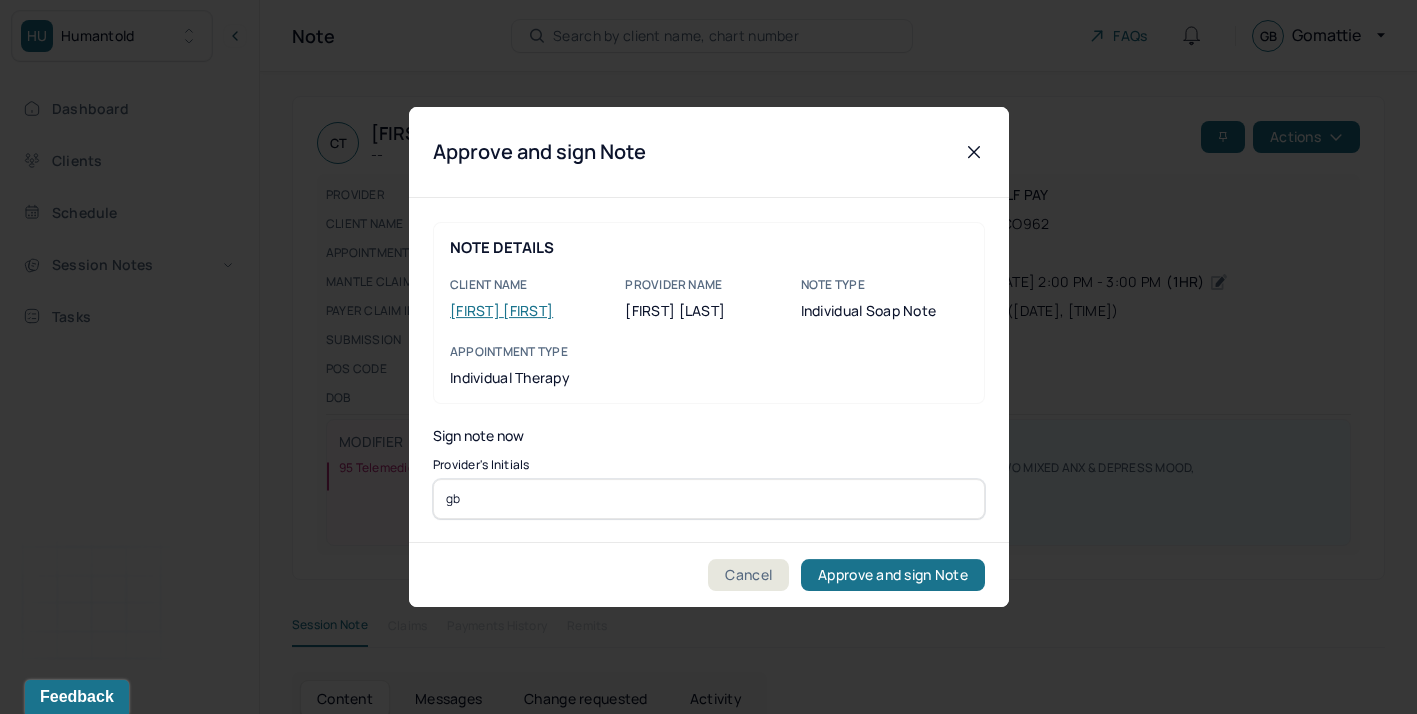 type on "gb" 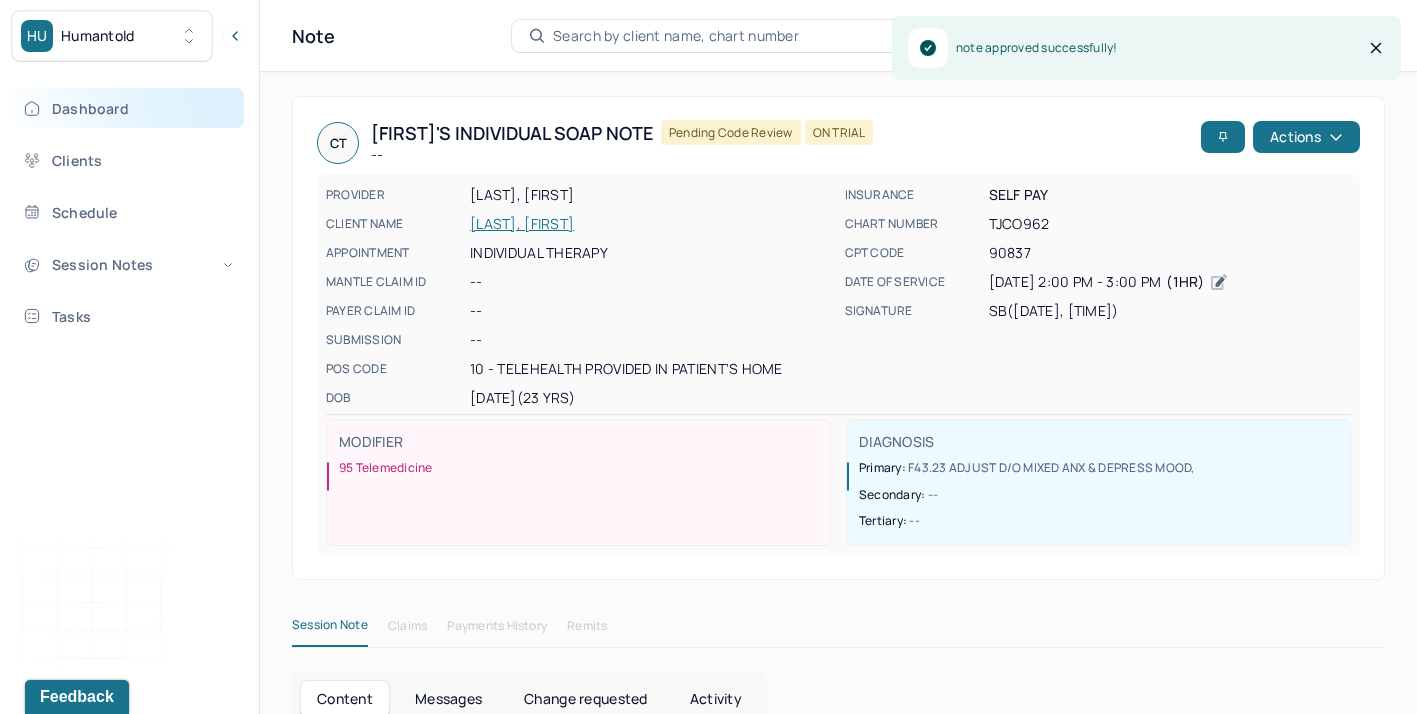 click on "Dashboard" at bounding box center [128, 108] 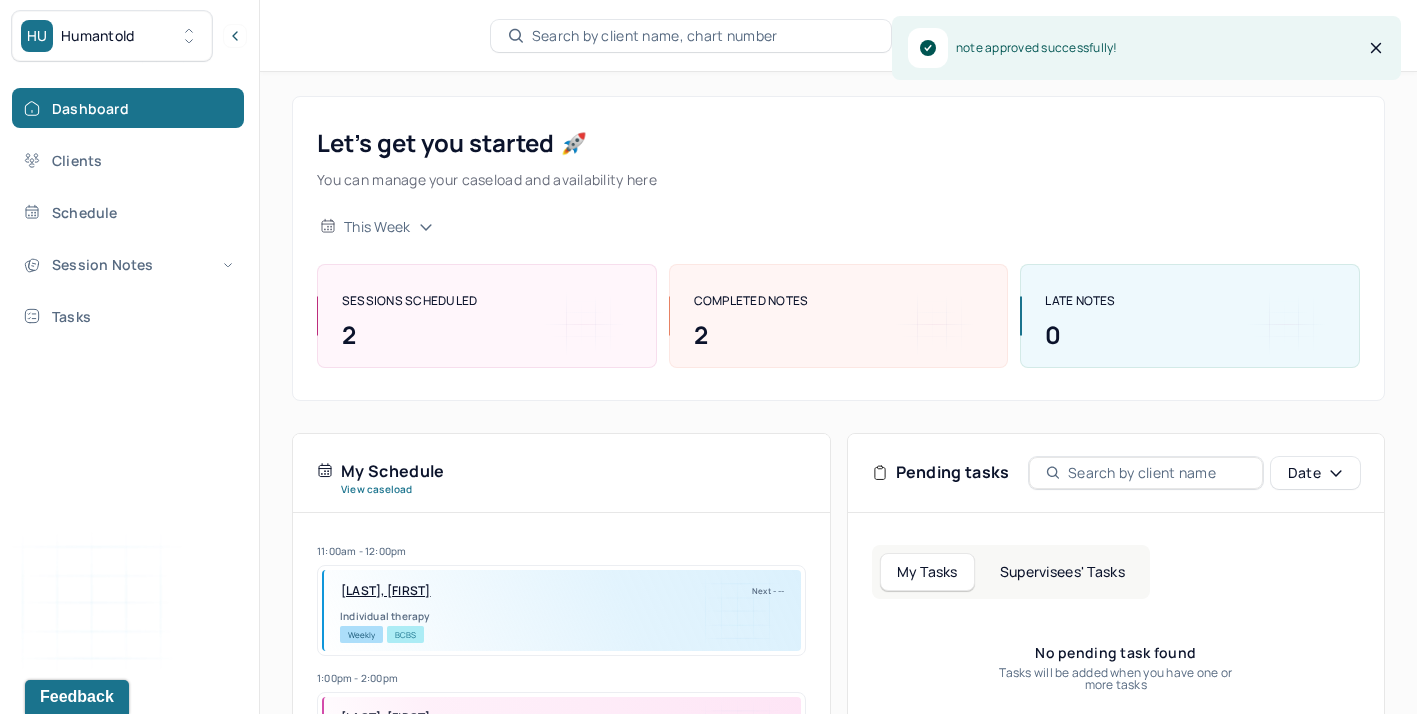 click on "Supervisees' Tasks" at bounding box center (1062, 572) 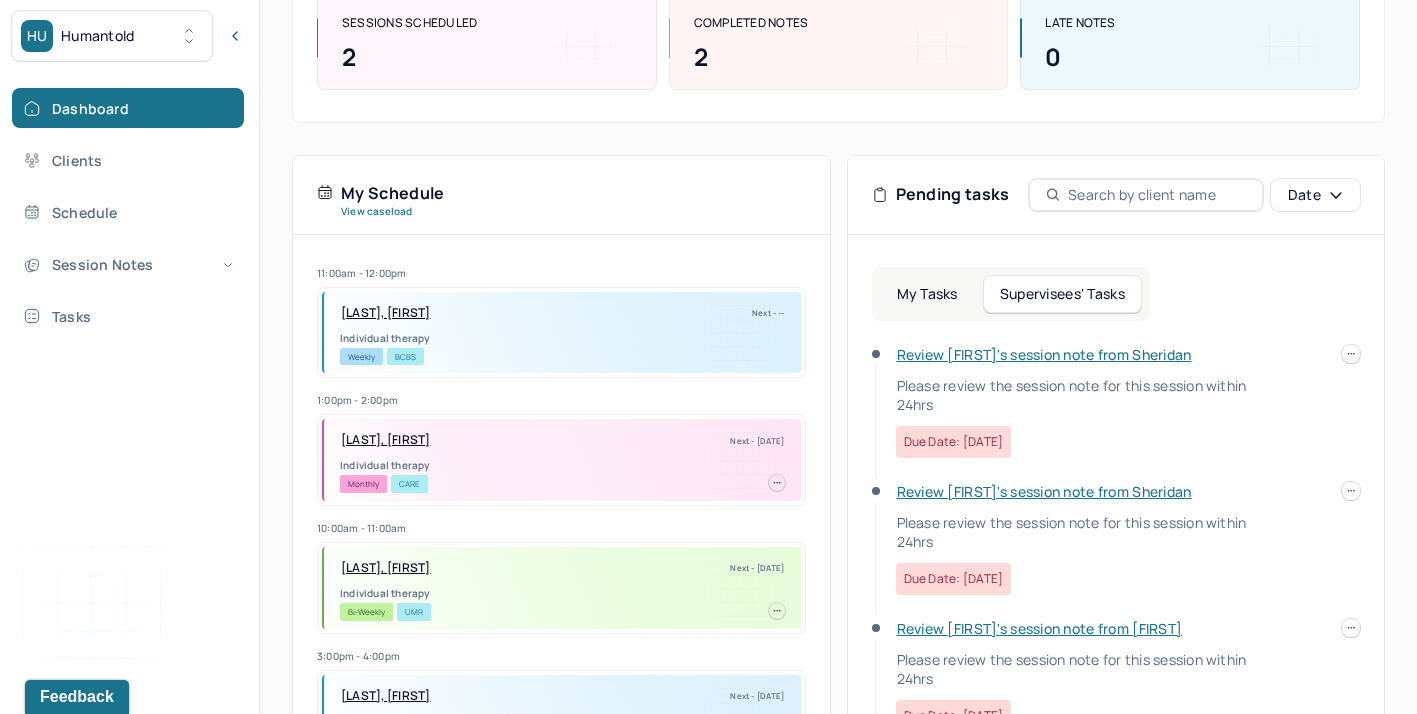 scroll, scrollTop: 282, scrollLeft: 0, axis: vertical 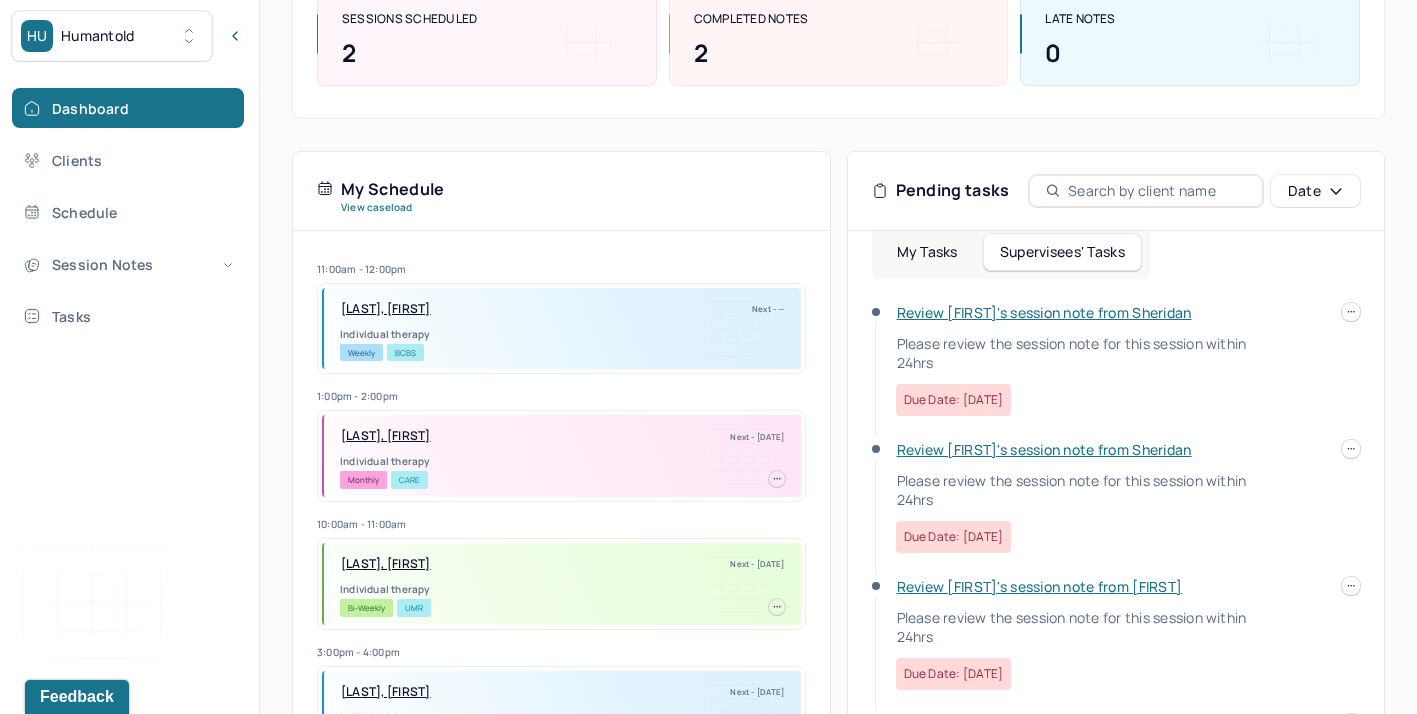 click on "Review Dejah's session note from Sheridan" at bounding box center (1044, 312) 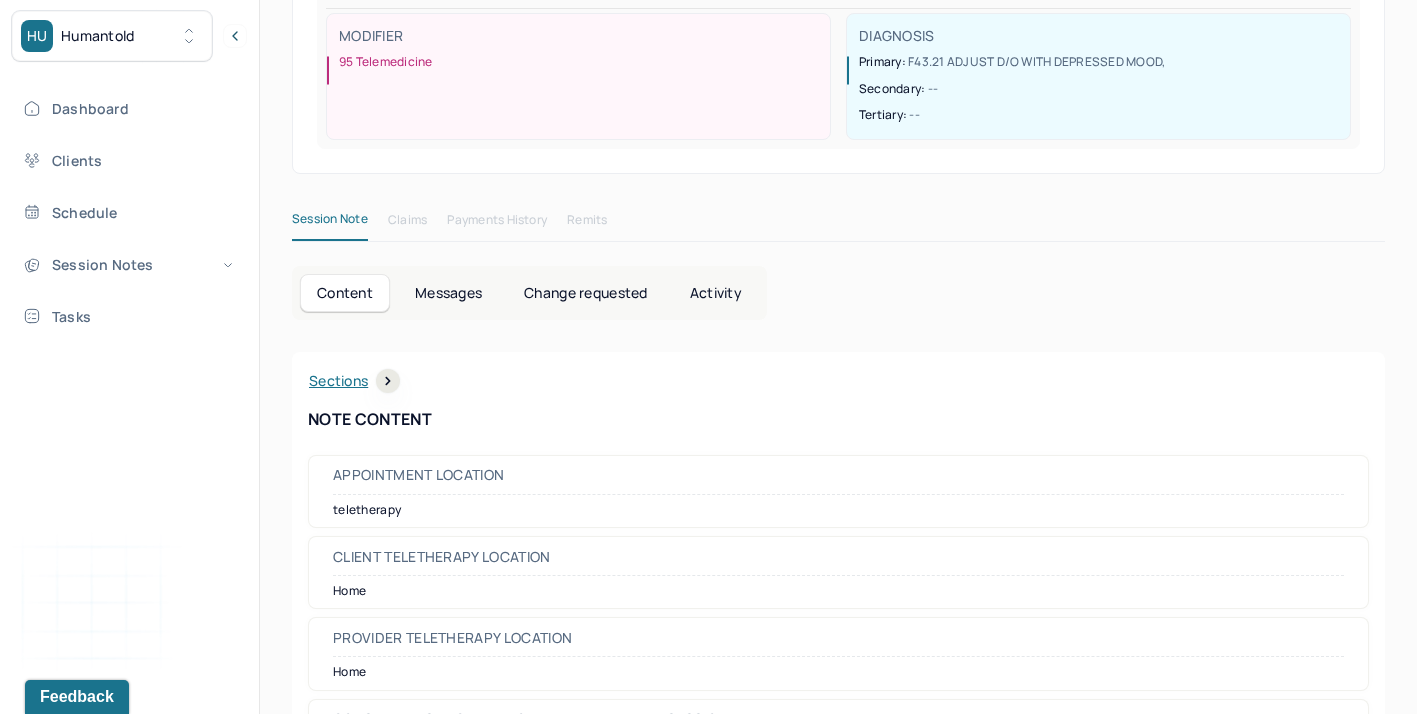 scroll, scrollTop: 0, scrollLeft: 0, axis: both 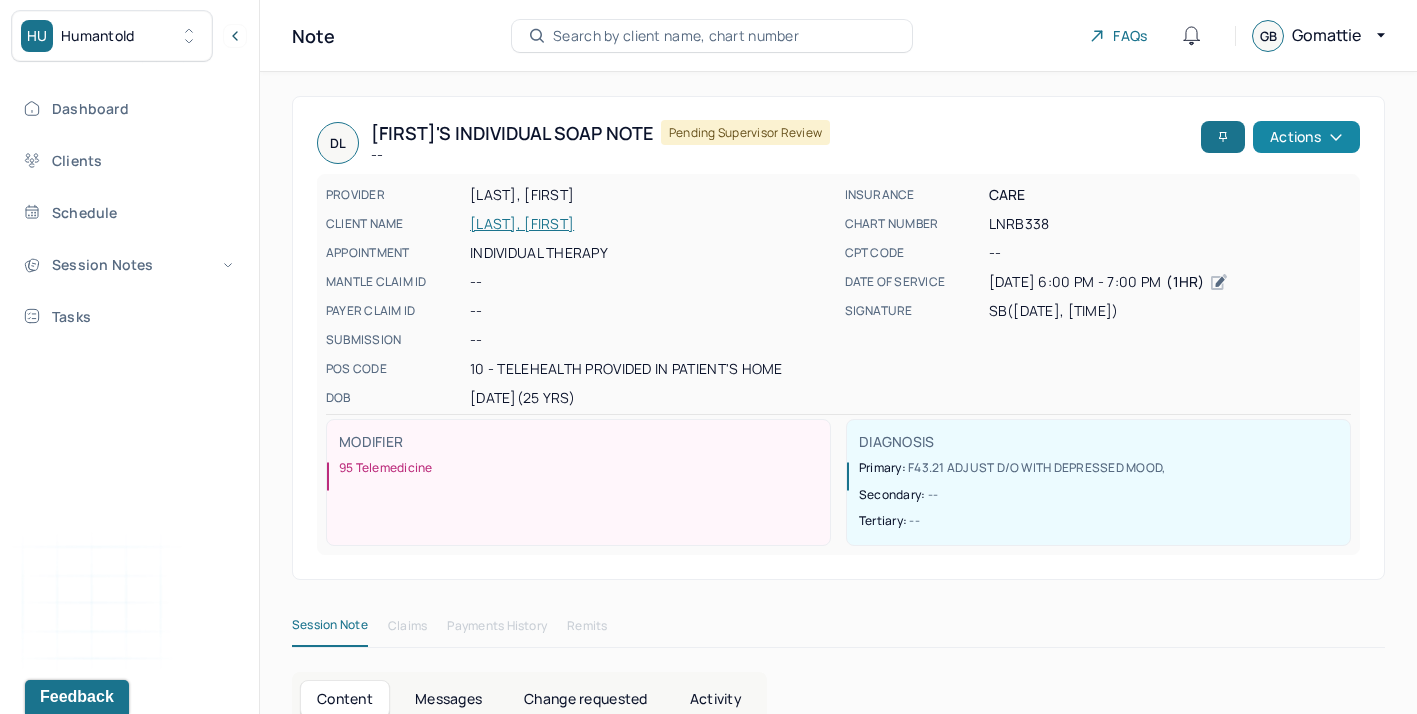 click on "Actions" at bounding box center [1306, 137] 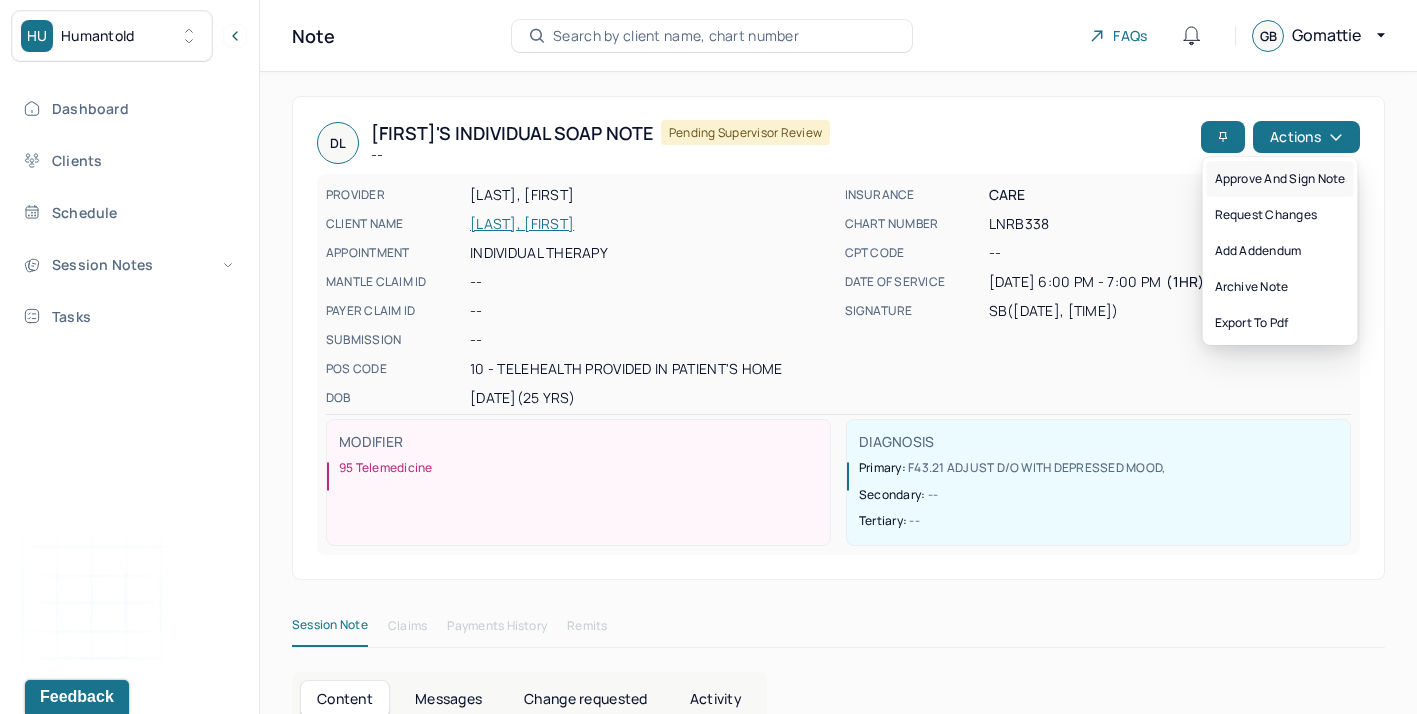 click on "Approve and sign note" at bounding box center [1280, 179] 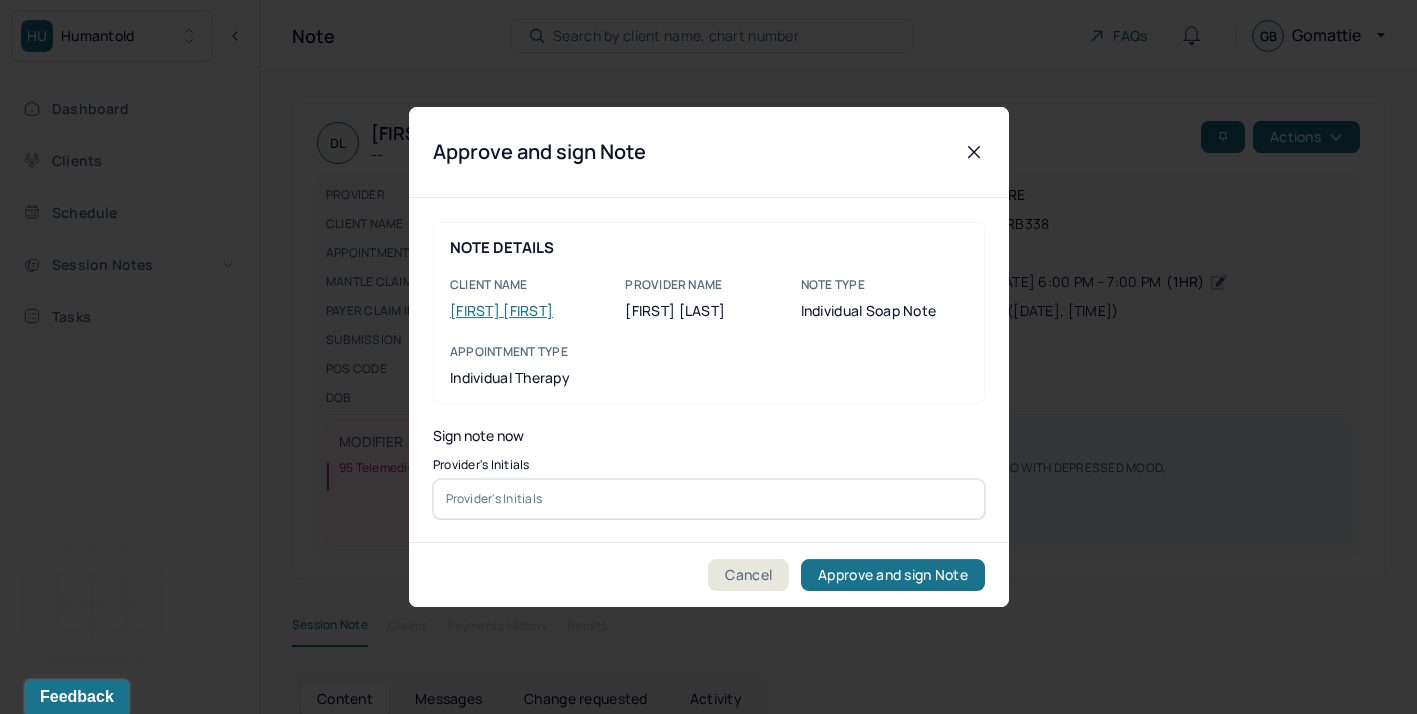 click at bounding box center [709, 499] 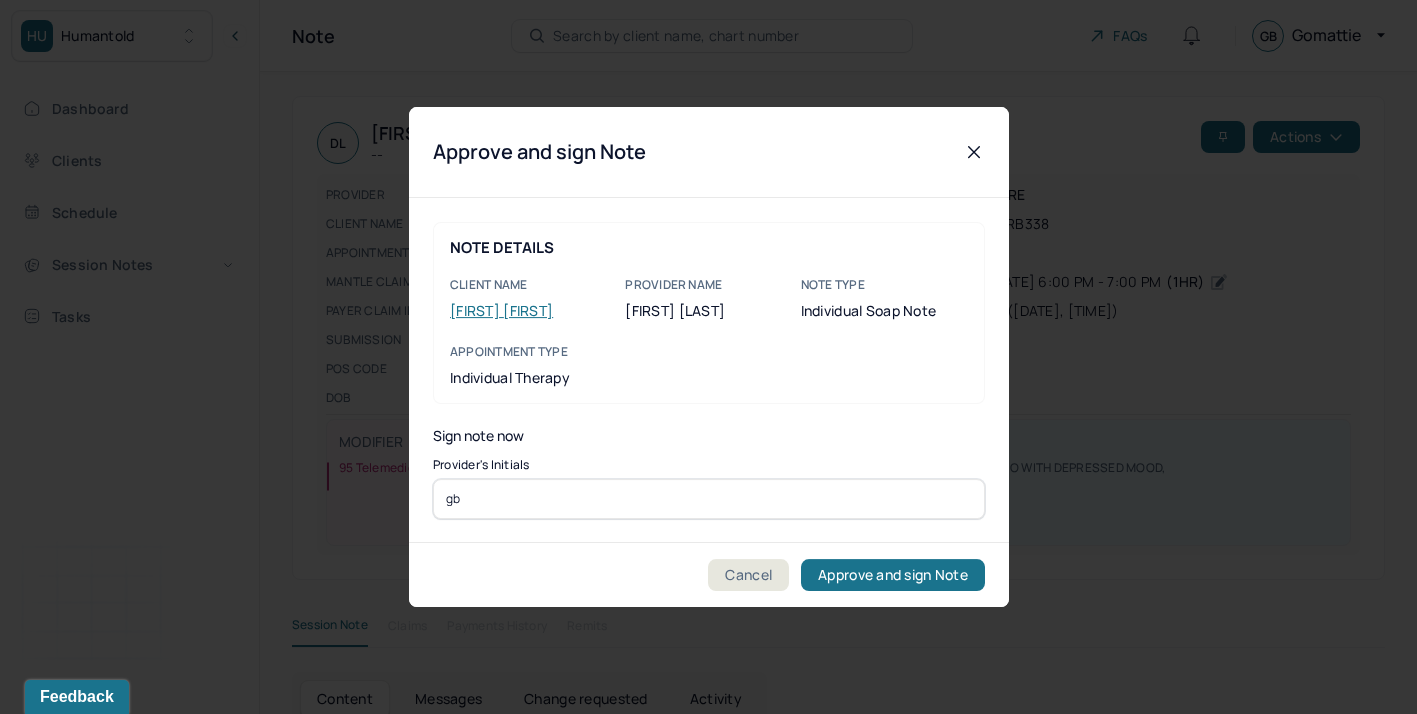 type on "gb" 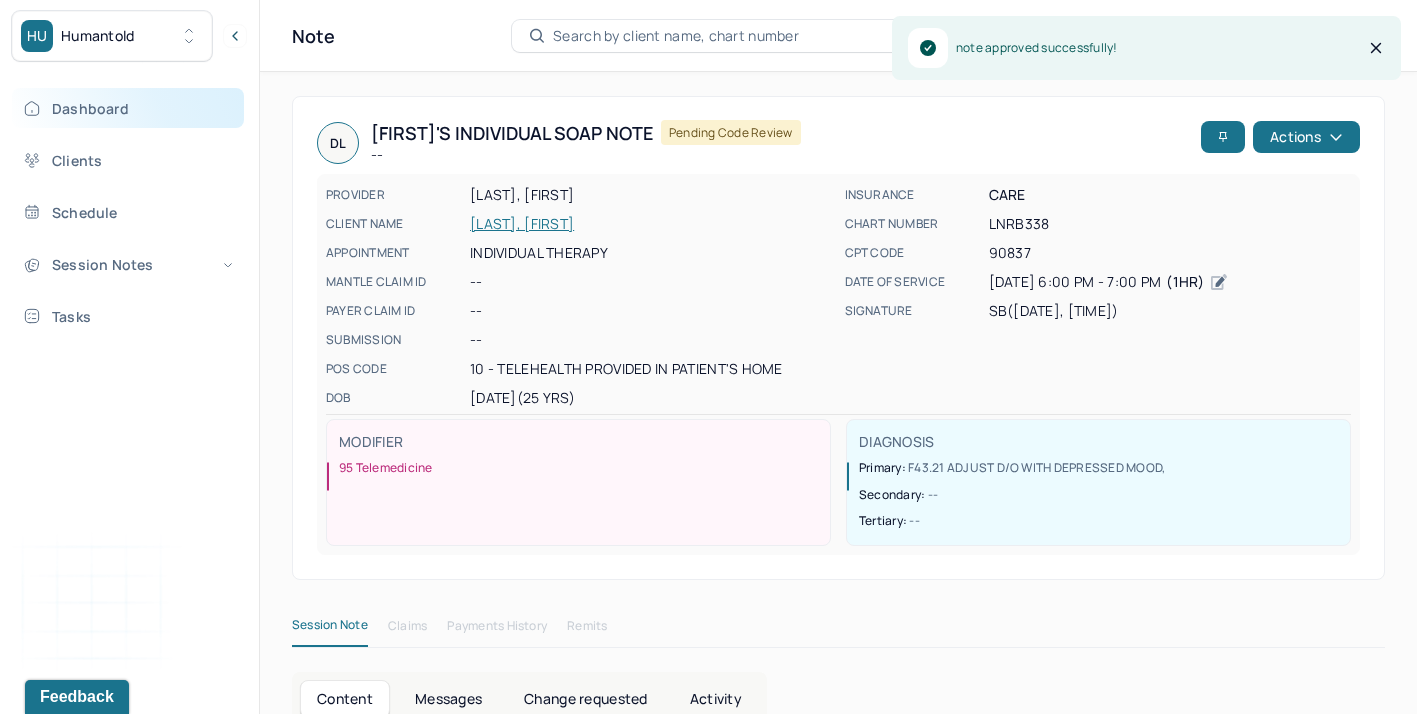 click on "Dashboard" at bounding box center (128, 108) 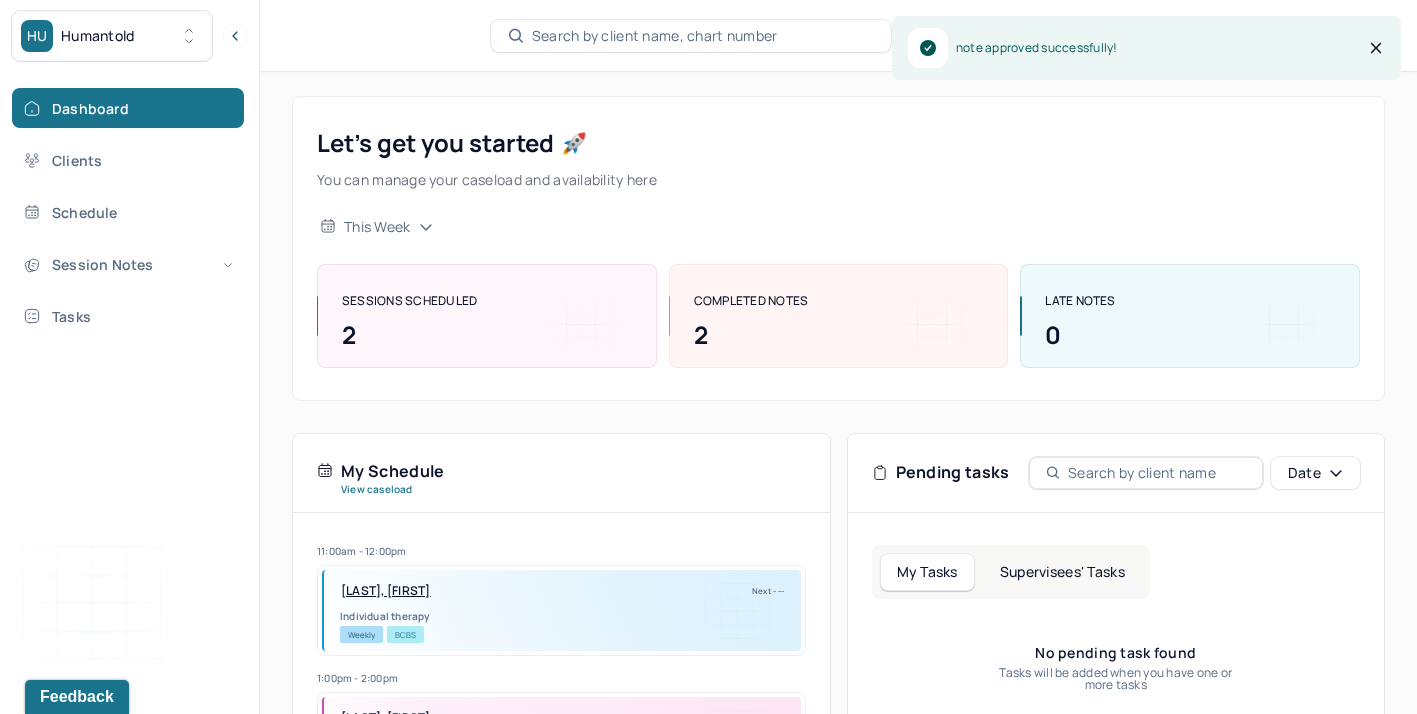 click on "Supervisees' Tasks" at bounding box center (1062, 572) 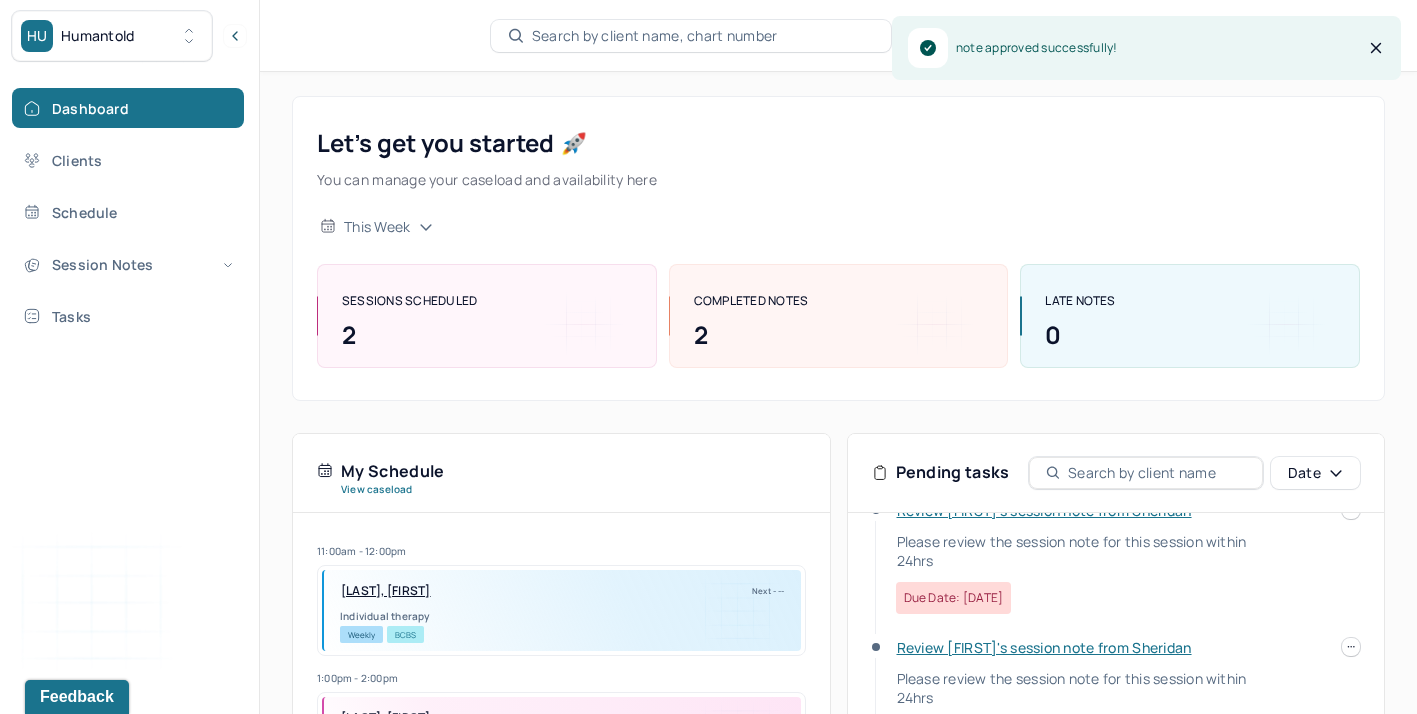 scroll, scrollTop: 168, scrollLeft: 0, axis: vertical 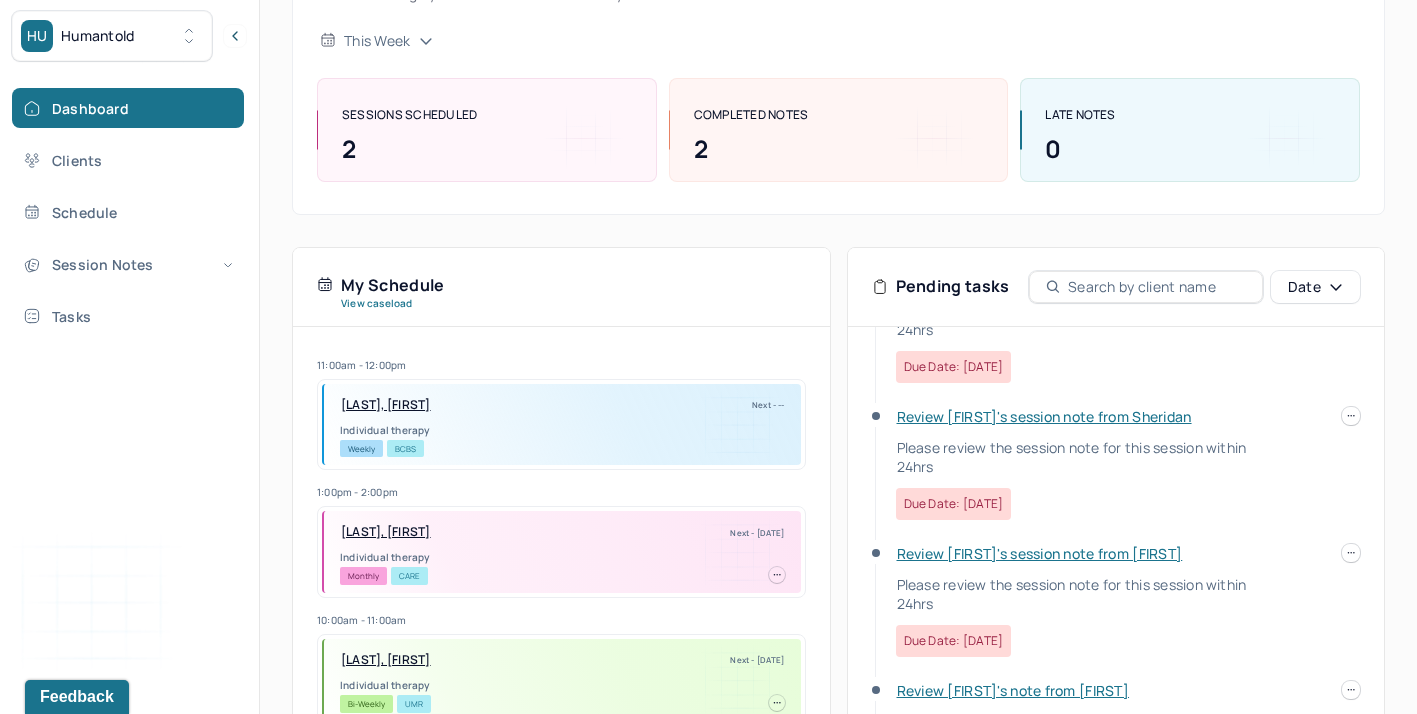 click on "Review Serena's session note from Sheridan" at bounding box center [1044, 416] 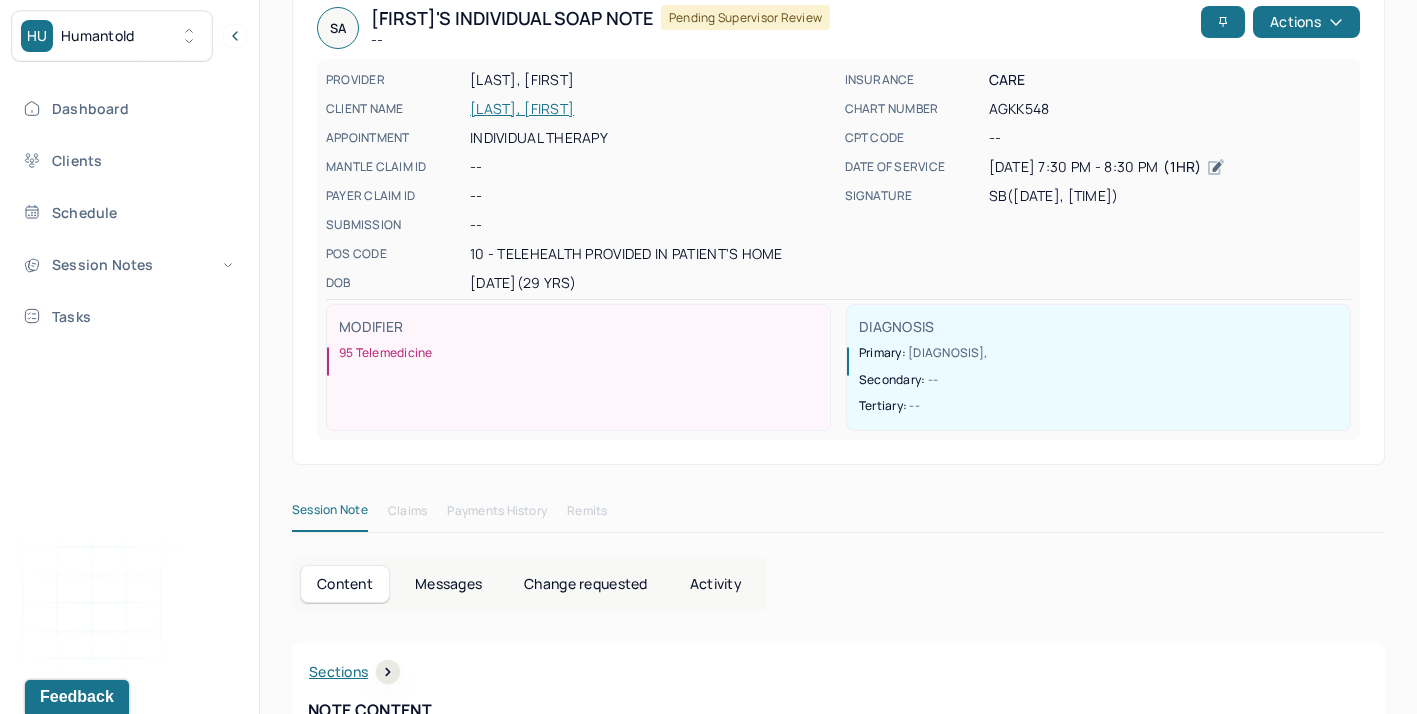 scroll, scrollTop: 0, scrollLeft: 0, axis: both 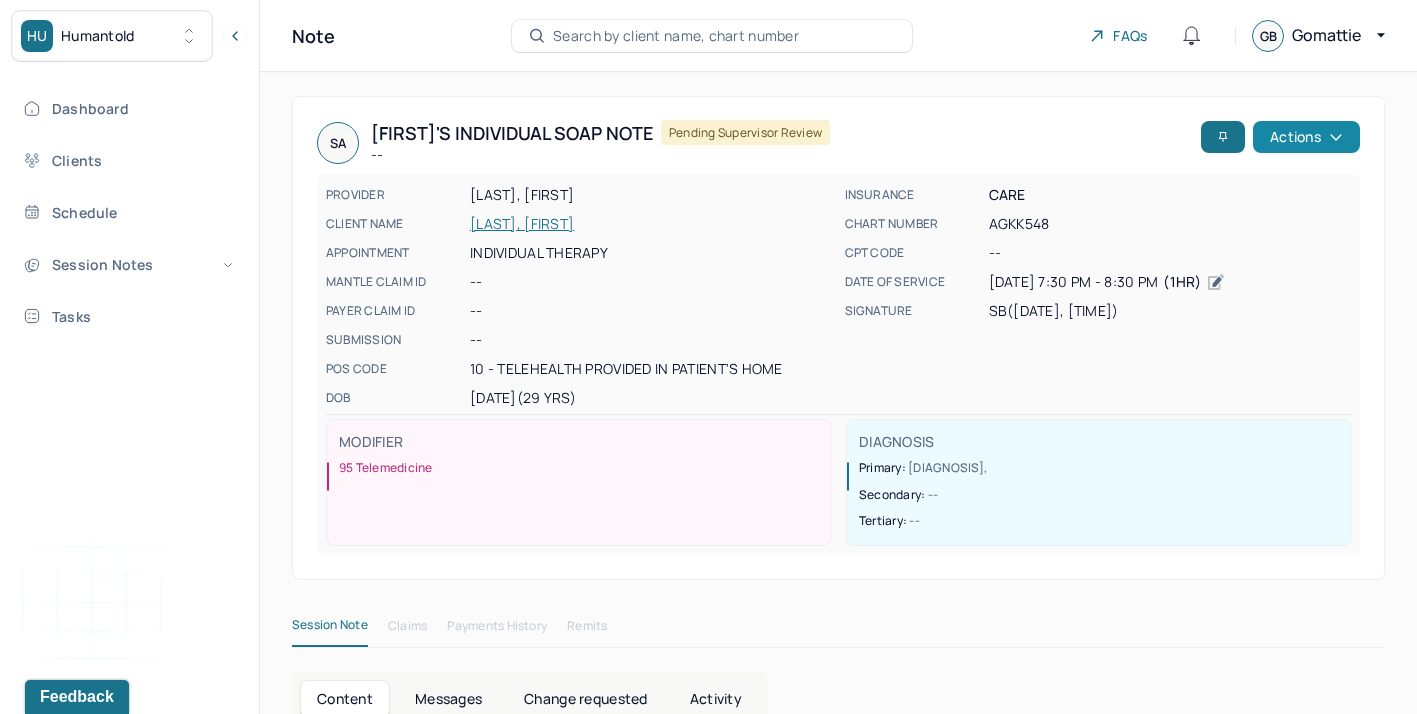 click on "Actions" at bounding box center [1306, 137] 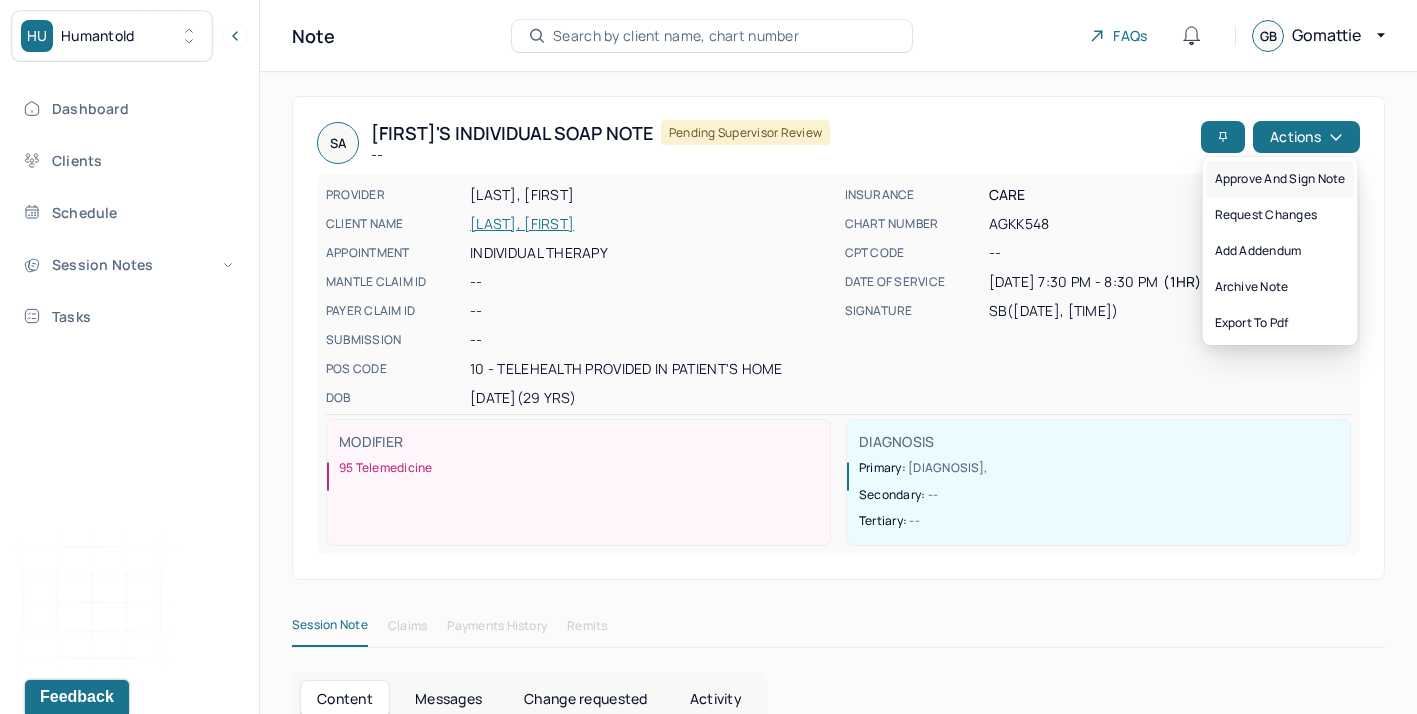 click on "Approve and sign note" at bounding box center [1280, 179] 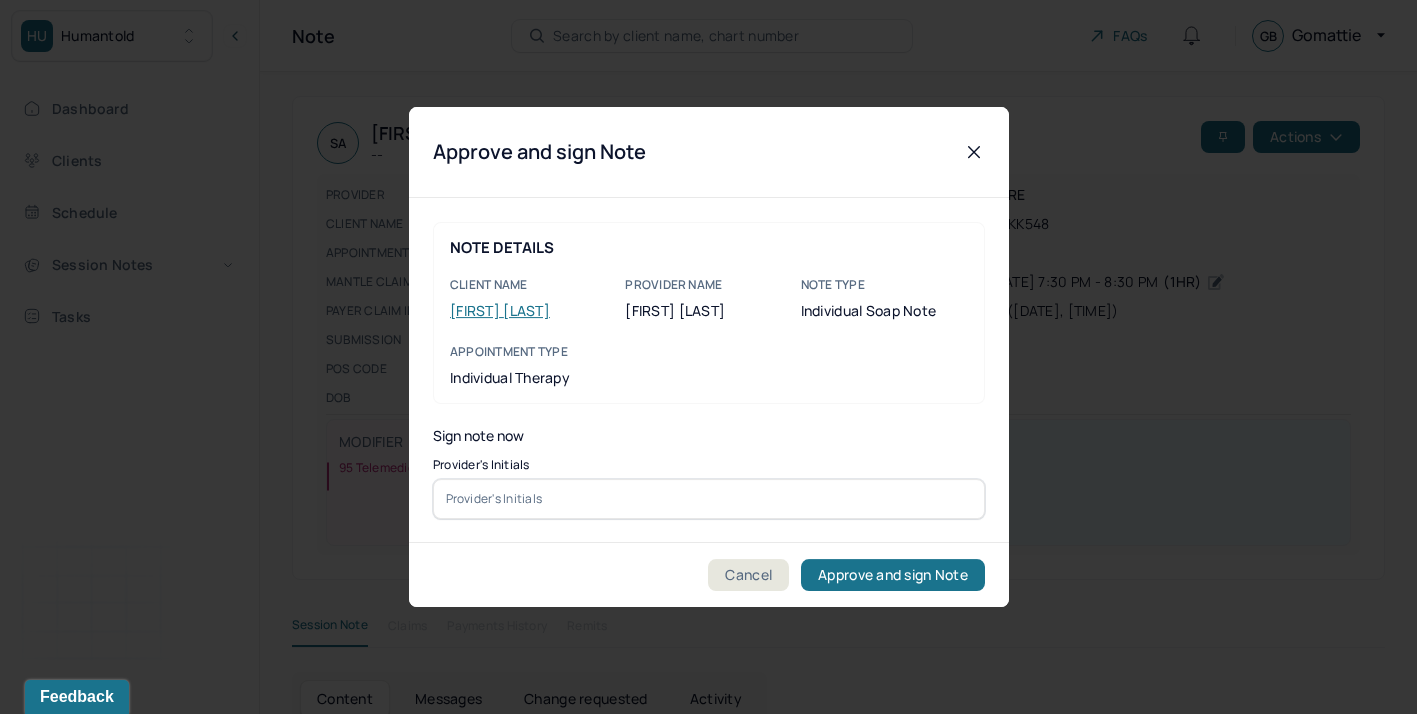 click at bounding box center (709, 499) 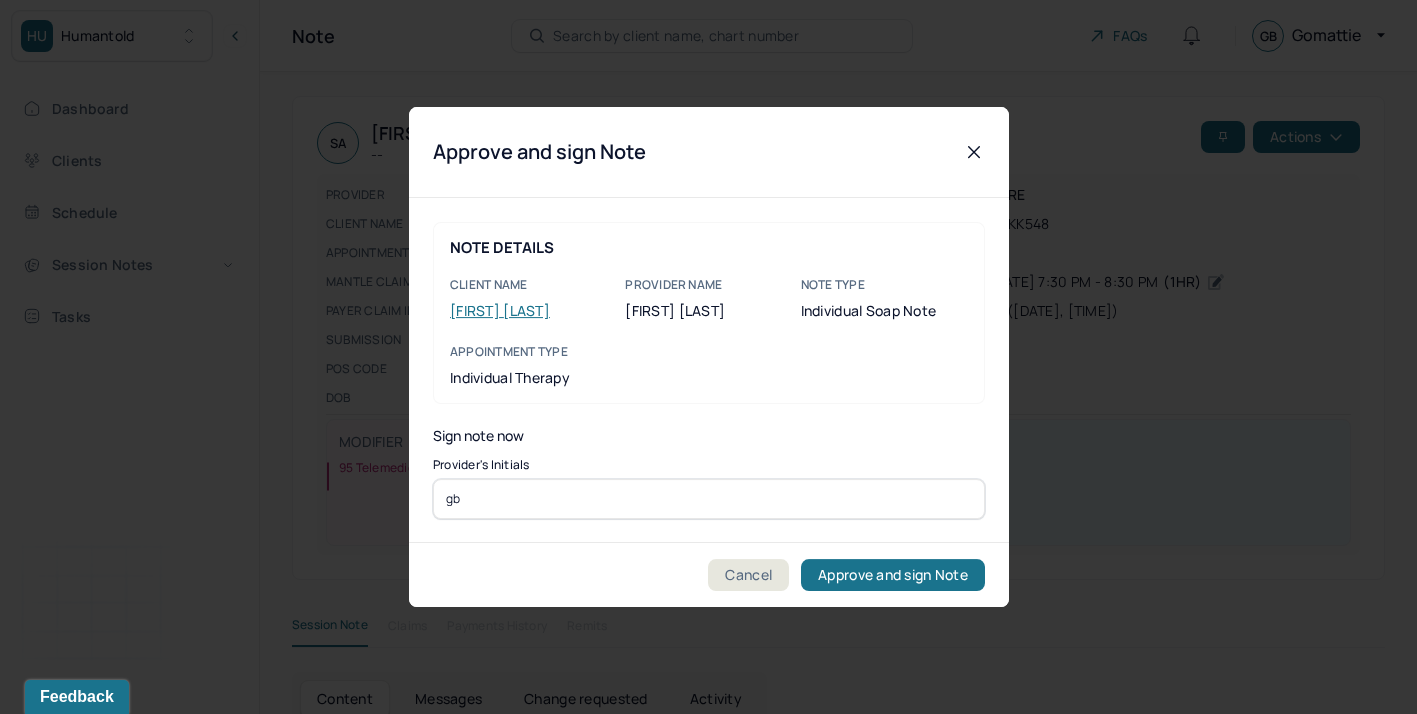 type on "gb" 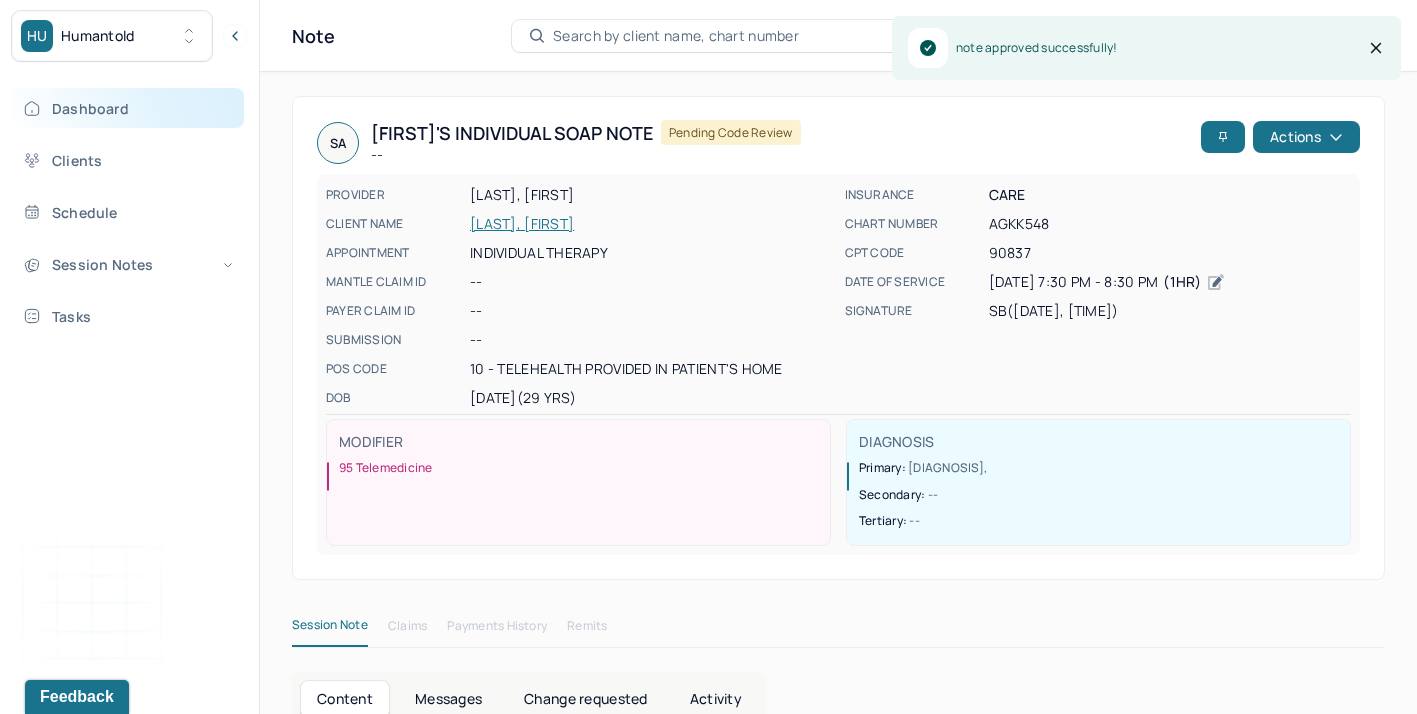 click on "Dashboard" at bounding box center [128, 108] 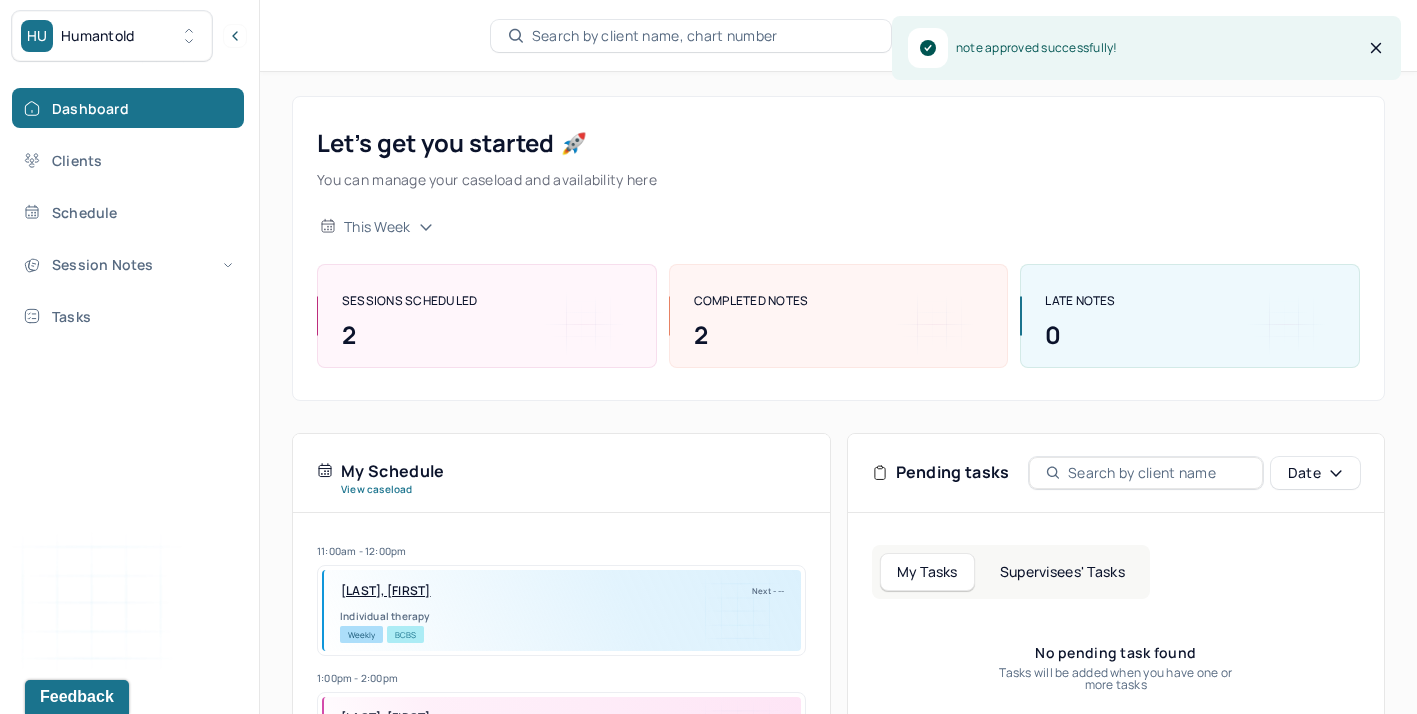 click on "Supervisees' Tasks" at bounding box center [1062, 572] 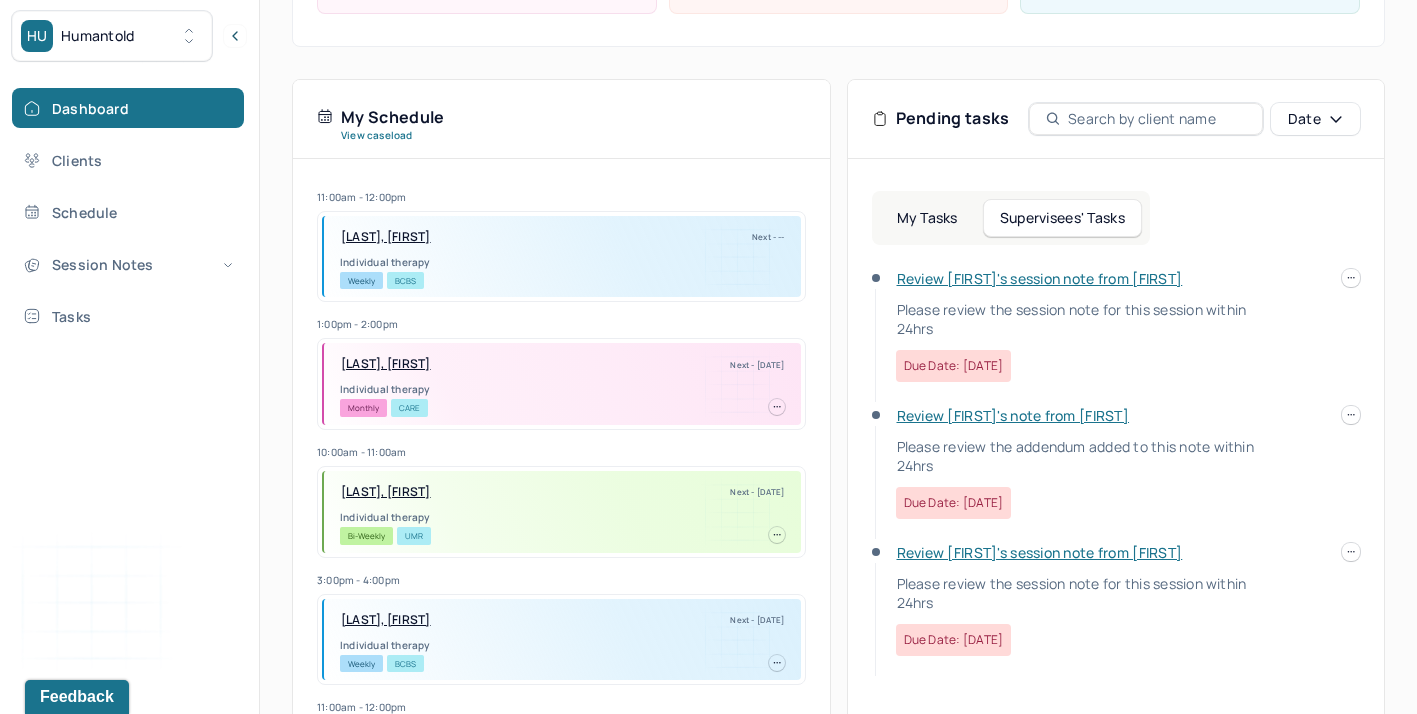 scroll, scrollTop: 359, scrollLeft: 0, axis: vertical 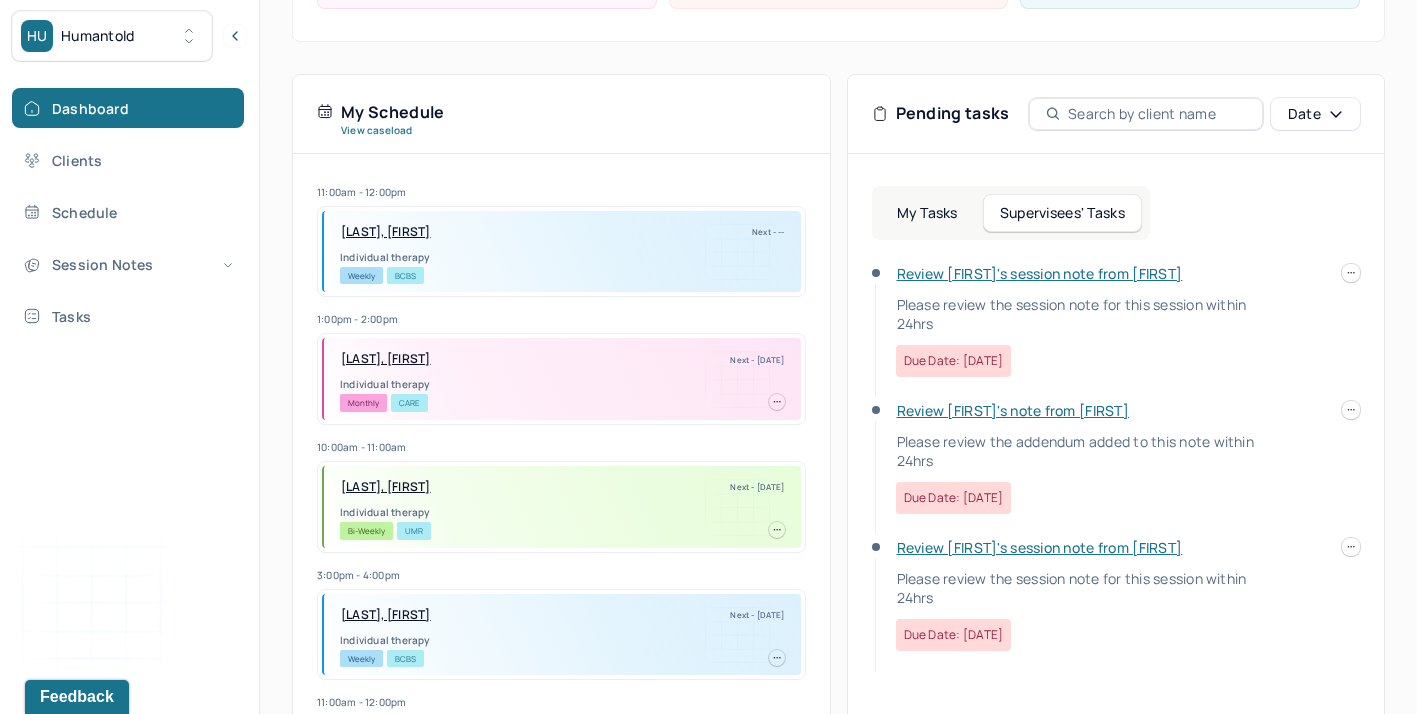 click on "Review Molly's session note from Keiasia" at bounding box center [1040, 273] 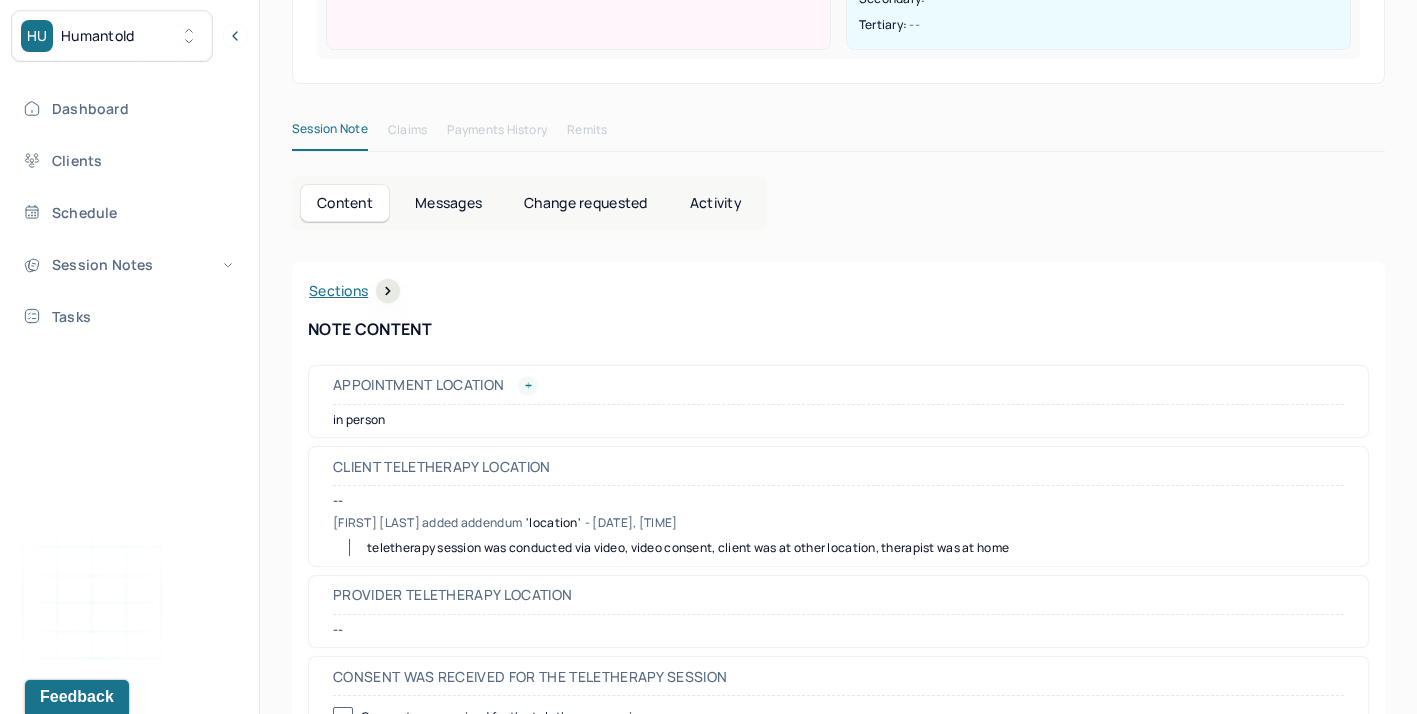 scroll, scrollTop: 480, scrollLeft: 0, axis: vertical 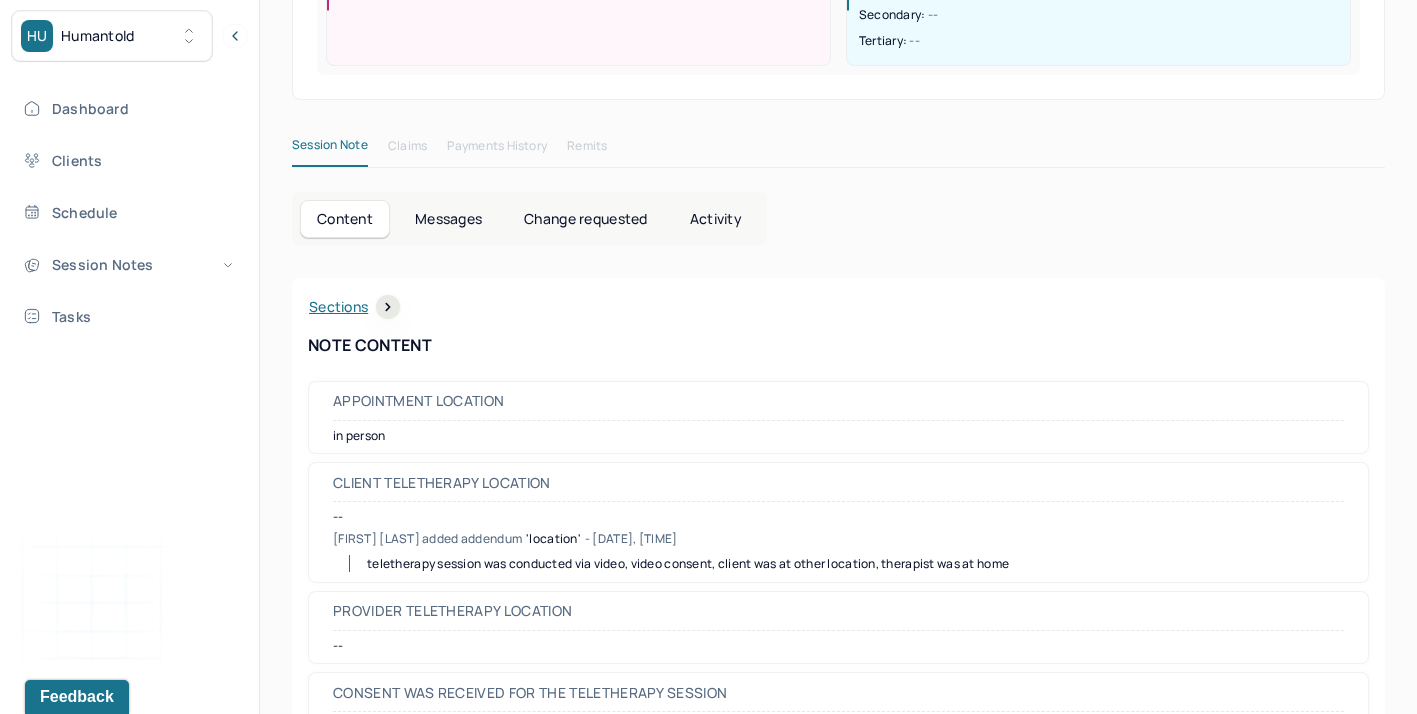 click on "Change requested" at bounding box center [585, 219] 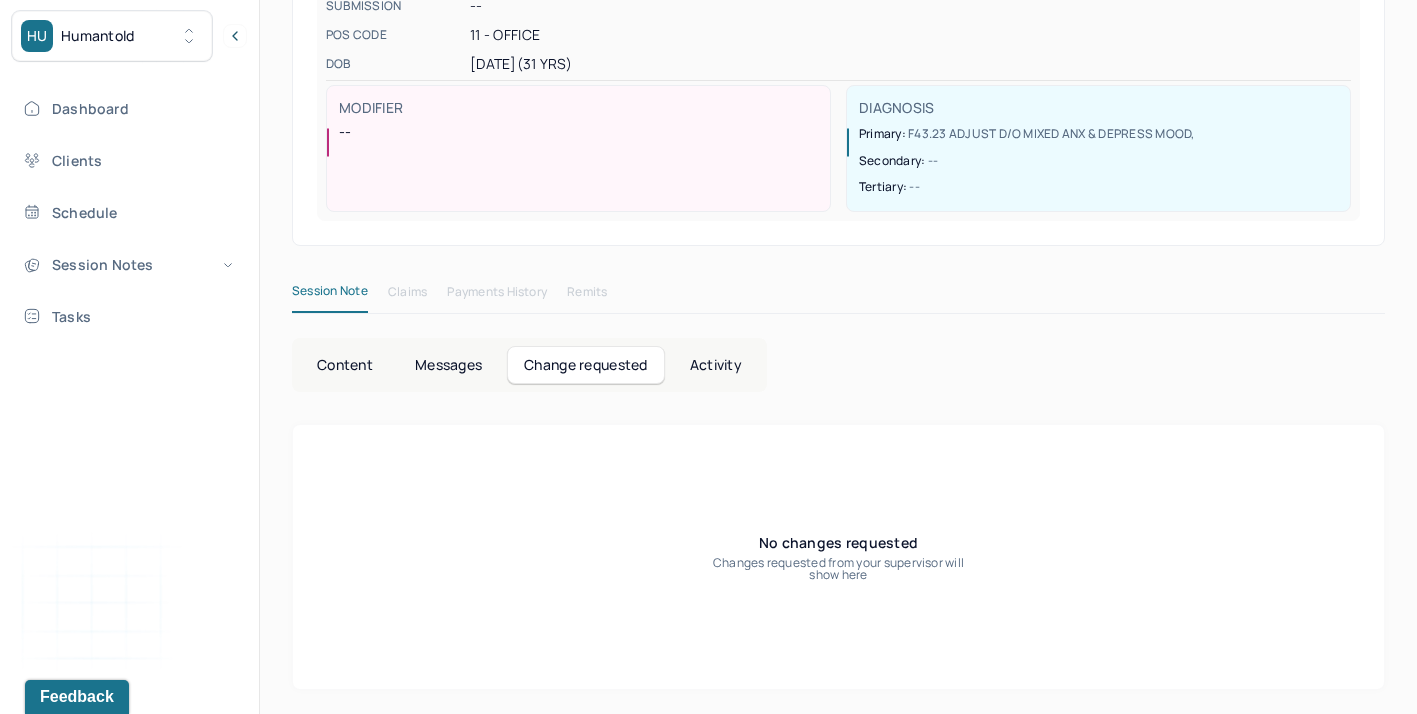 click on "Activity" at bounding box center (716, 365) 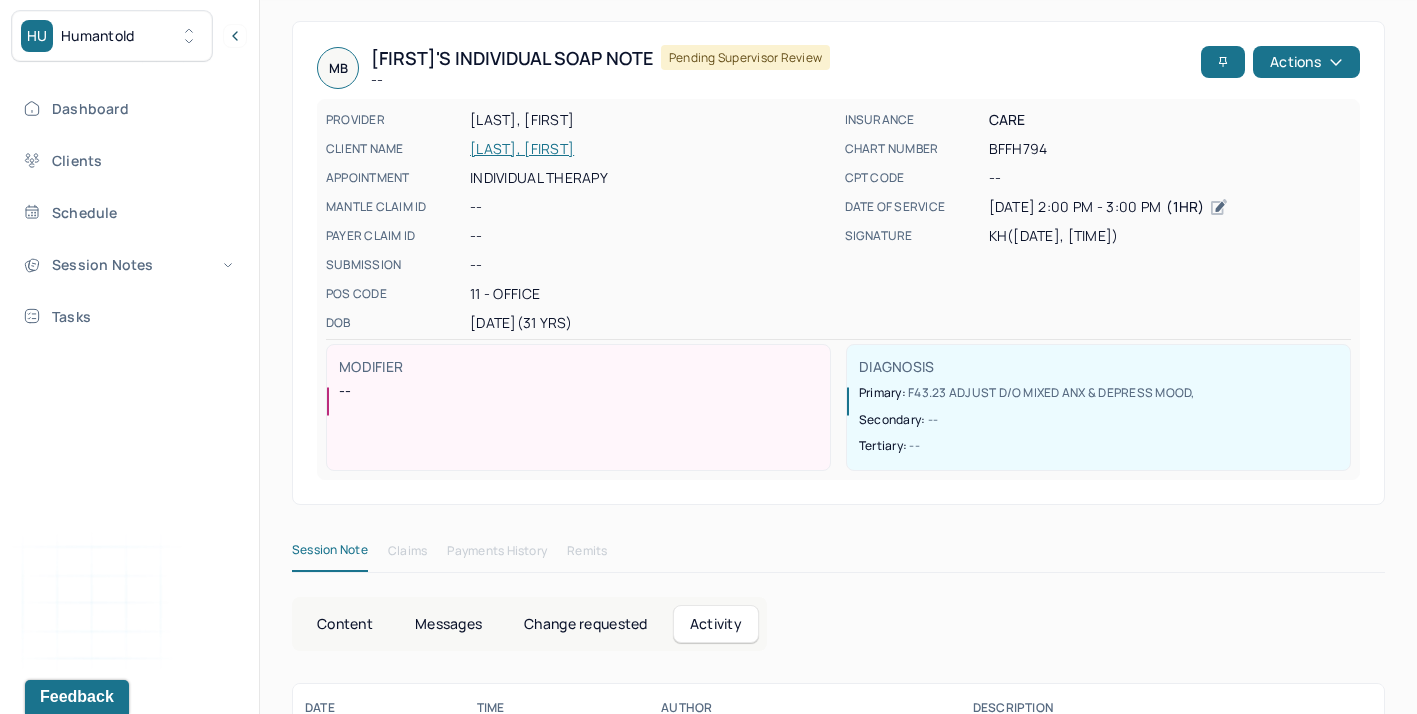 scroll, scrollTop: 0, scrollLeft: 0, axis: both 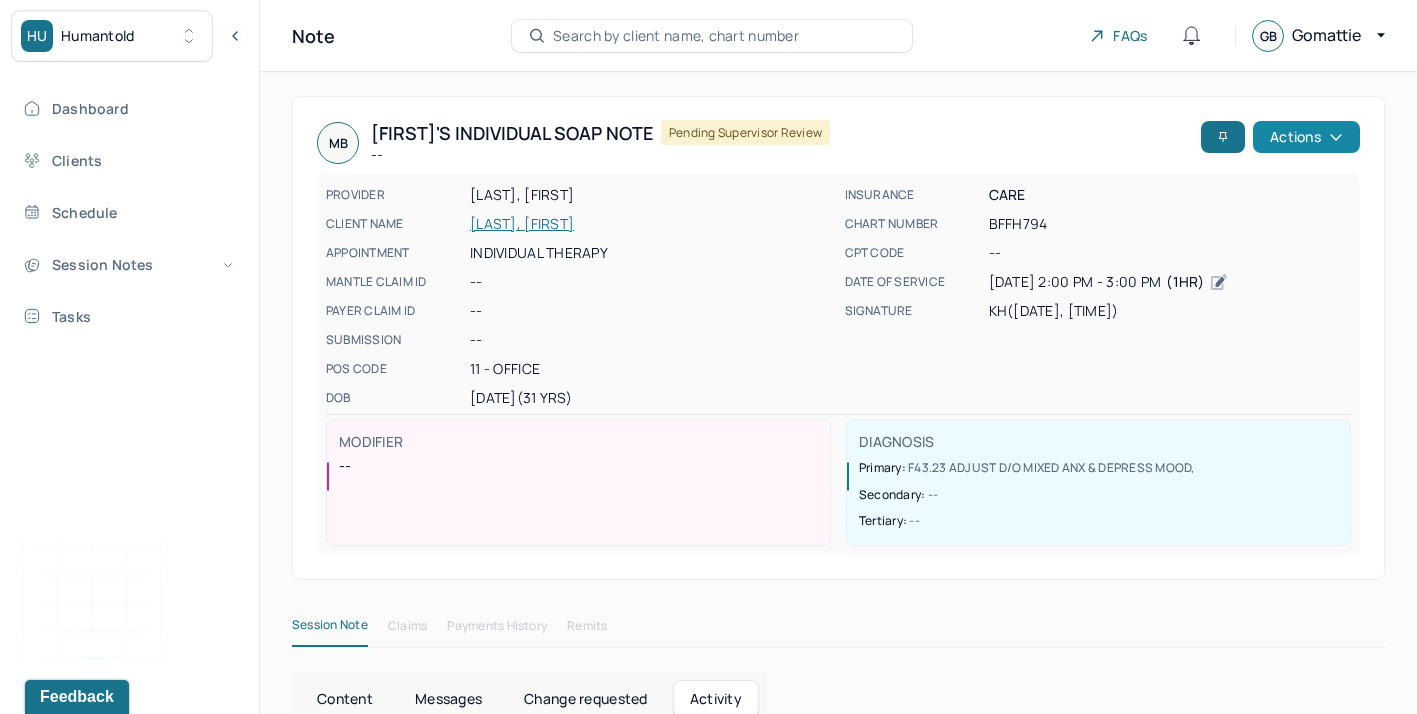 click on "Actions" at bounding box center (1306, 137) 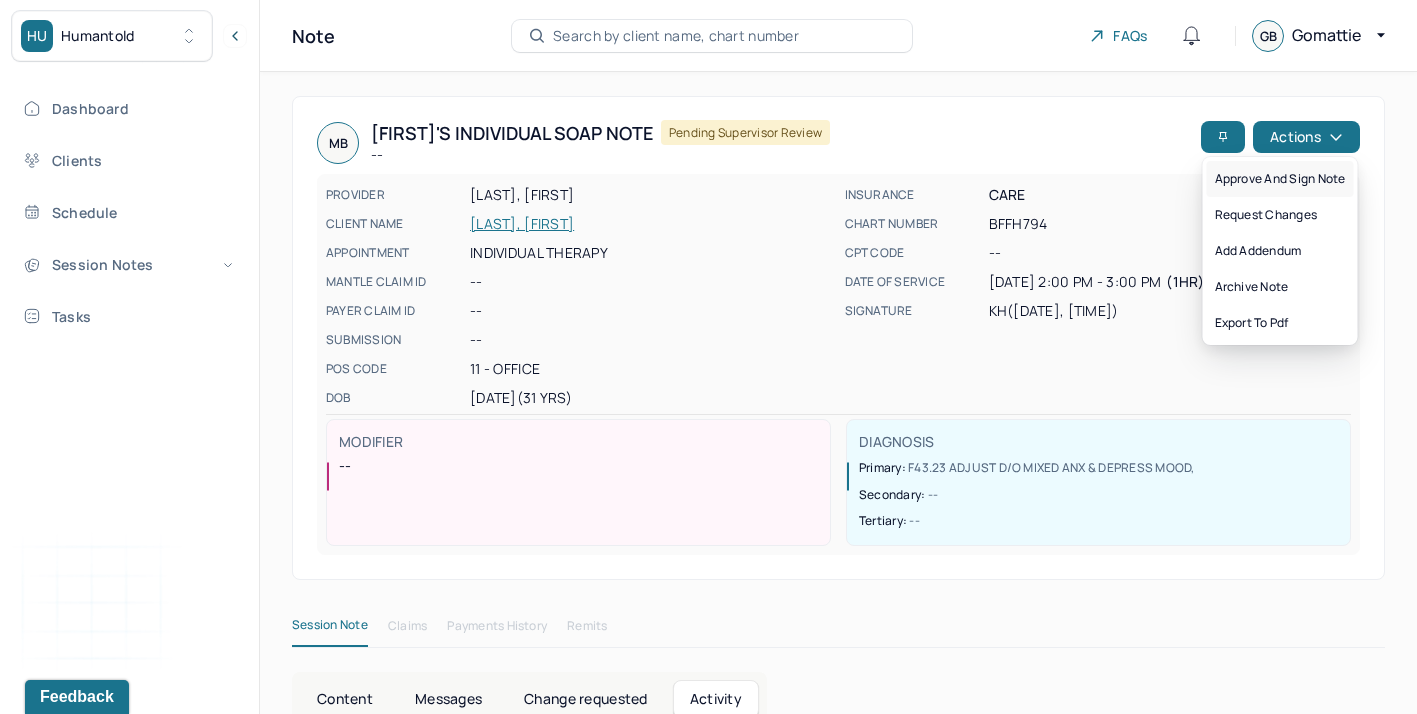click on "Approve and sign note" at bounding box center (1280, 179) 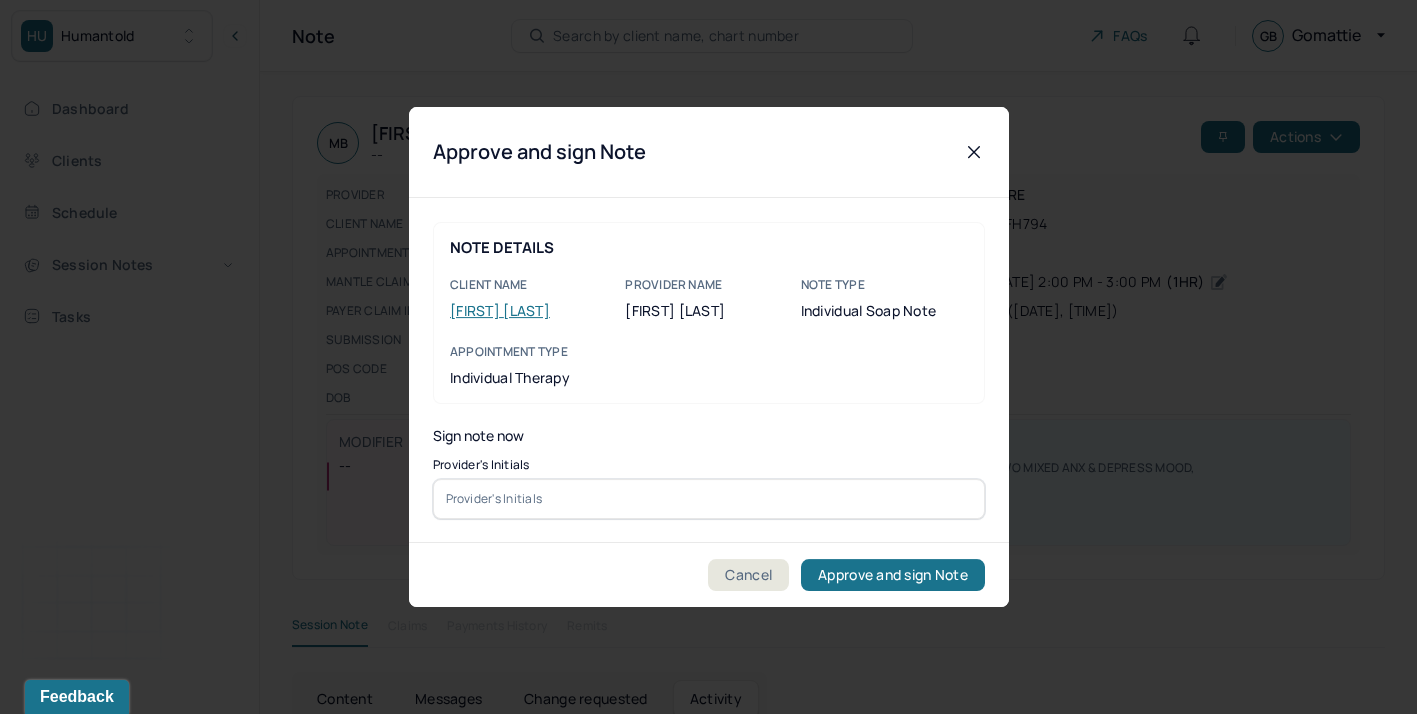 click at bounding box center [709, 499] 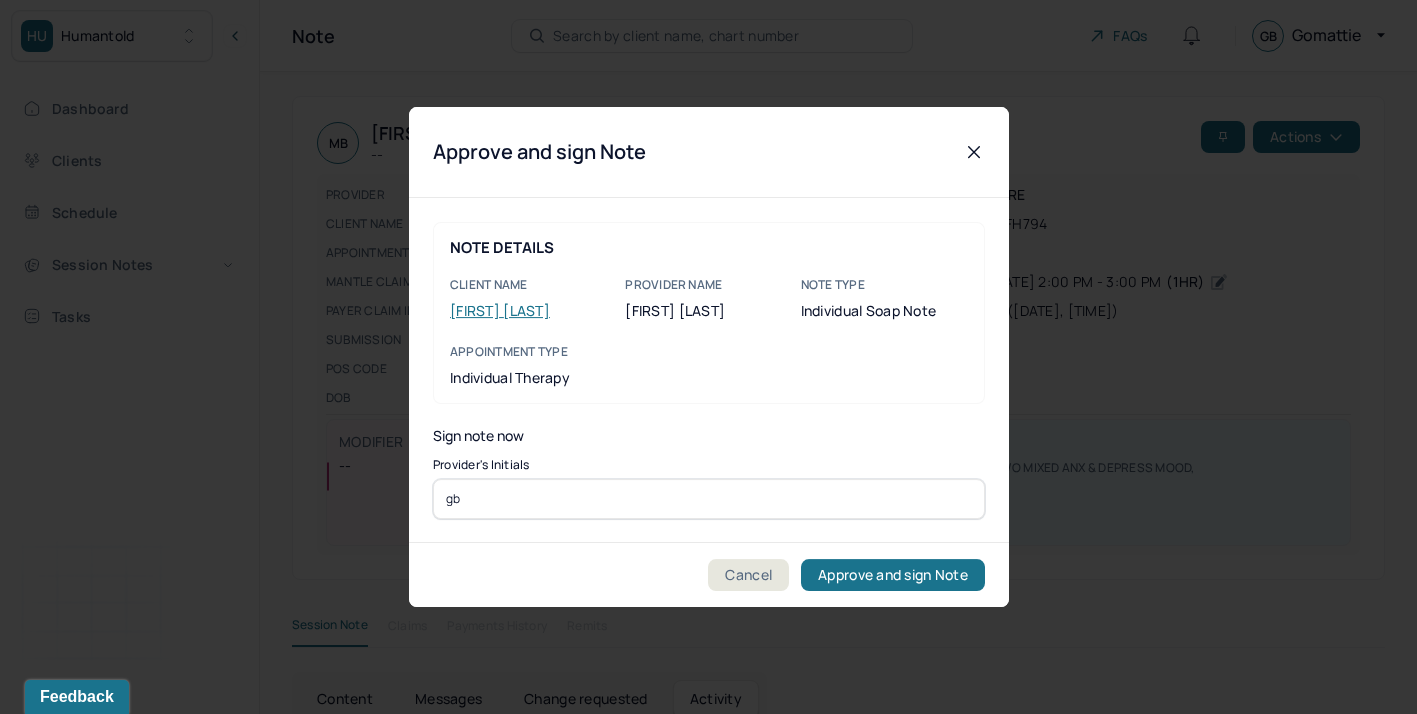 type on "gb" 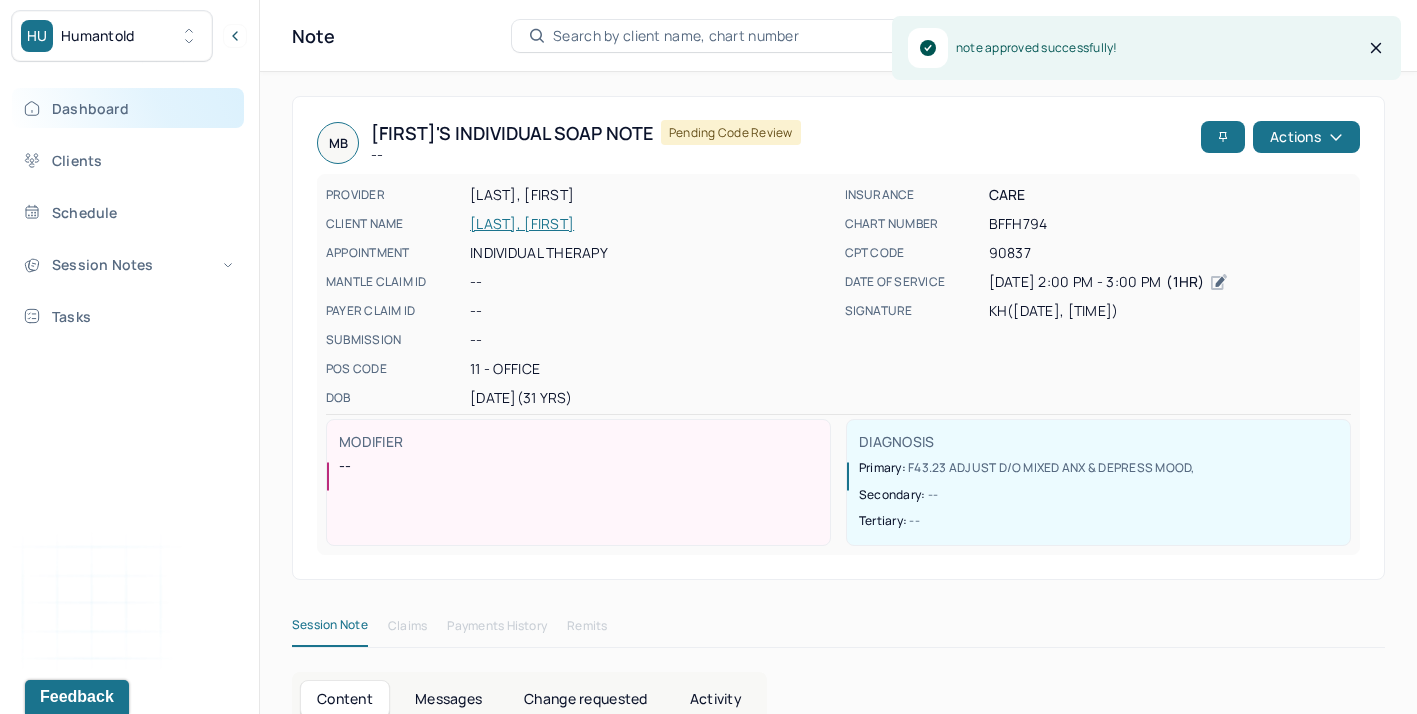 click on "Dashboard" at bounding box center [128, 108] 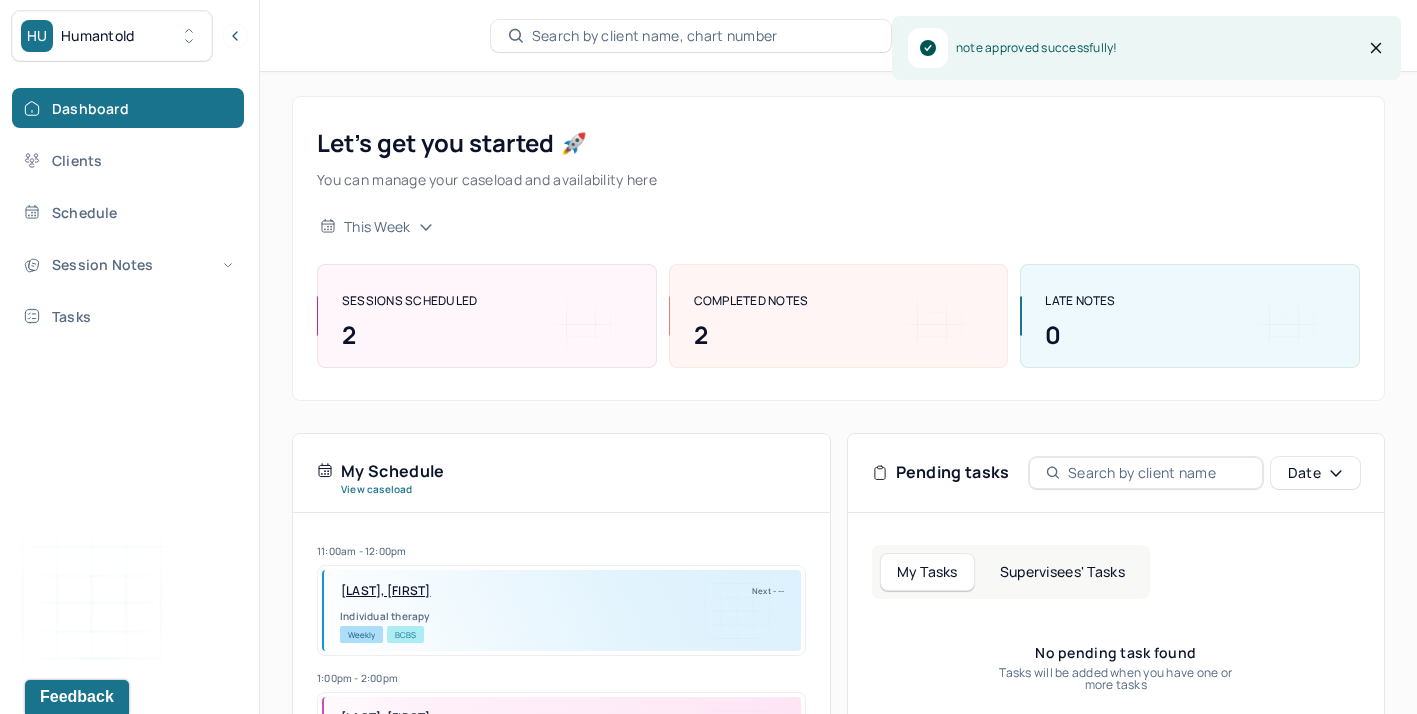 click on "Supervisees' Tasks" at bounding box center (1062, 572) 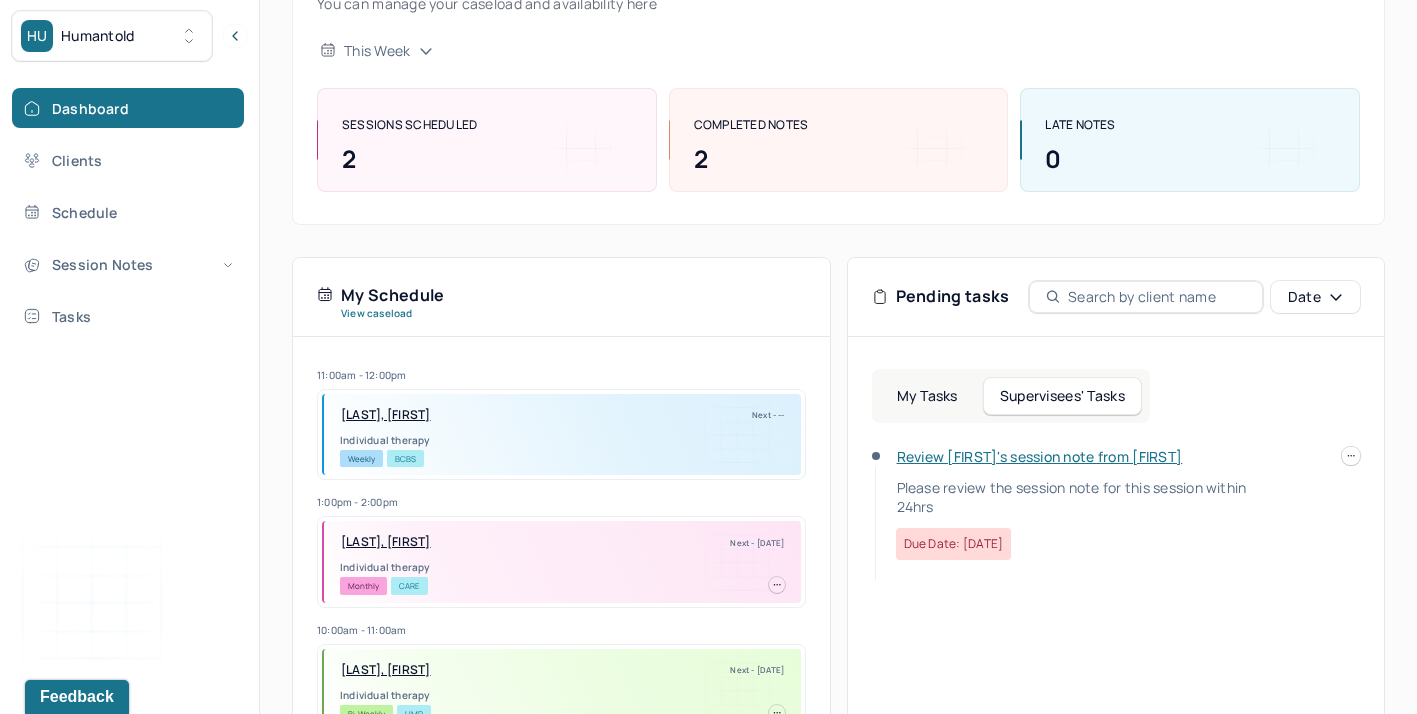scroll, scrollTop: 247, scrollLeft: 0, axis: vertical 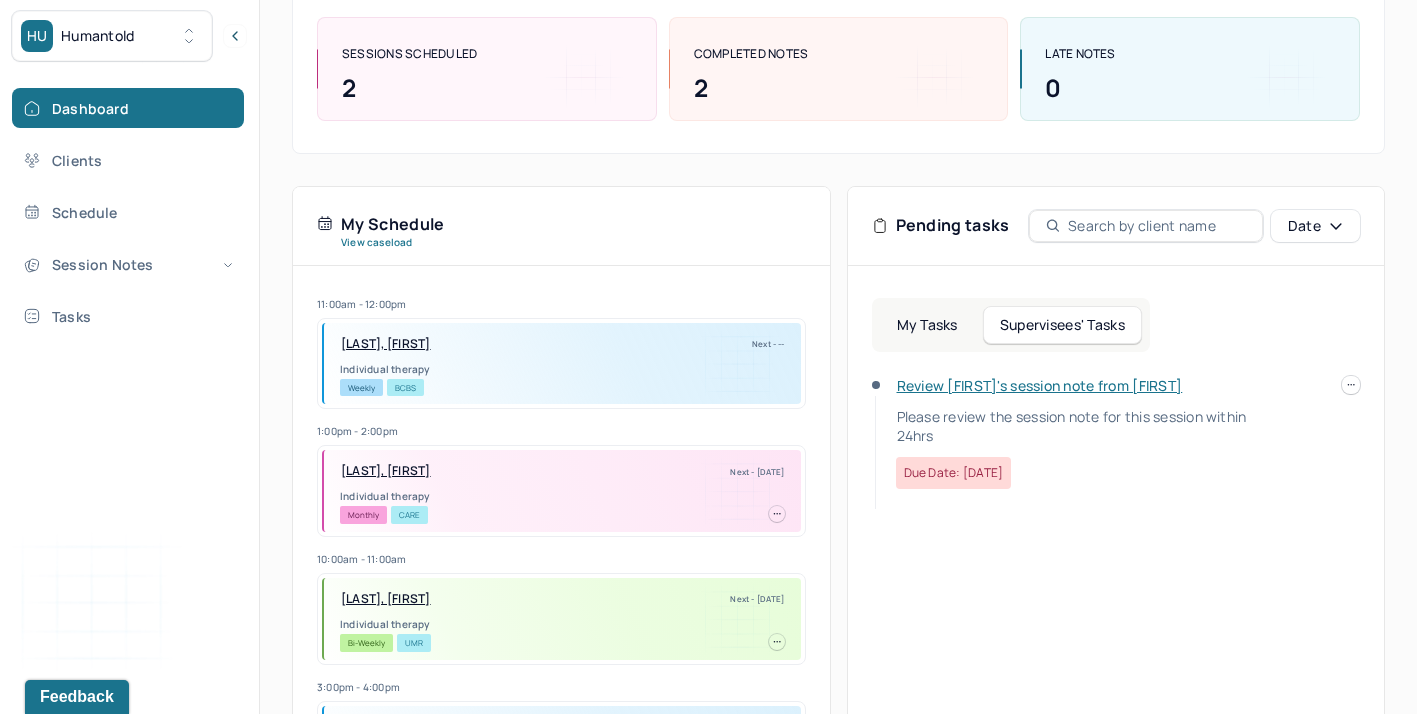 click on "My Tasks     Supervisees' Tasks   Review Paul's session note from Keiasia Please review the session note for this session within 24hrs Due date: 07/13/2025" at bounding box center [1116, 565] 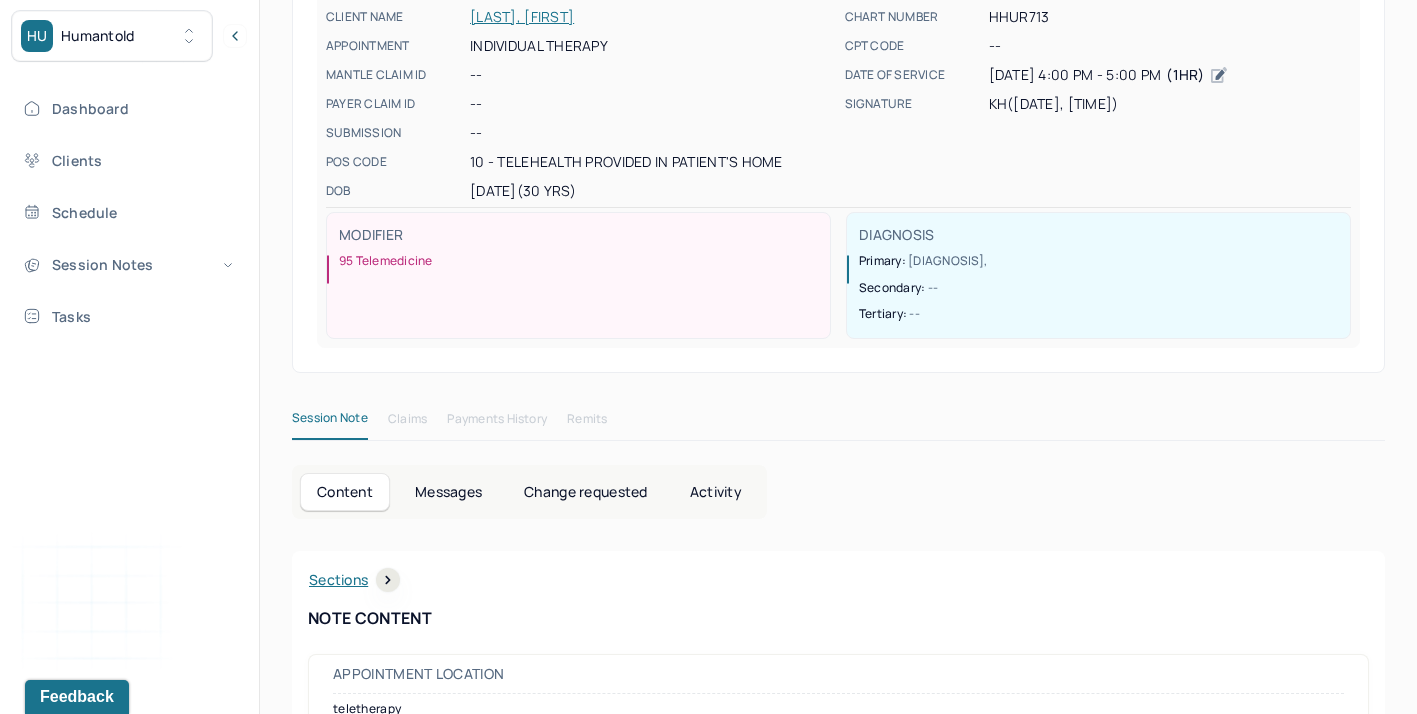 scroll, scrollTop: 0, scrollLeft: 0, axis: both 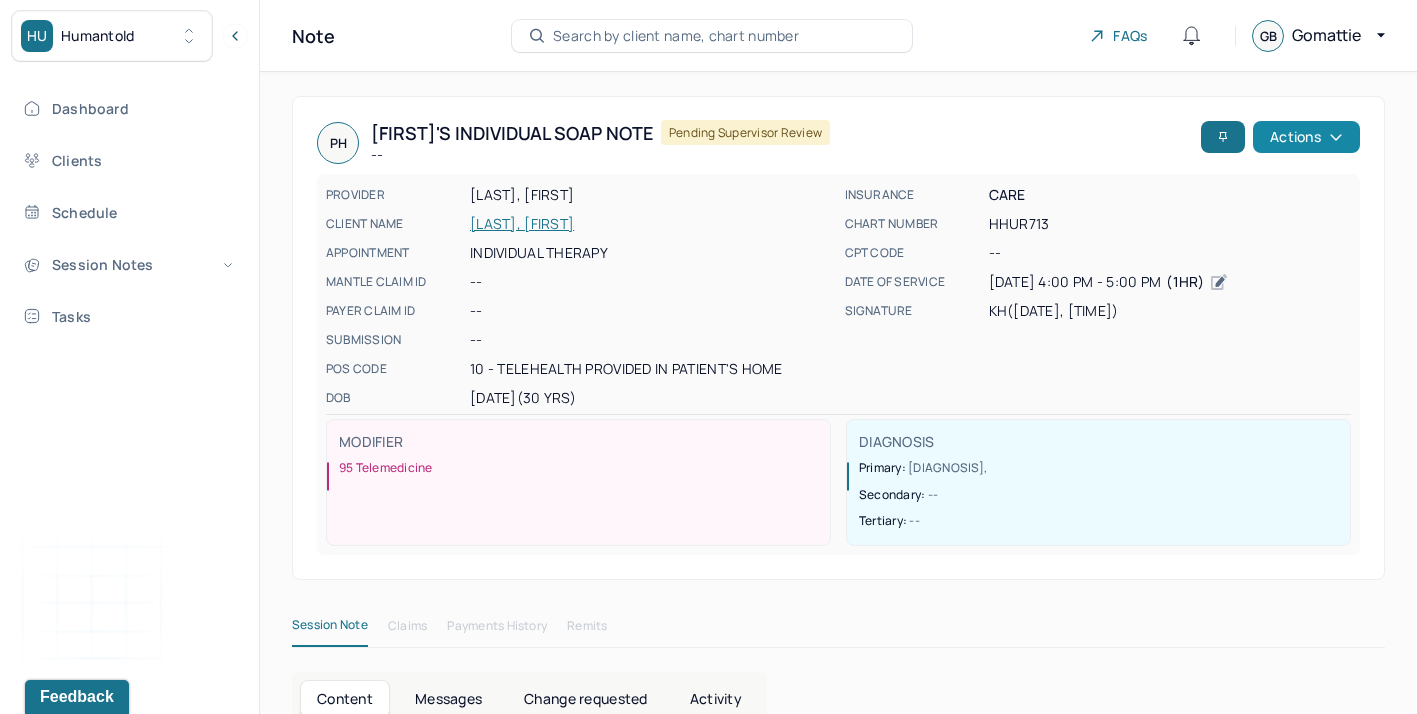 click on "Actions" at bounding box center (1306, 137) 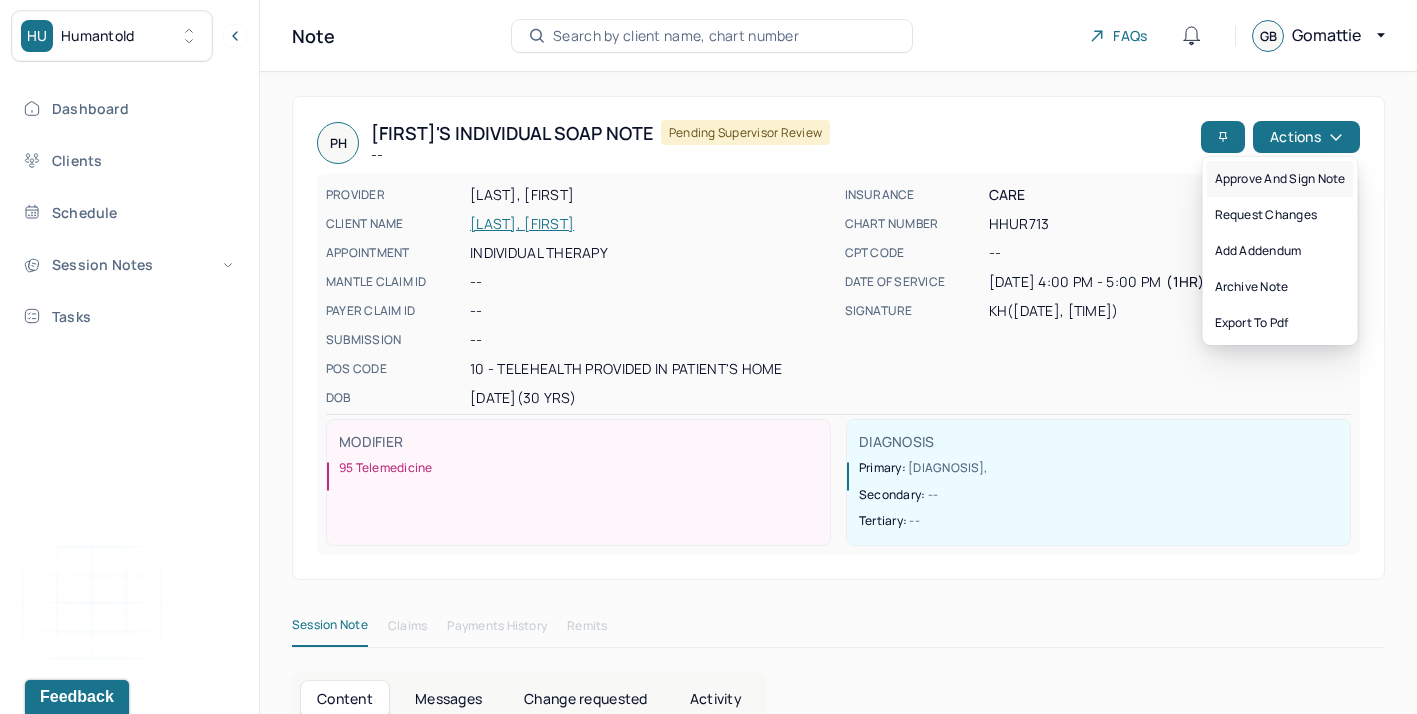 click on "Approve and sign note" at bounding box center (1280, 179) 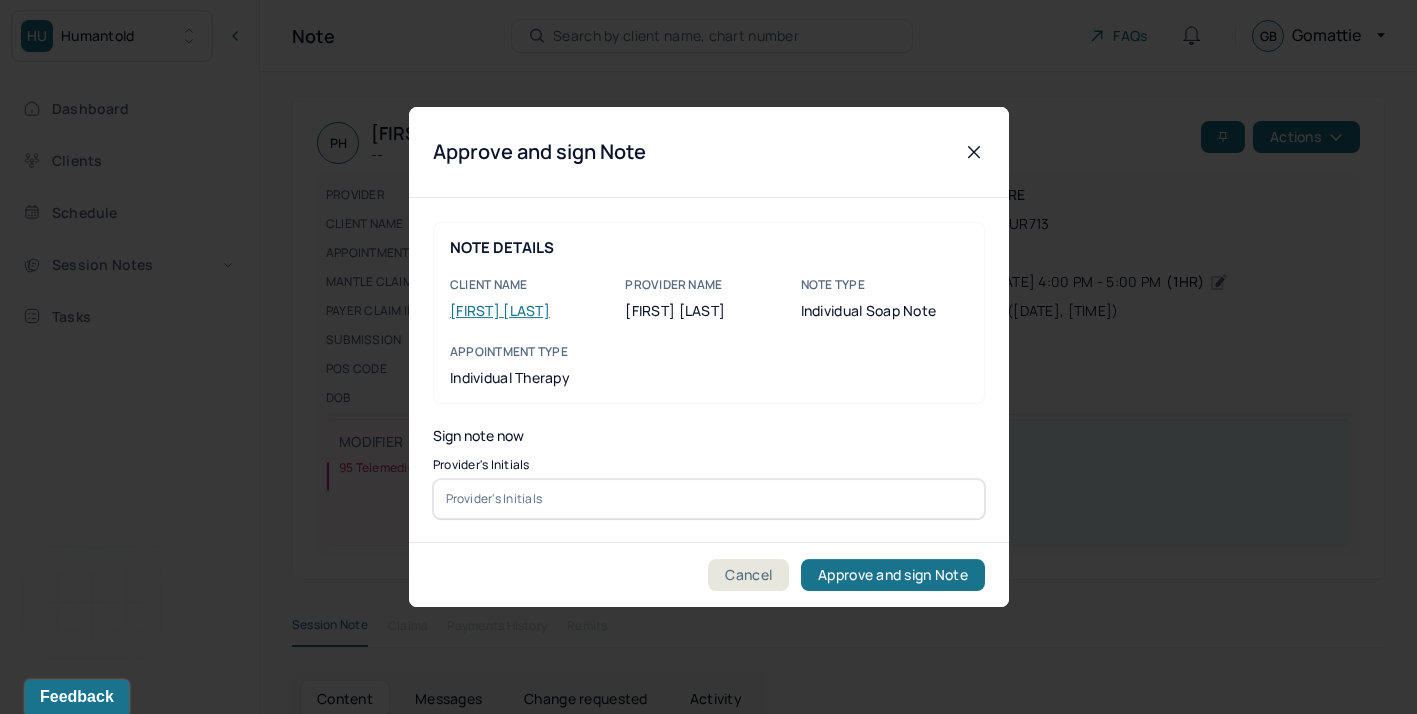 click at bounding box center (709, 499) 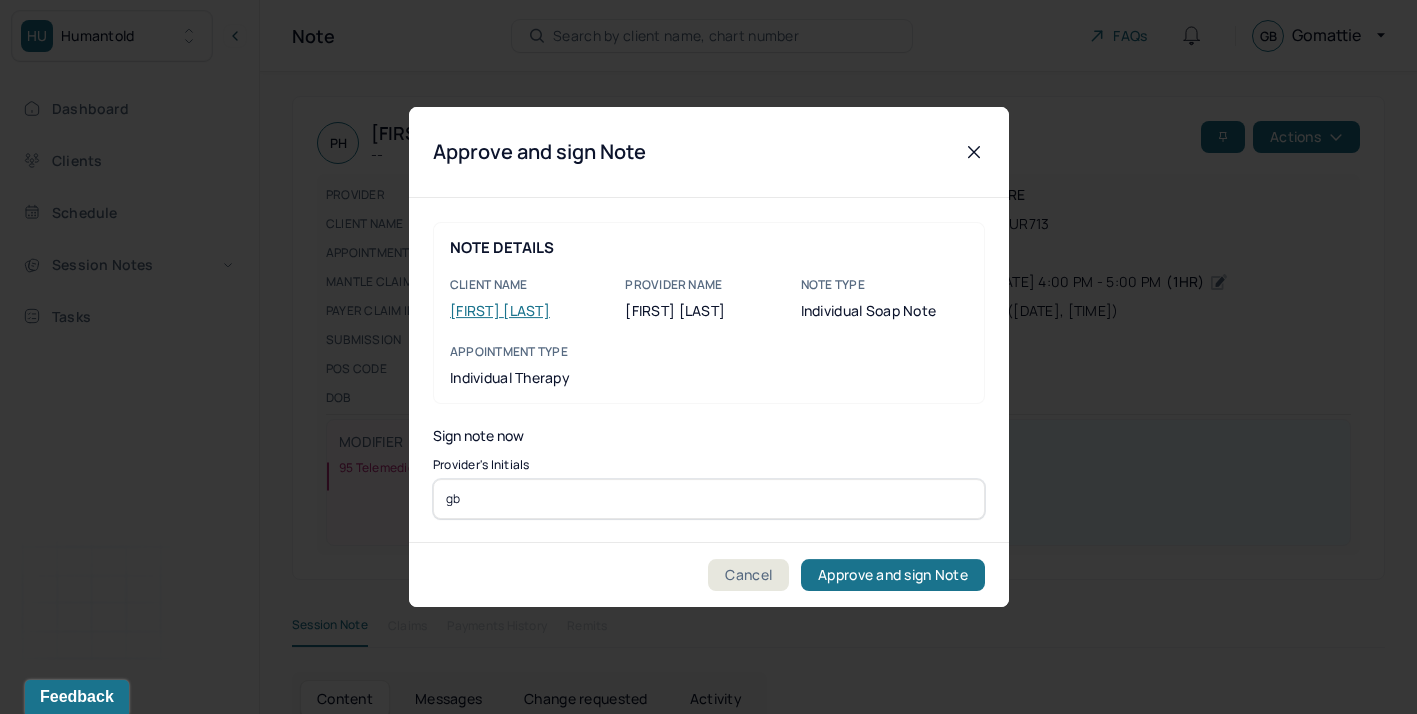 type on "gb" 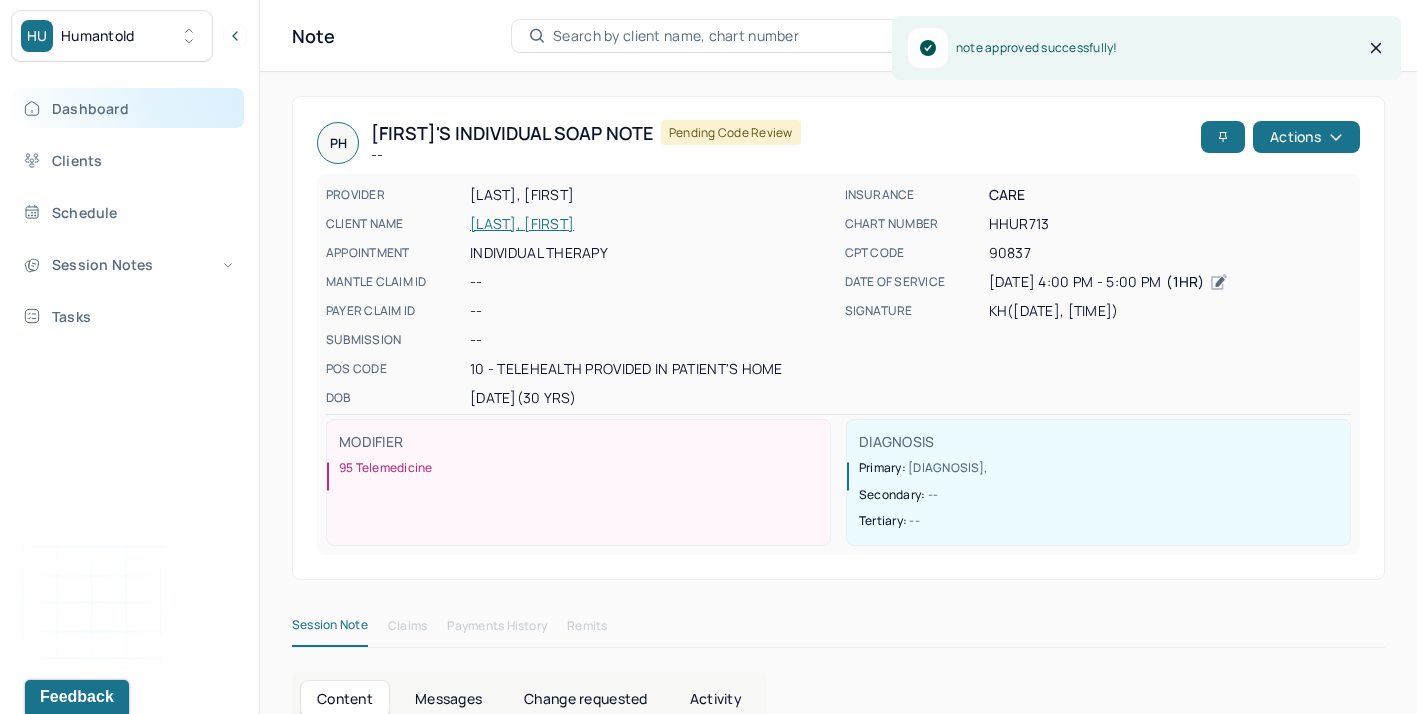 click on "Dashboard" at bounding box center [128, 108] 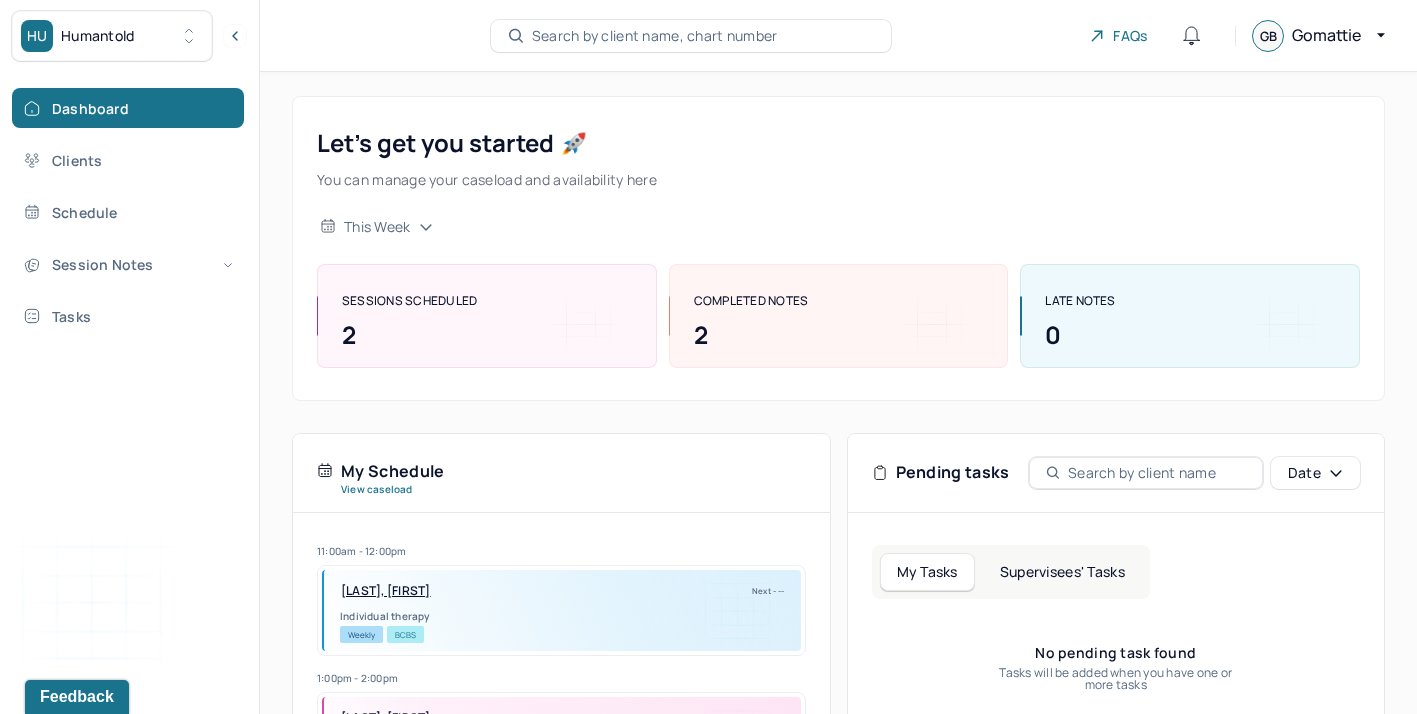 click on "Supervisees' Tasks" at bounding box center [1062, 572] 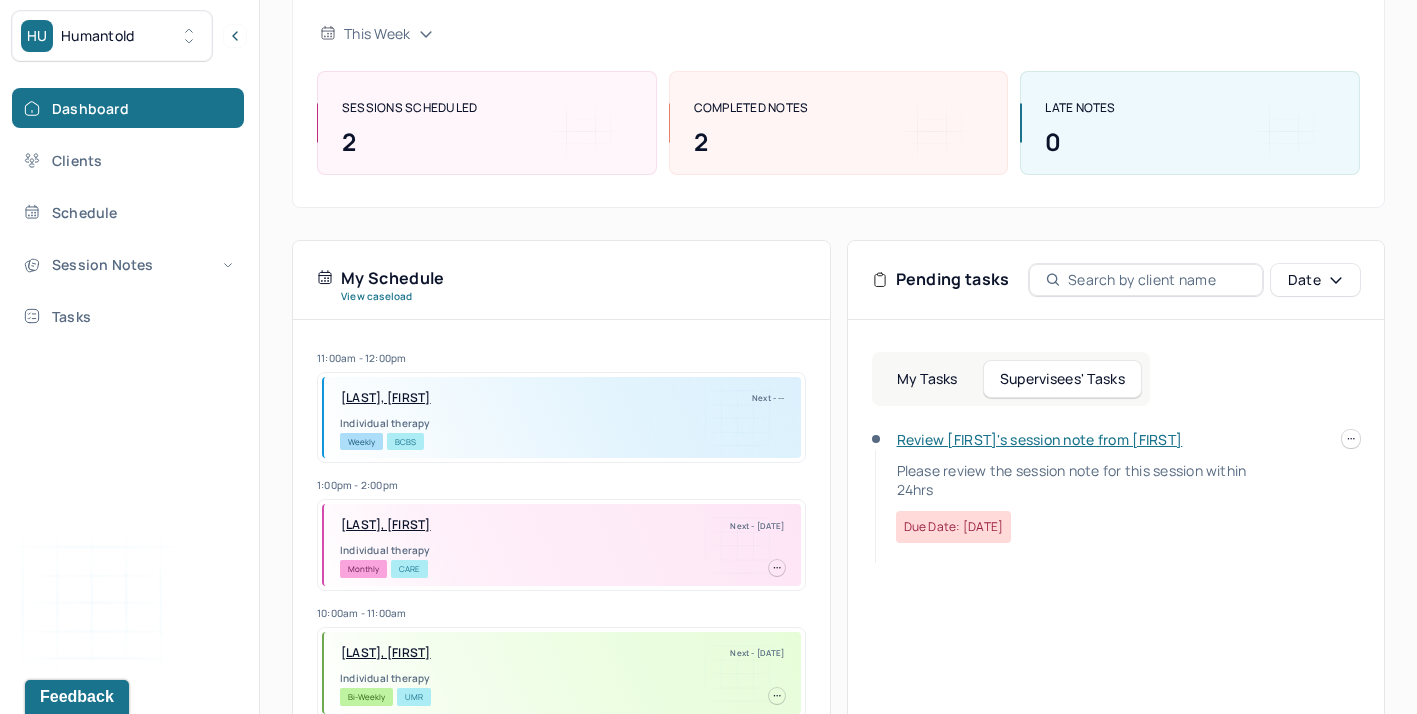 scroll, scrollTop: 207, scrollLeft: 0, axis: vertical 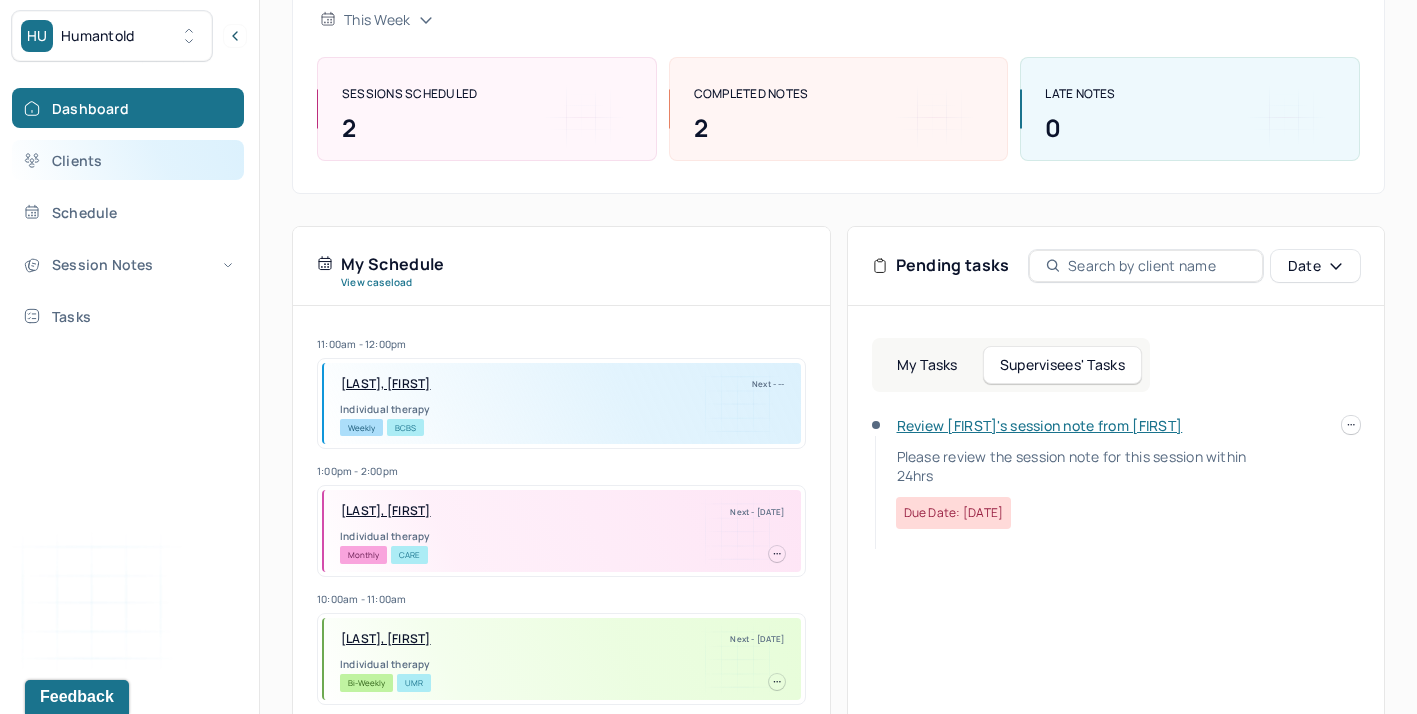 click on "Clients" at bounding box center (128, 160) 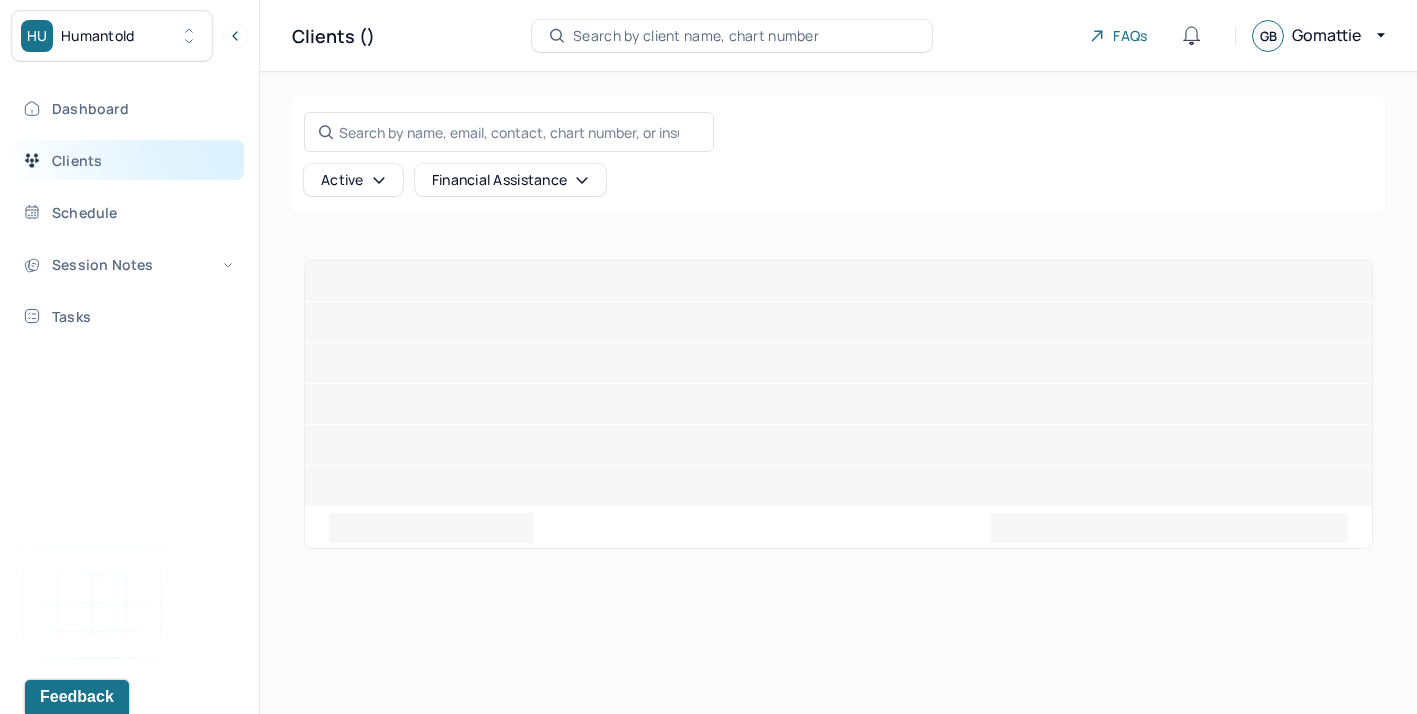 scroll, scrollTop: 0, scrollLeft: 0, axis: both 